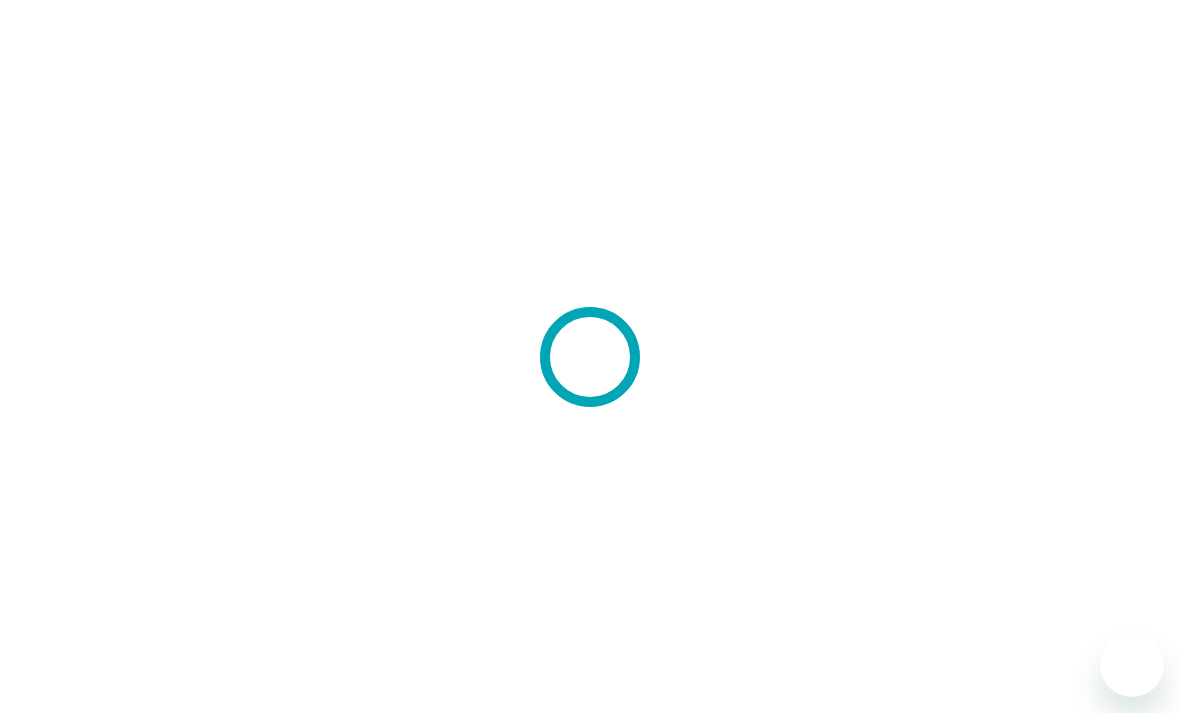 scroll, scrollTop: 0, scrollLeft: 0, axis: both 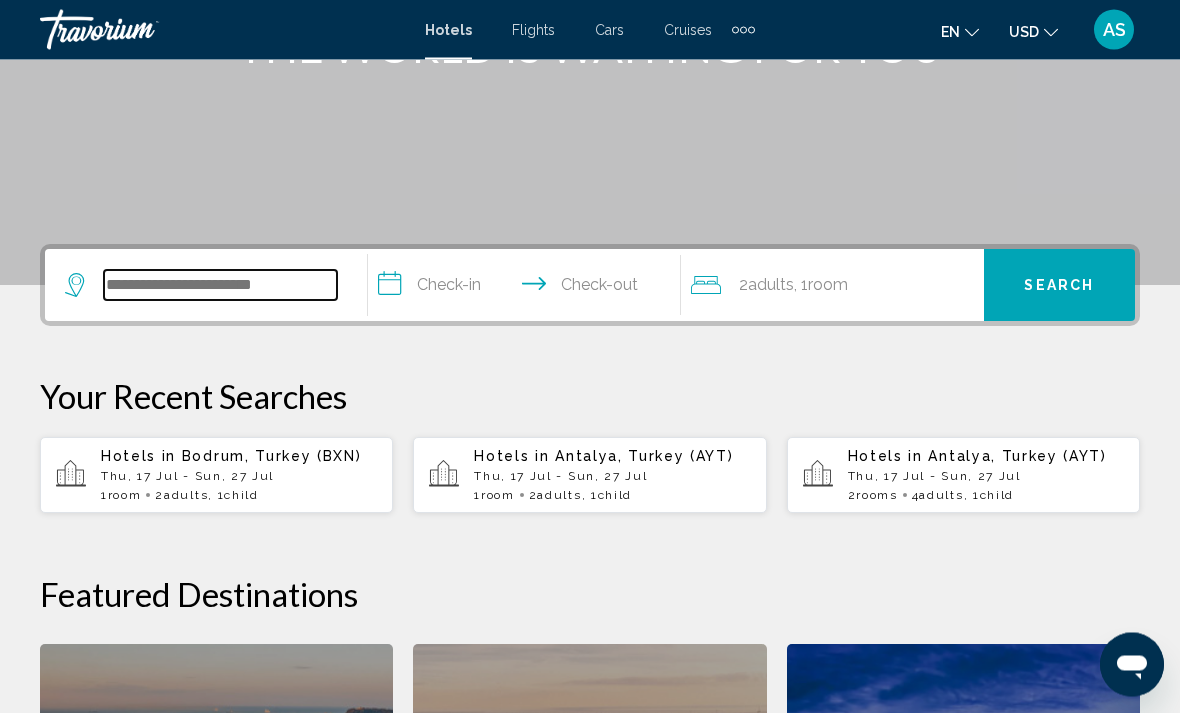 click at bounding box center [220, 286] 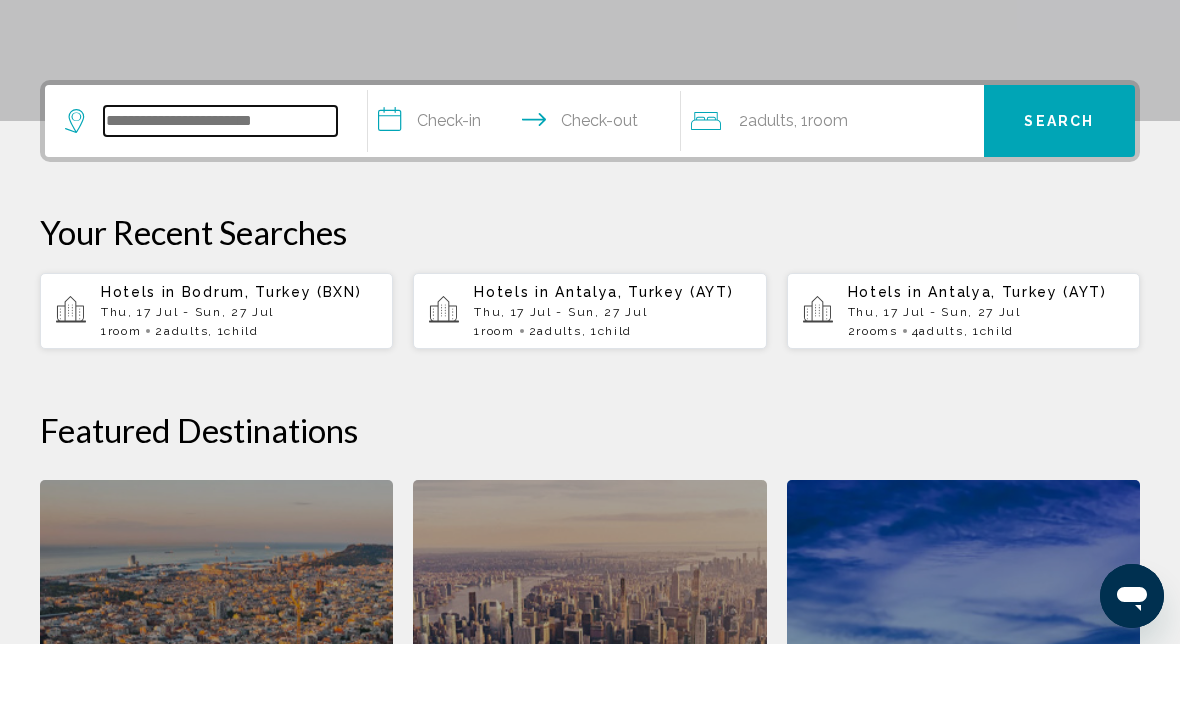scroll, scrollTop: 425, scrollLeft: 0, axis: vertical 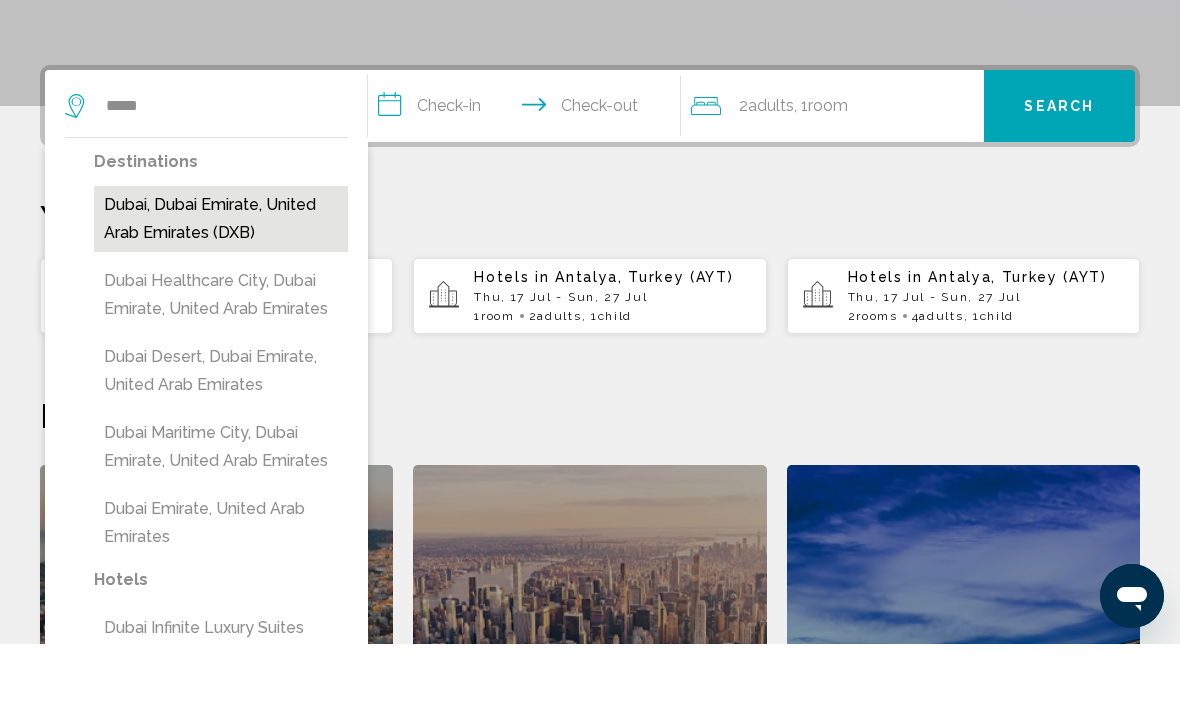 click on "Dubai, Dubai Emirate, United Arab Emirates (DXB)" at bounding box center [221, 288] 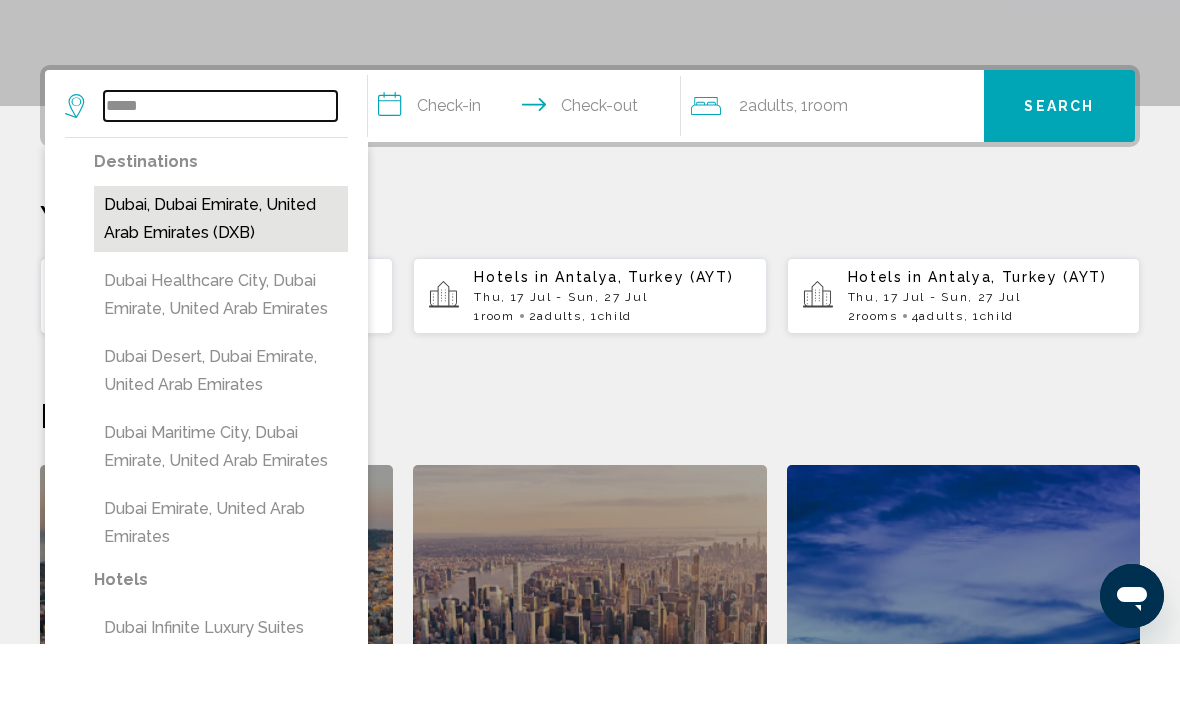 type on "**********" 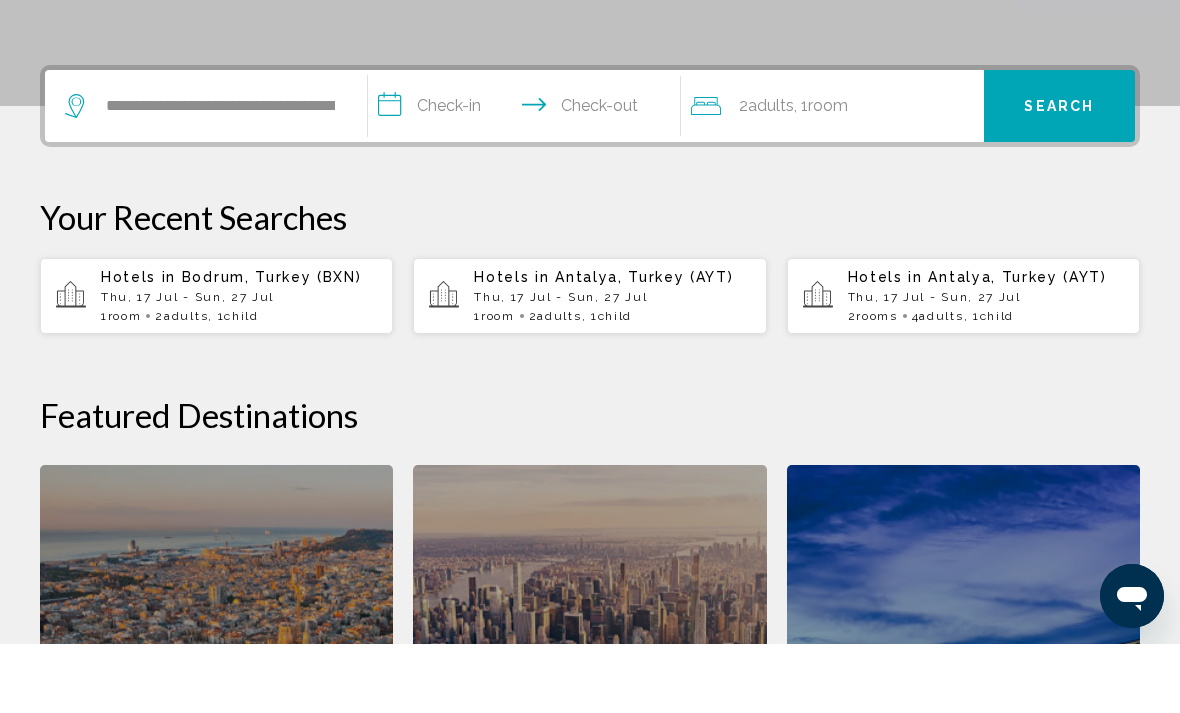 click on "**********" at bounding box center [528, 178] 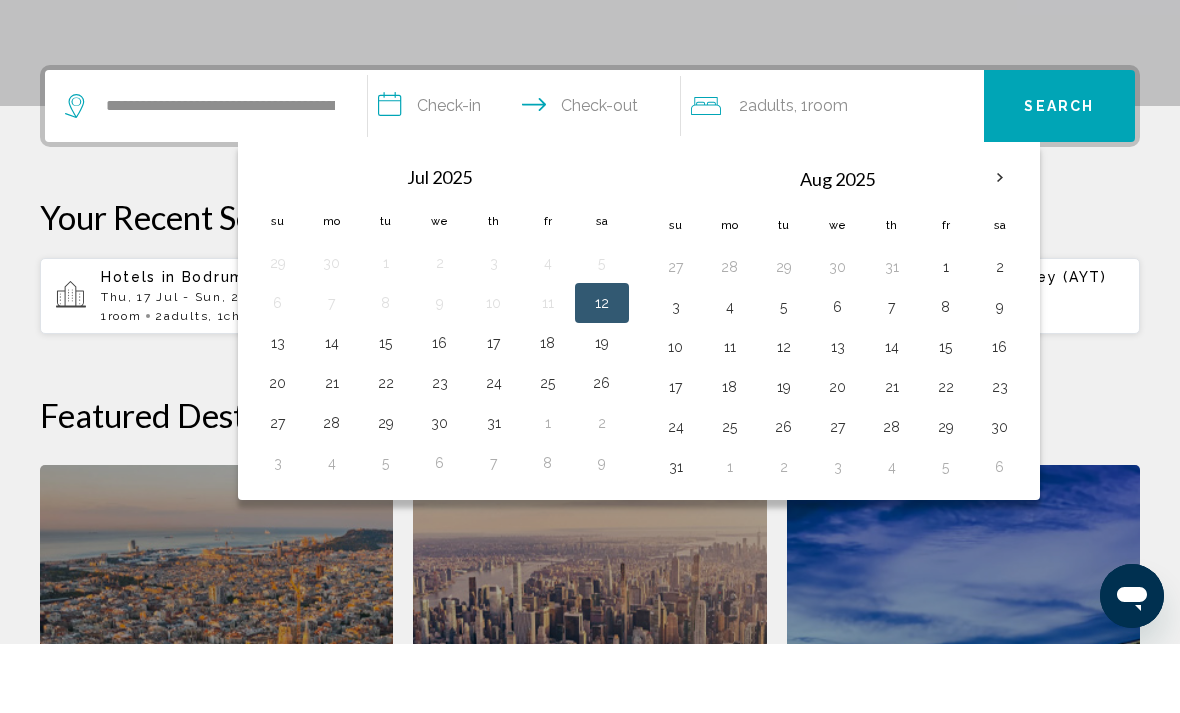 scroll, scrollTop: 494, scrollLeft: 0, axis: vertical 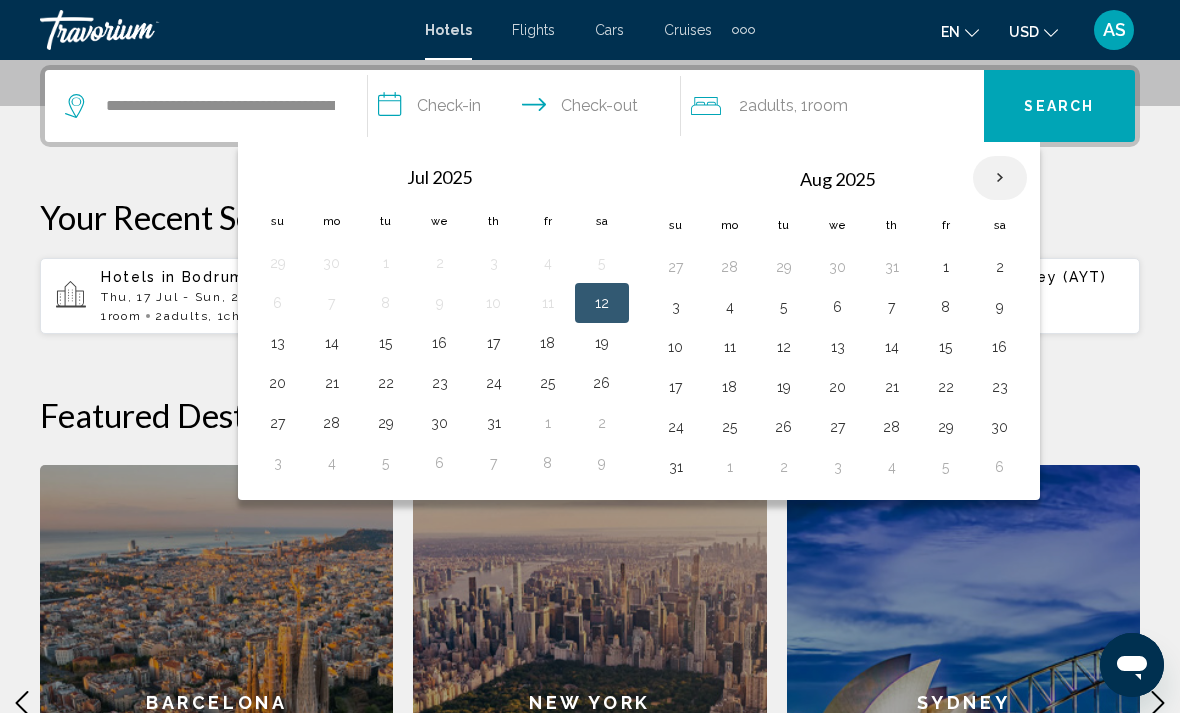 click at bounding box center [1000, 178] 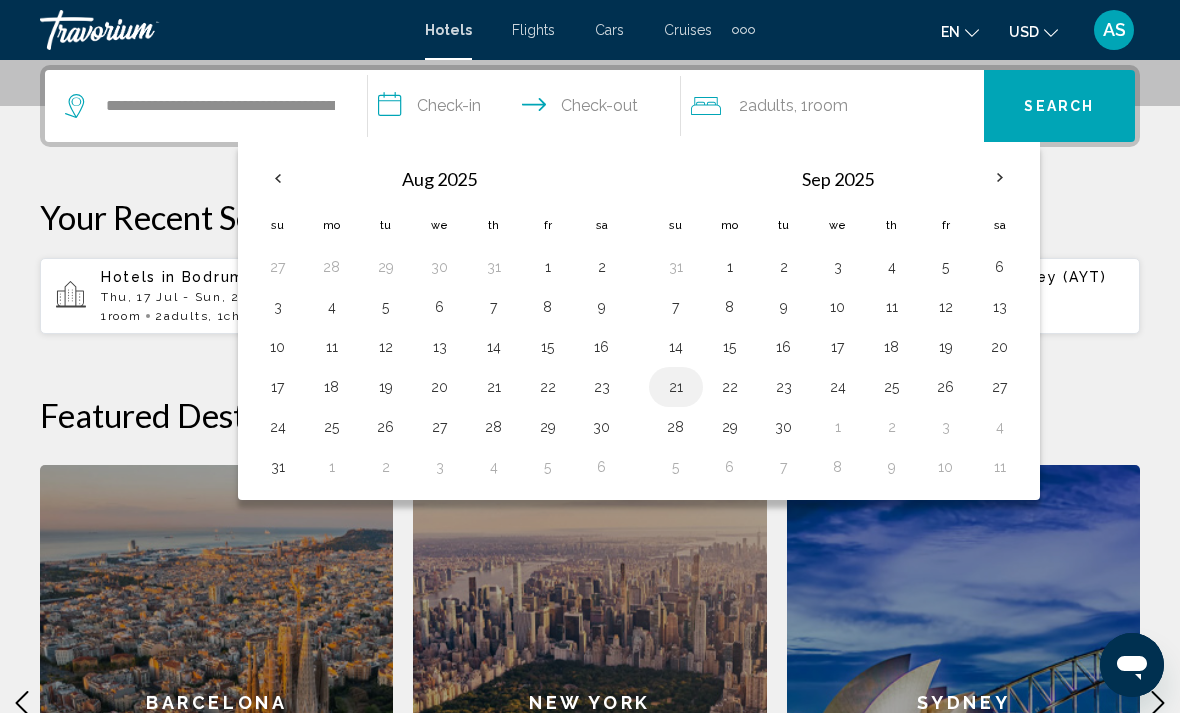 click on "21" at bounding box center (676, 387) 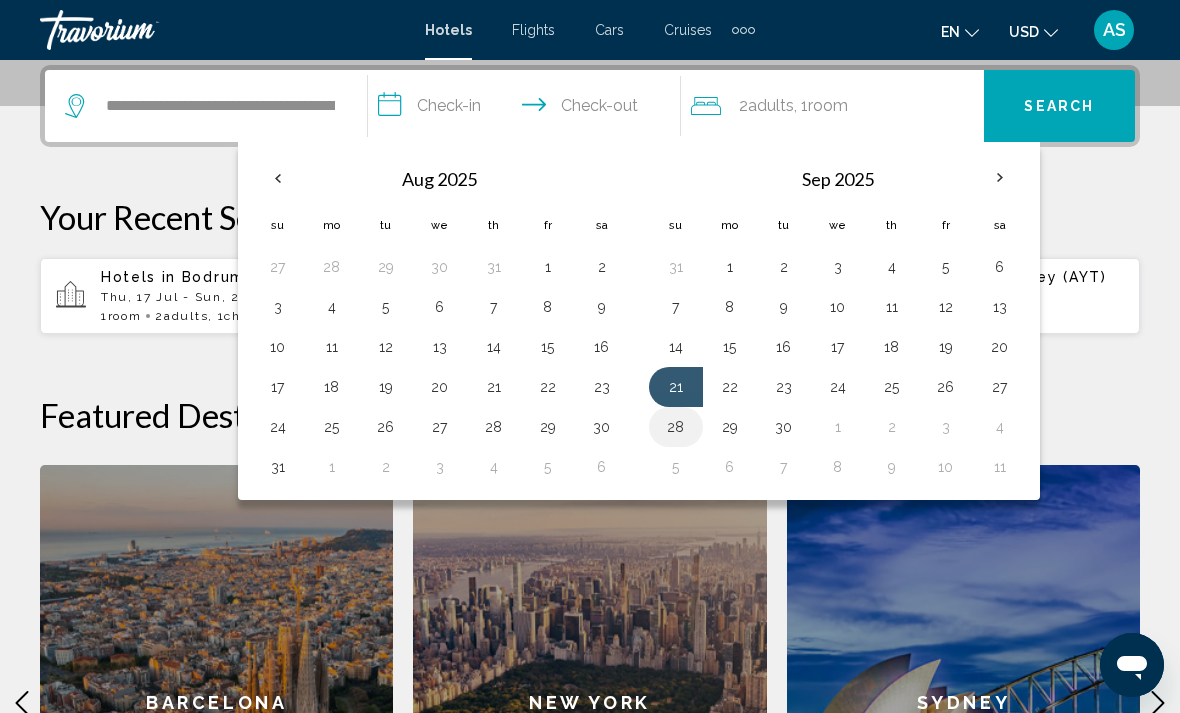 click on "28" at bounding box center (676, 427) 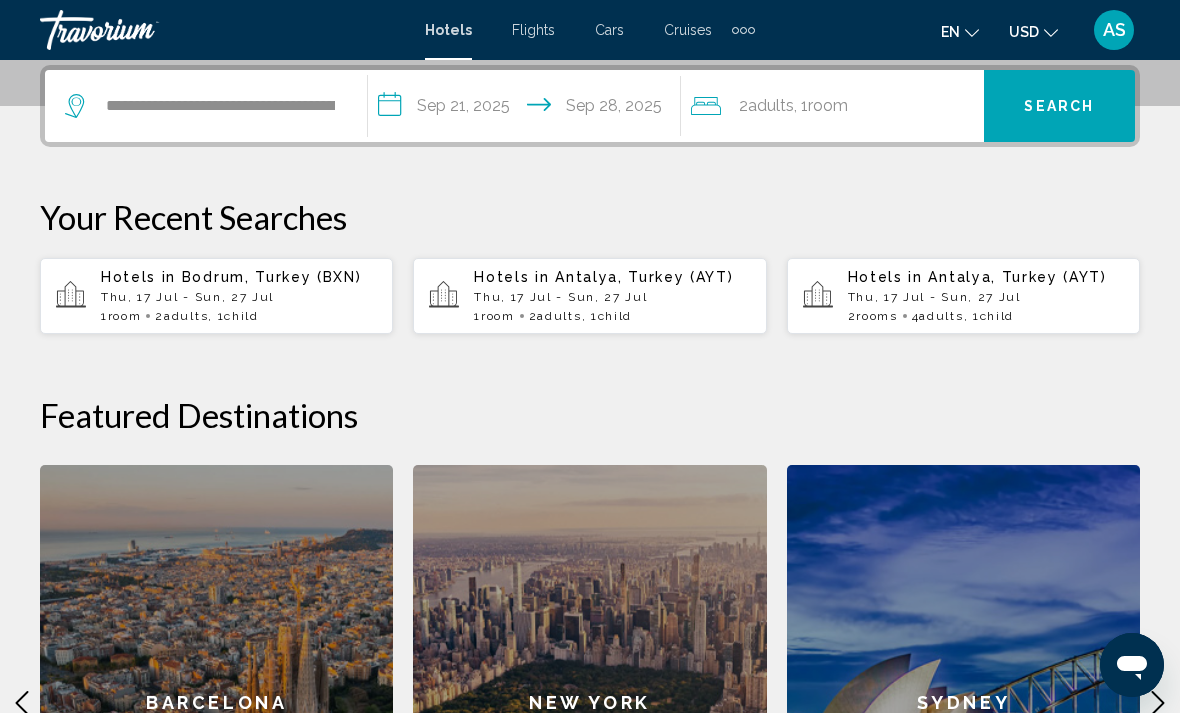 click on "Search" at bounding box center [1059, 107] 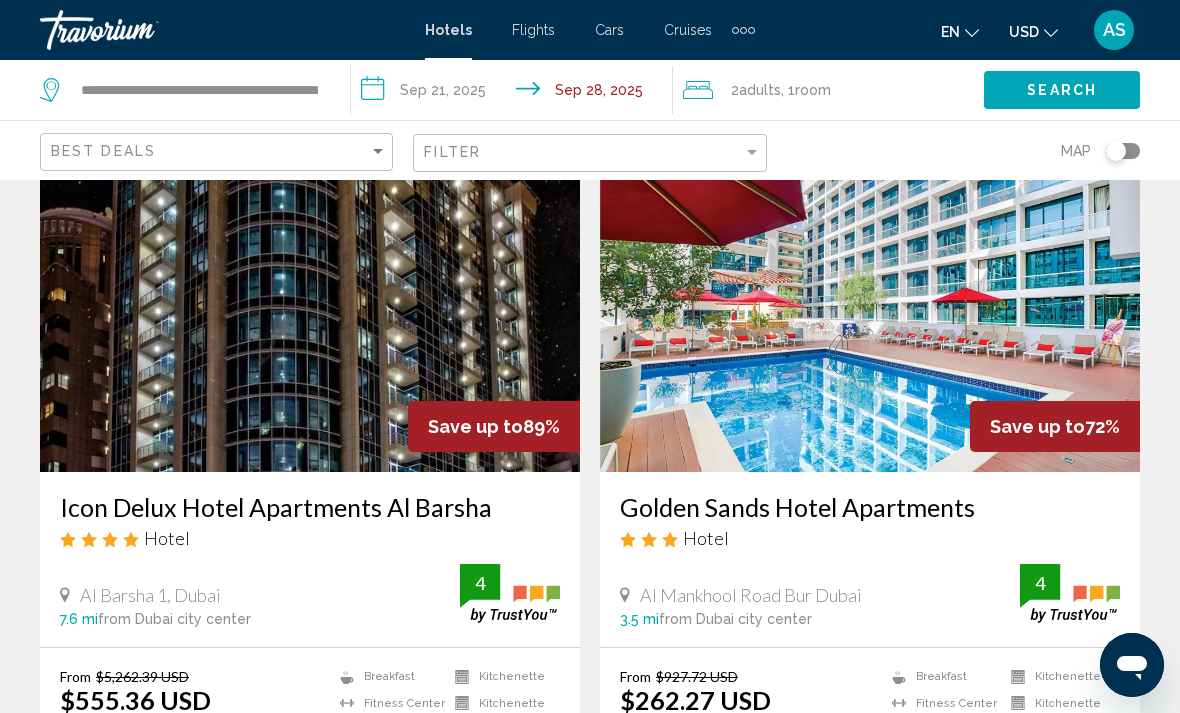 scroll, scrollTop: 94, scrollLeft: 0, axis: vertical 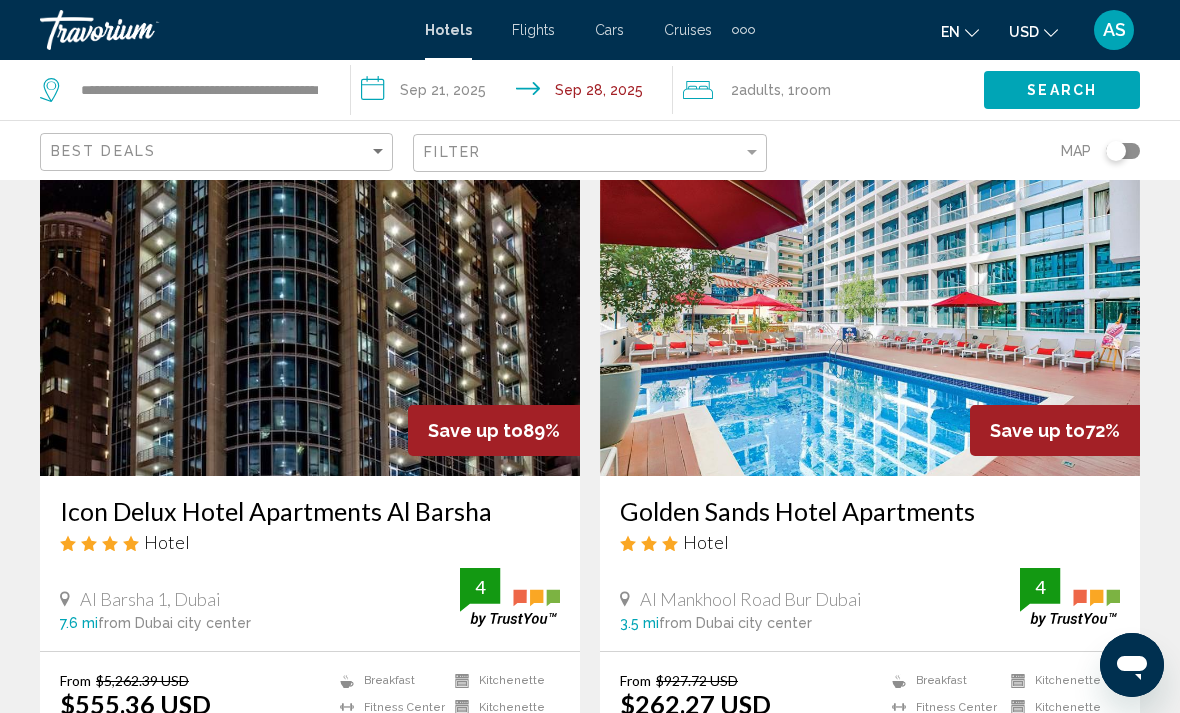 click on "Room" 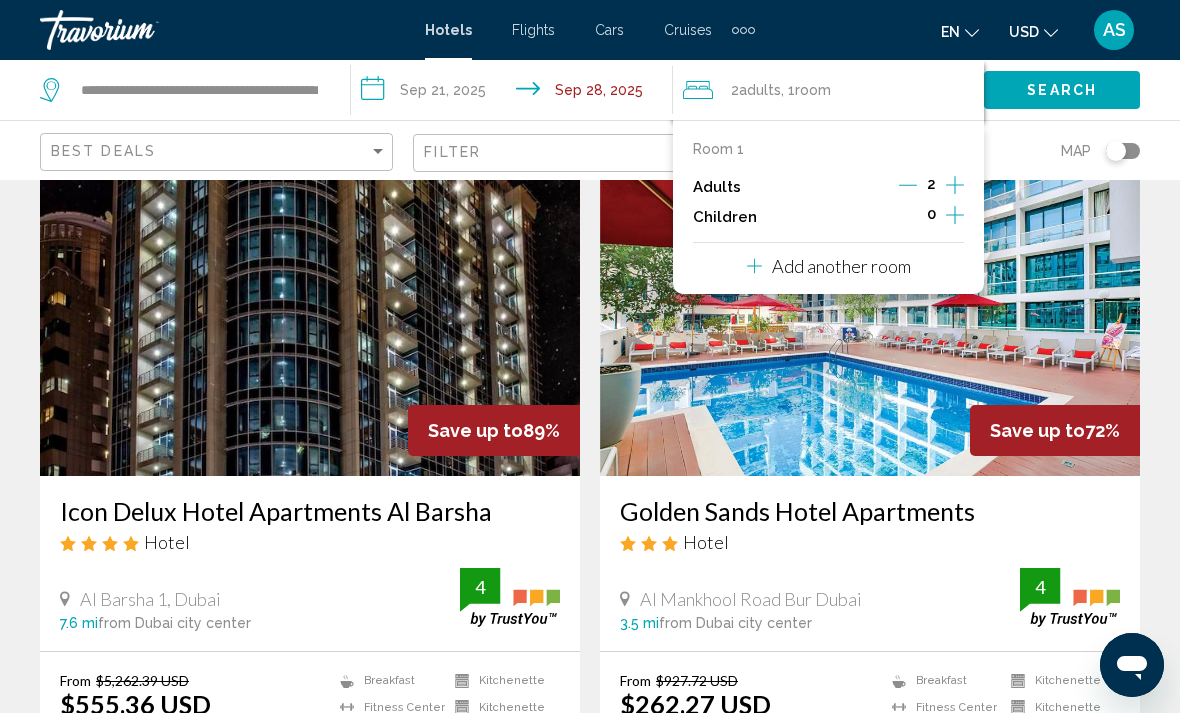 click 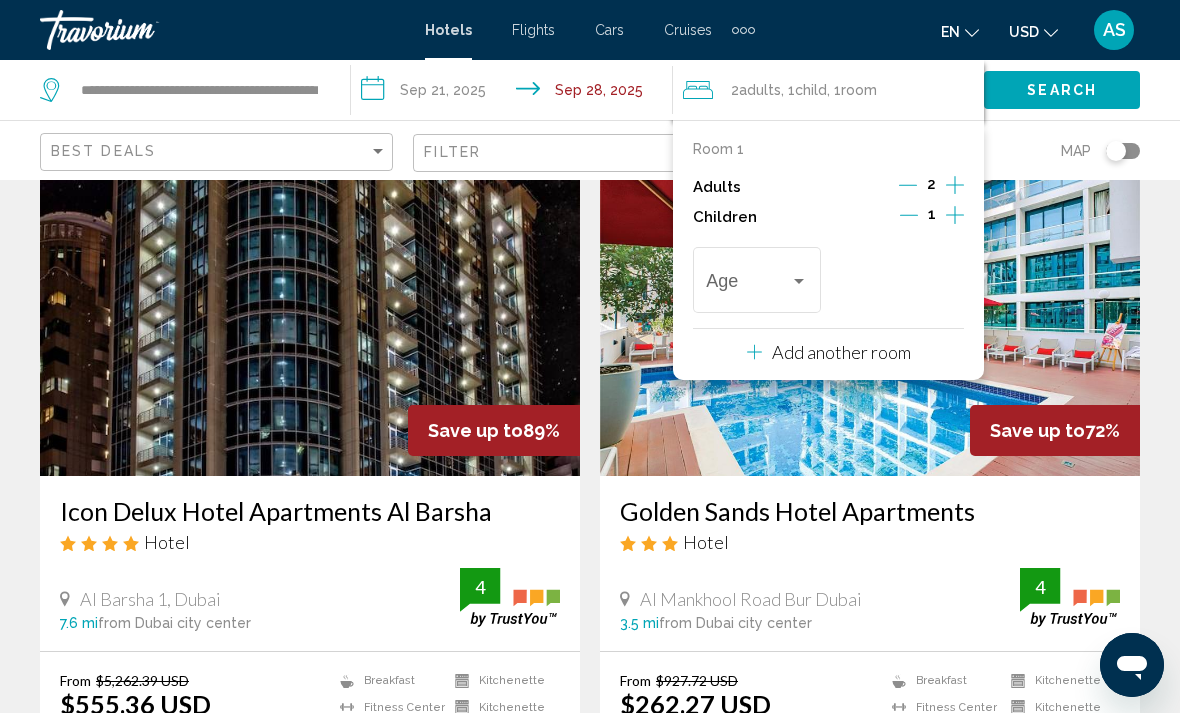click 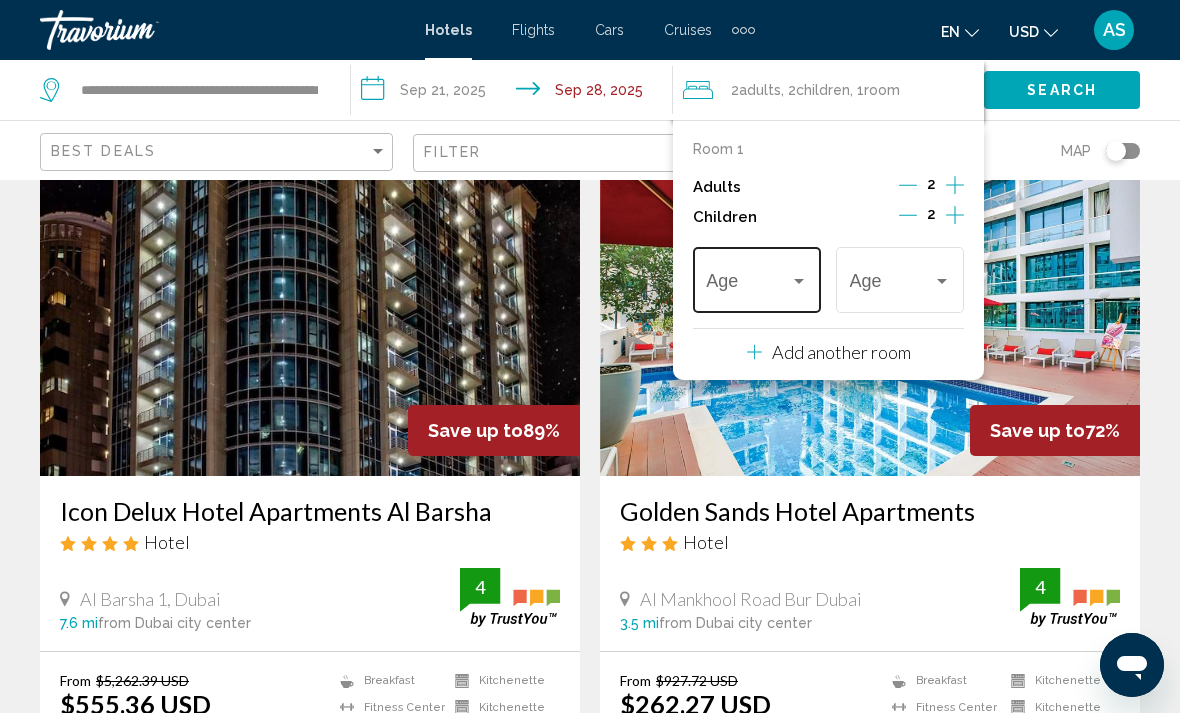 click at bounding box center [747, 285] 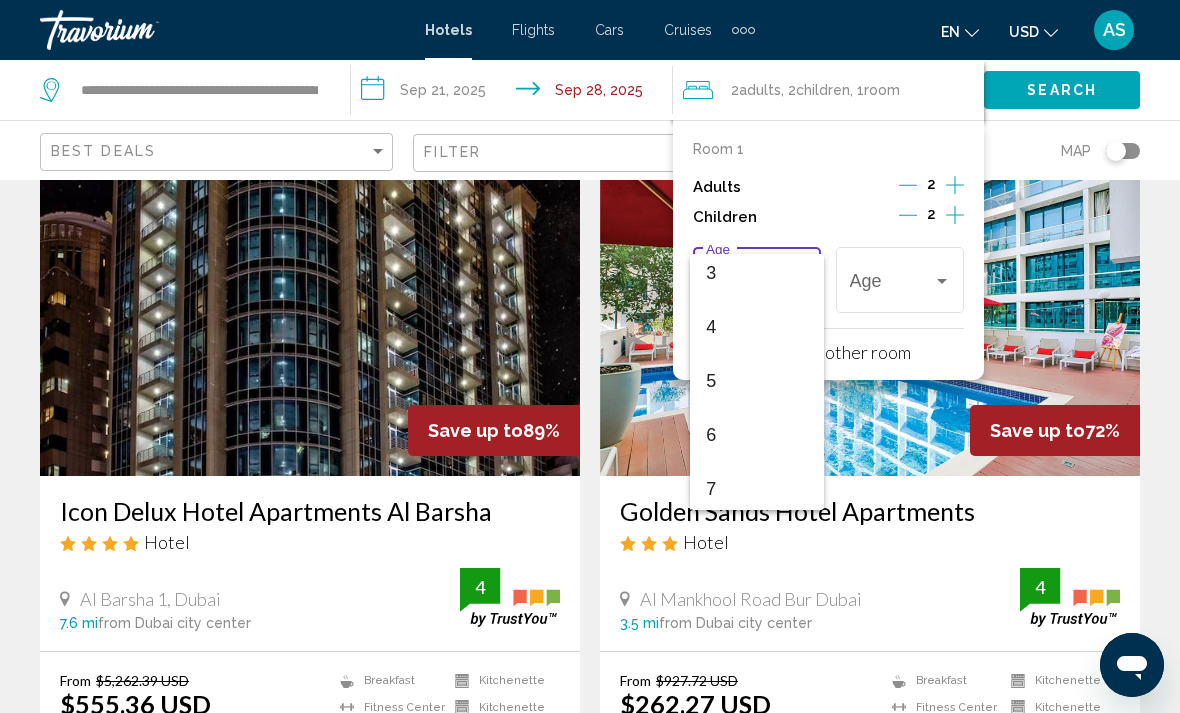 scroll, scrollTop: 197, scrollLeft: 0, axis: vertical 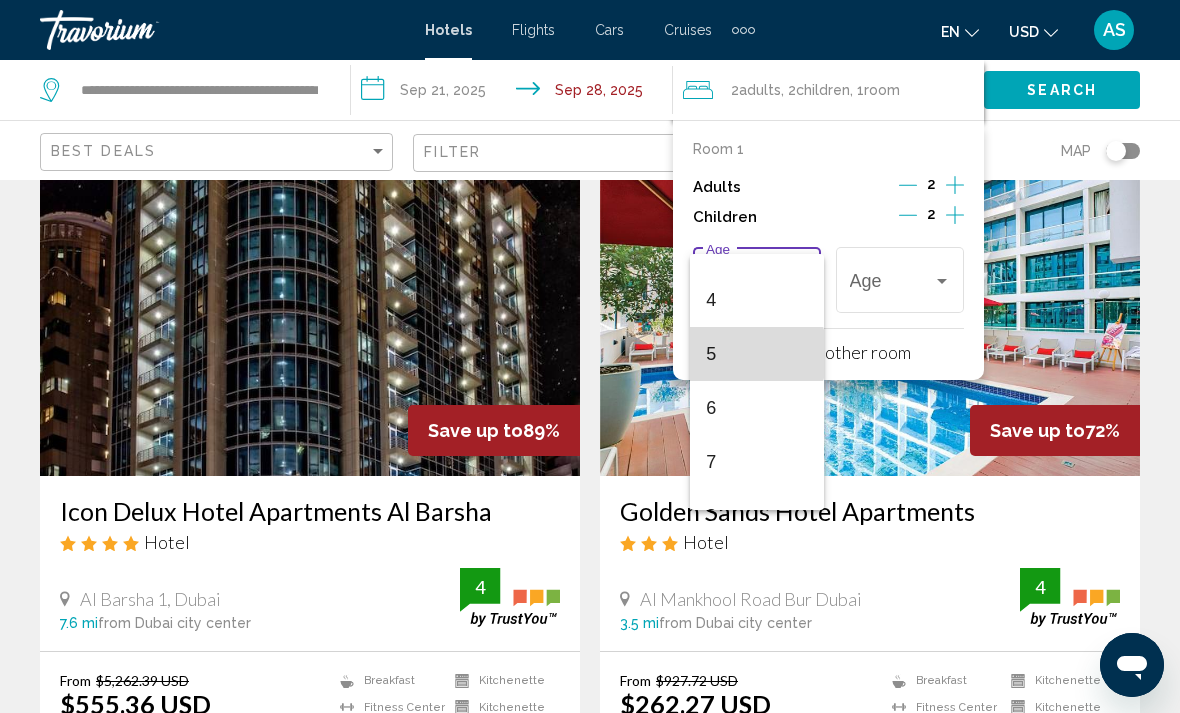 click on "5" at bounding box center [756, 354] 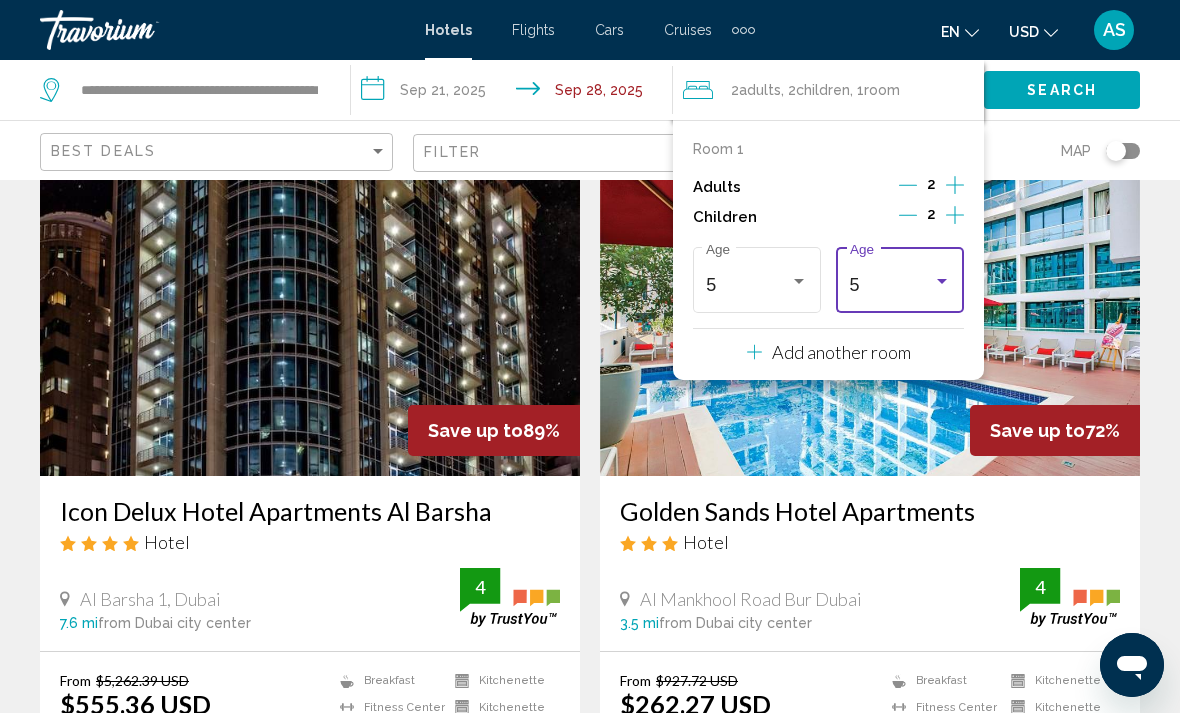 click on "5" at bounding box center (891, 285) 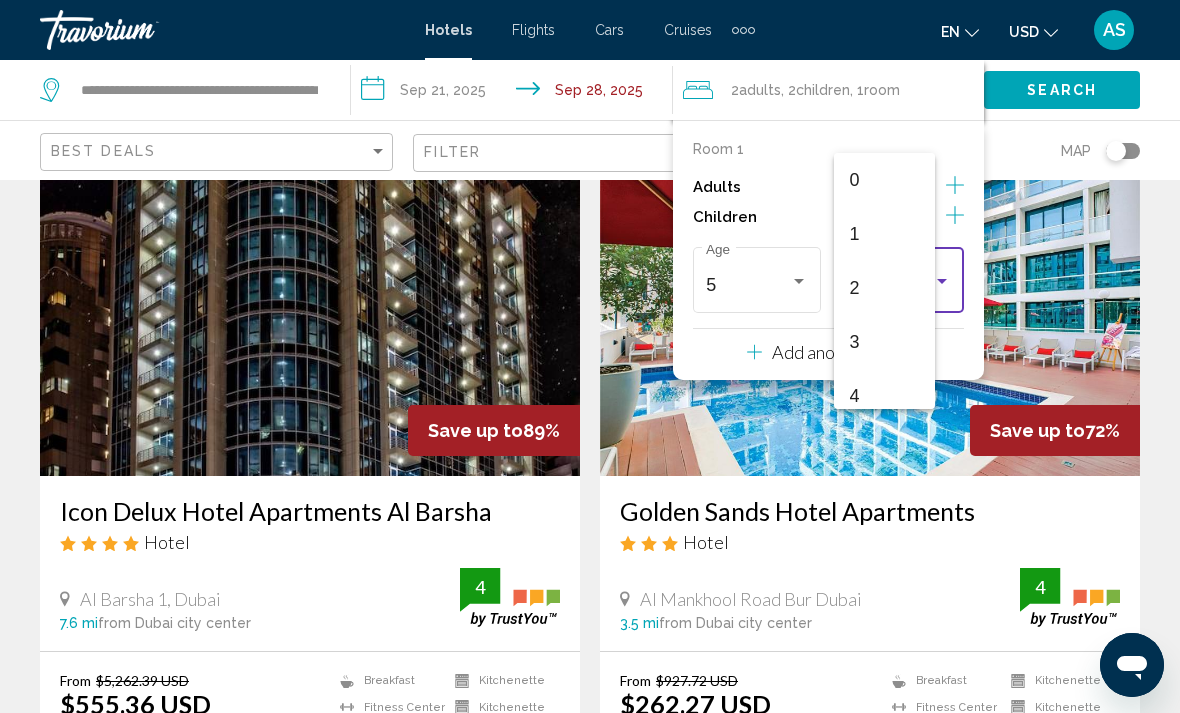 scroll, scrollTop: 169, scrollLeft: 0, axis: vertical 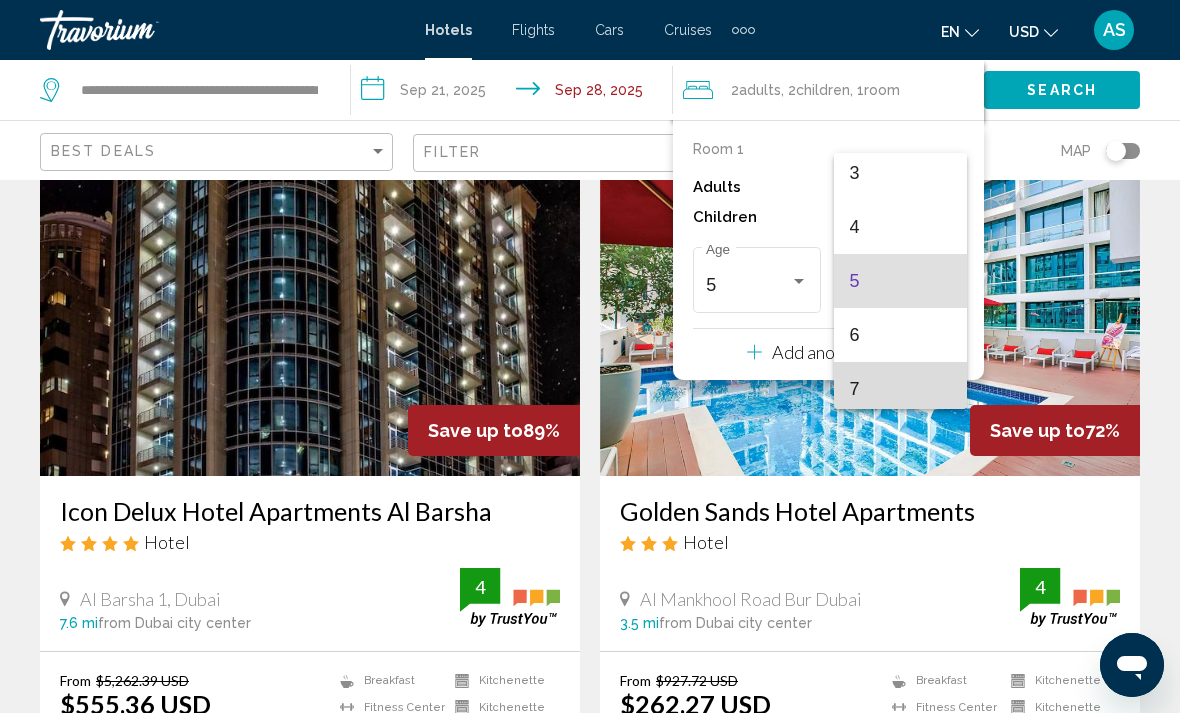 click on "7" at bounding box center (900, 389) 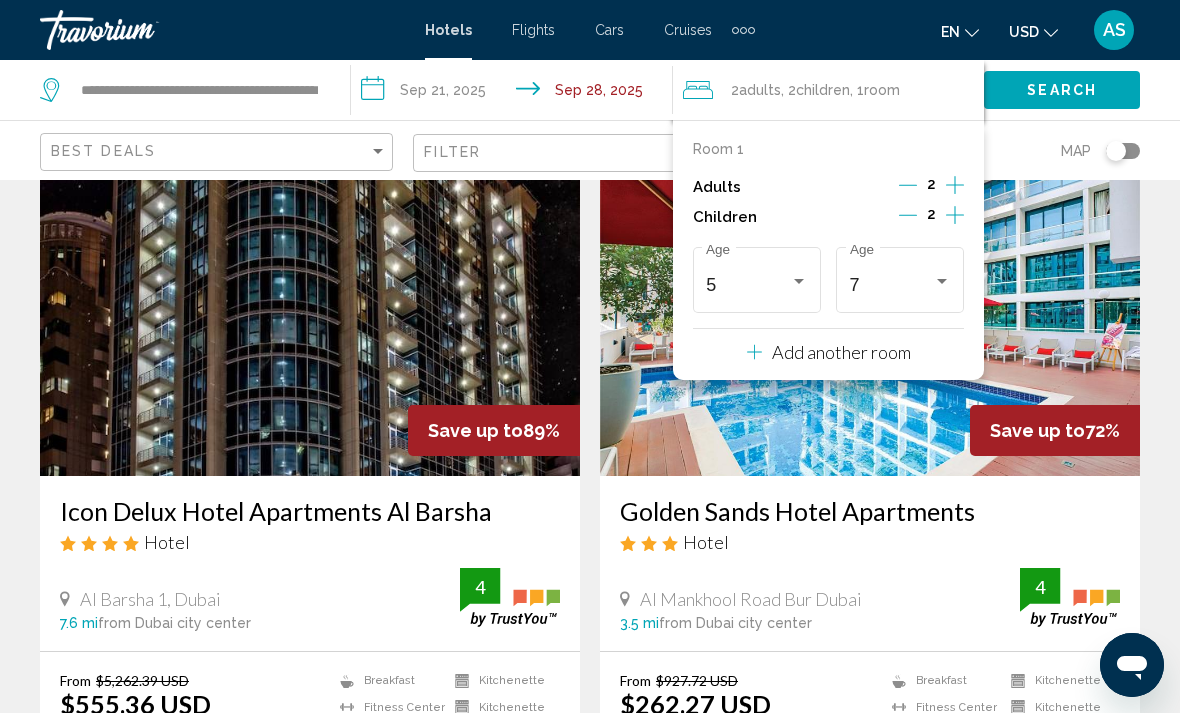 click on "Search" 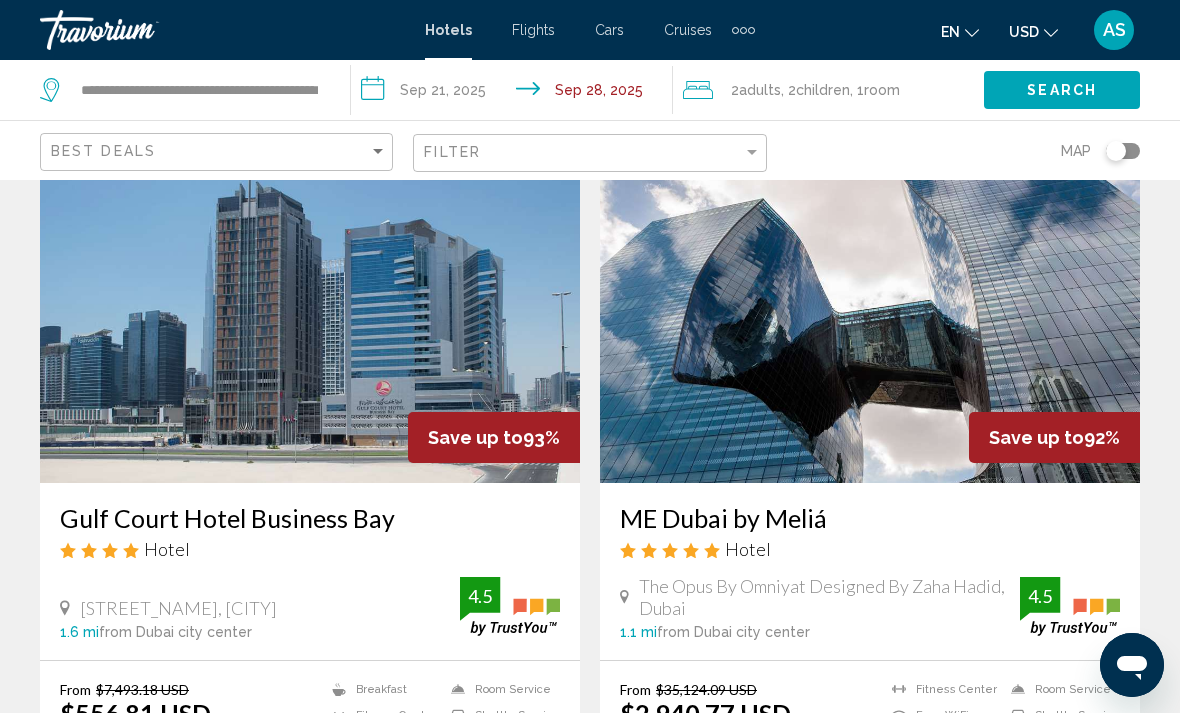 scroll, scrollTop: 170, scrollLeft: 0, axis: vertical 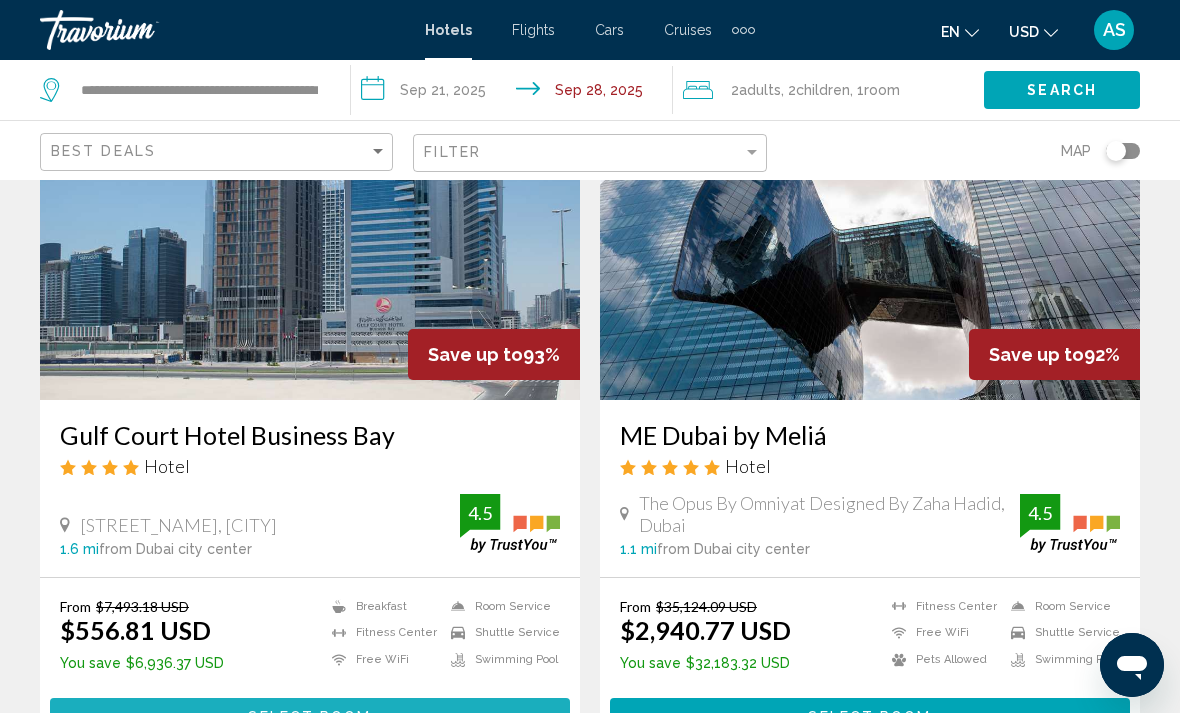 click on "Select Room" at bounding box center [310, 716] 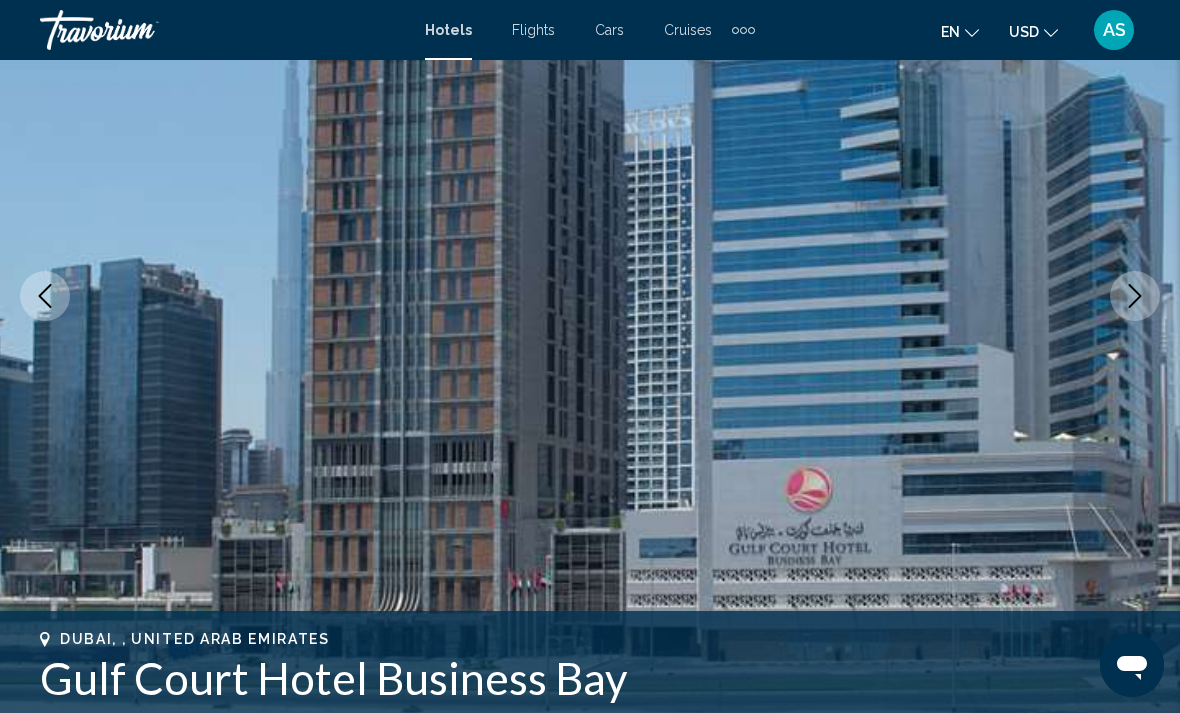 scroll, scrollTop: 239, scrollLeft: 0, axis: vertical 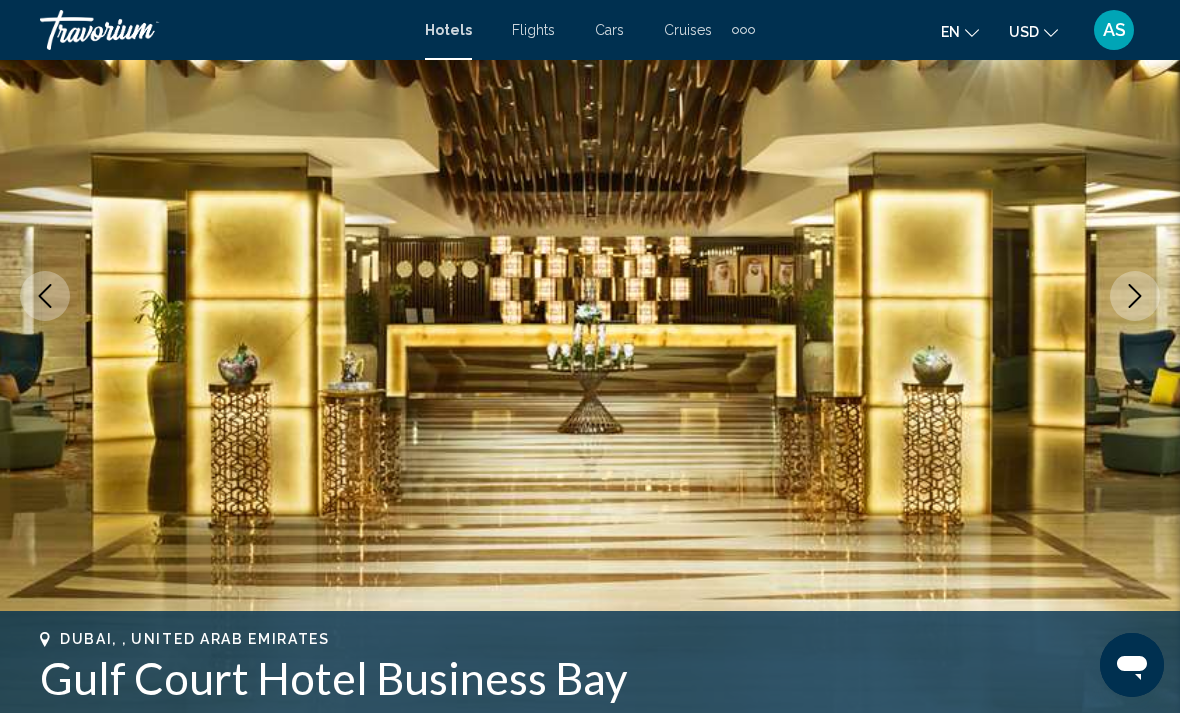 click at bounding box center (1135, 296) 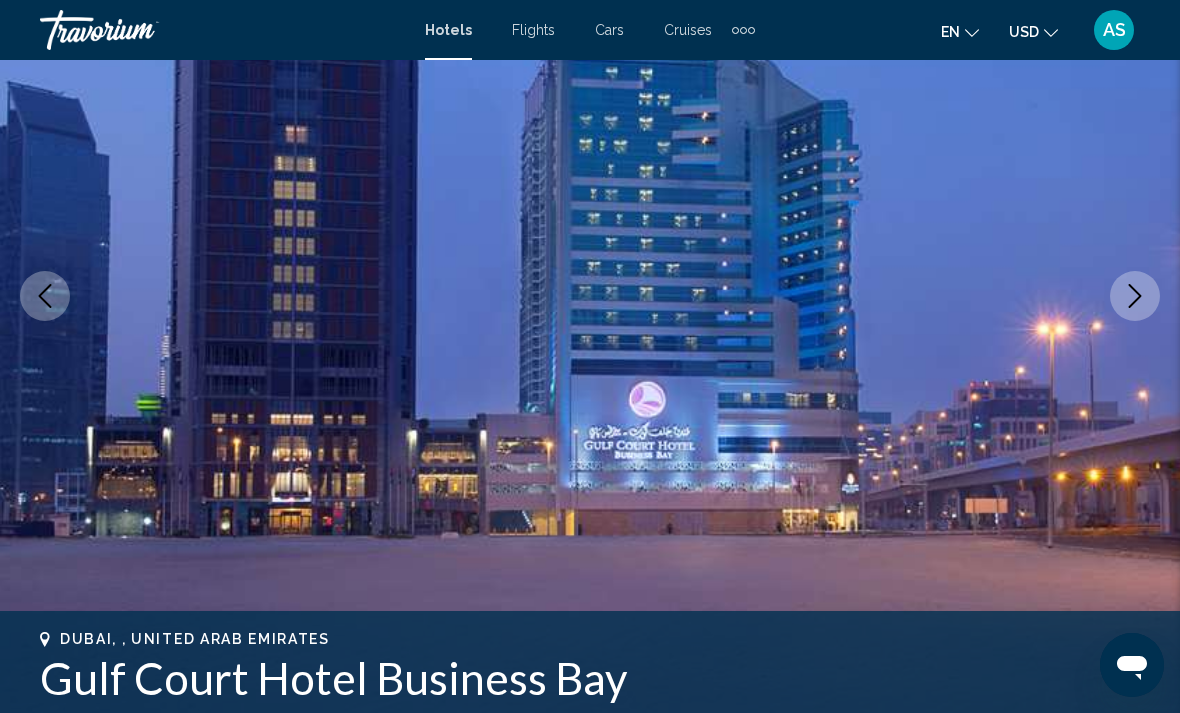 click at bounding box center (1135, 296) 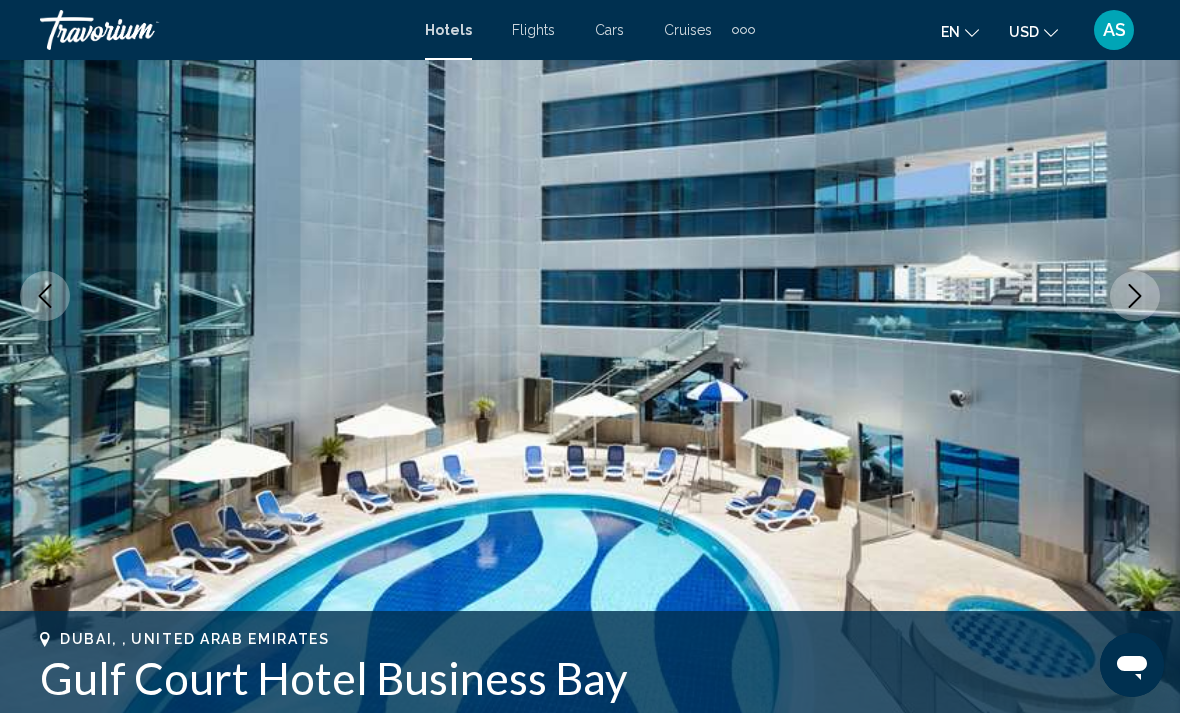 click at bounding box center (590, 296) 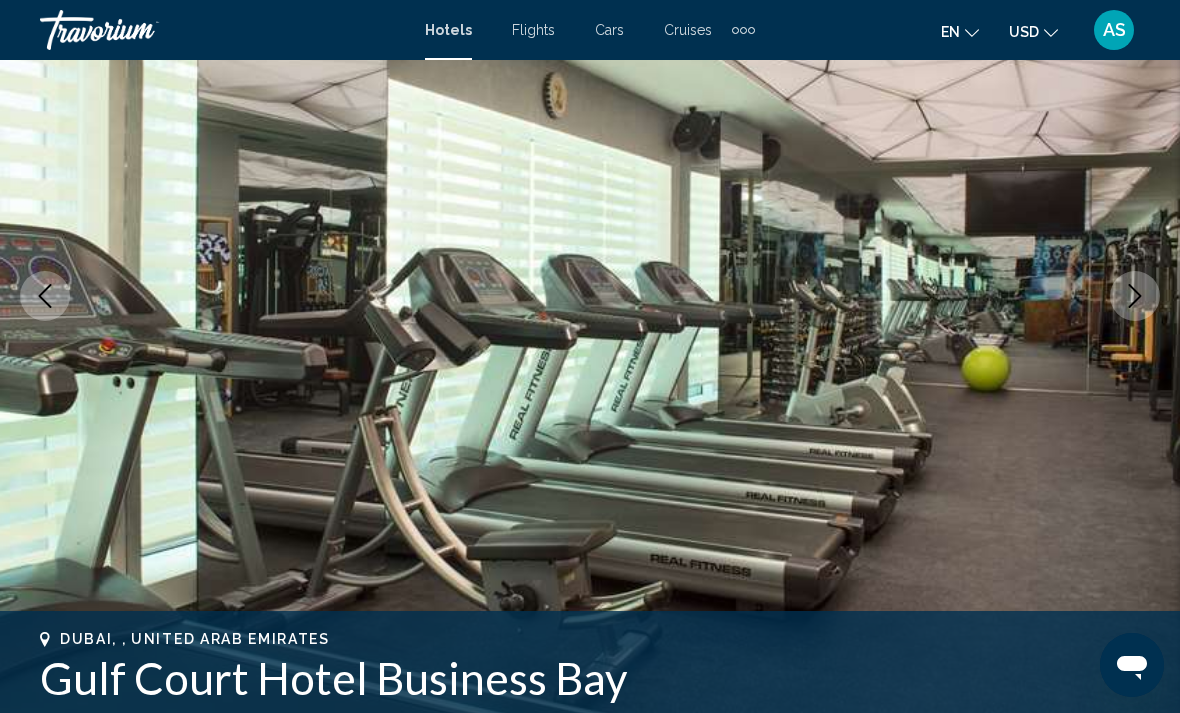 click at bounding box center [1135, 296] 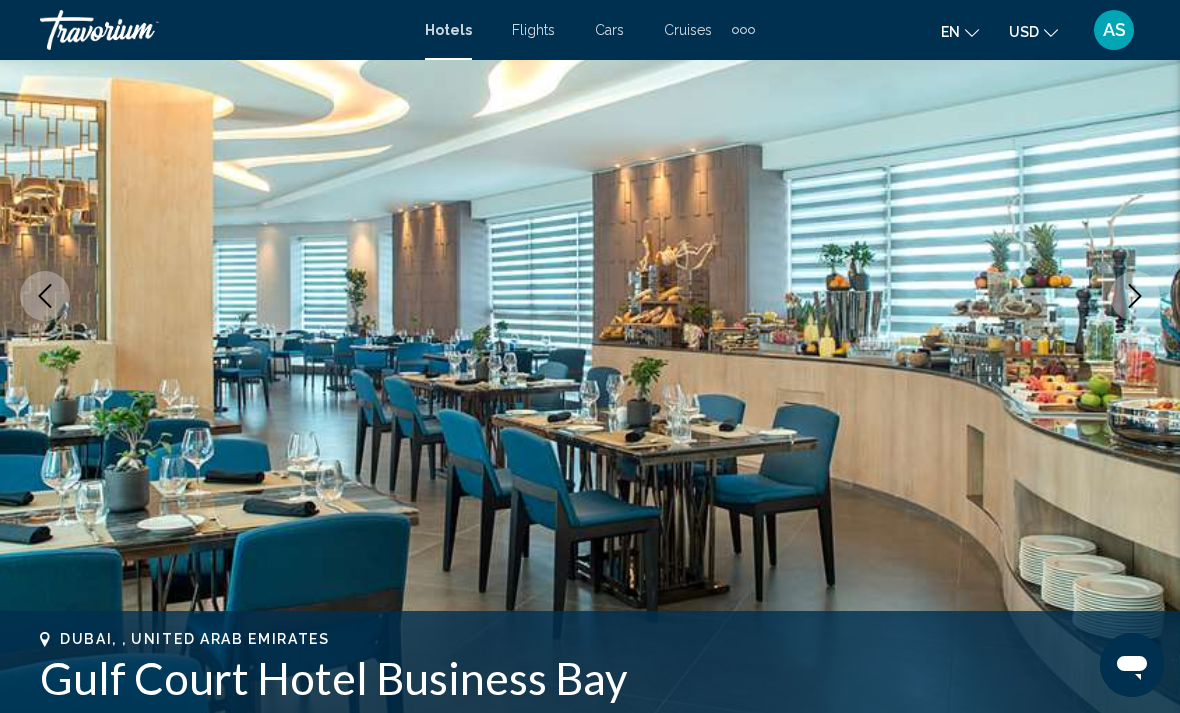 click 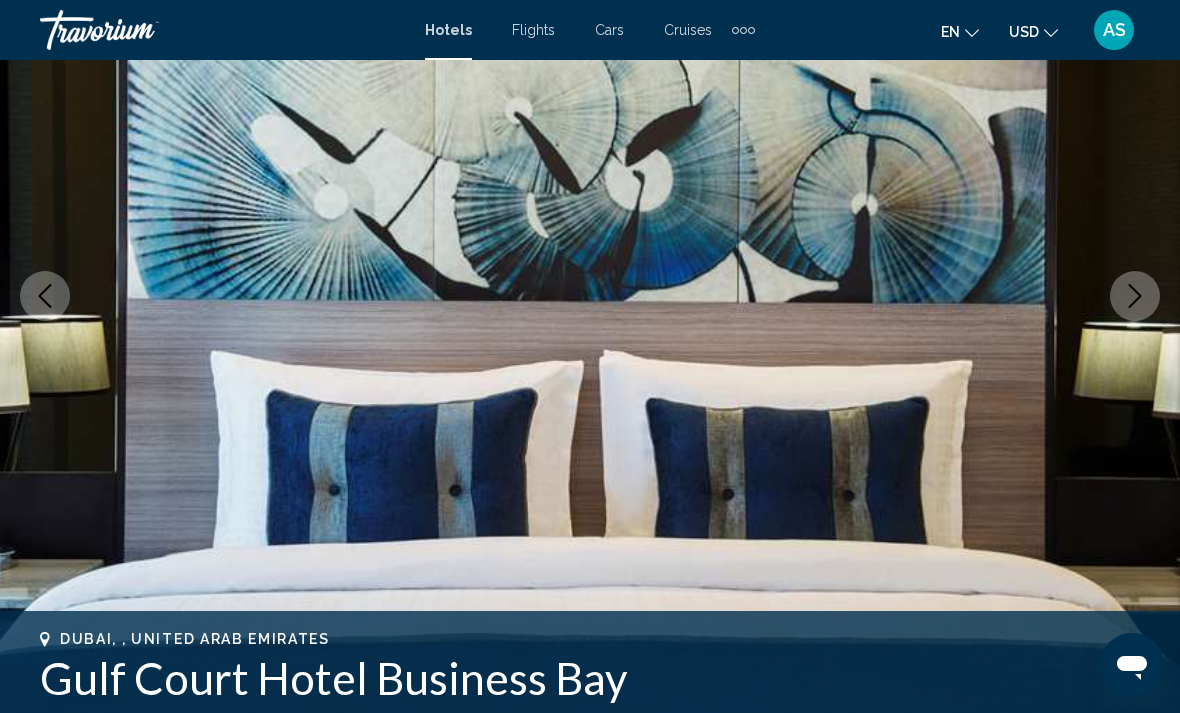 click 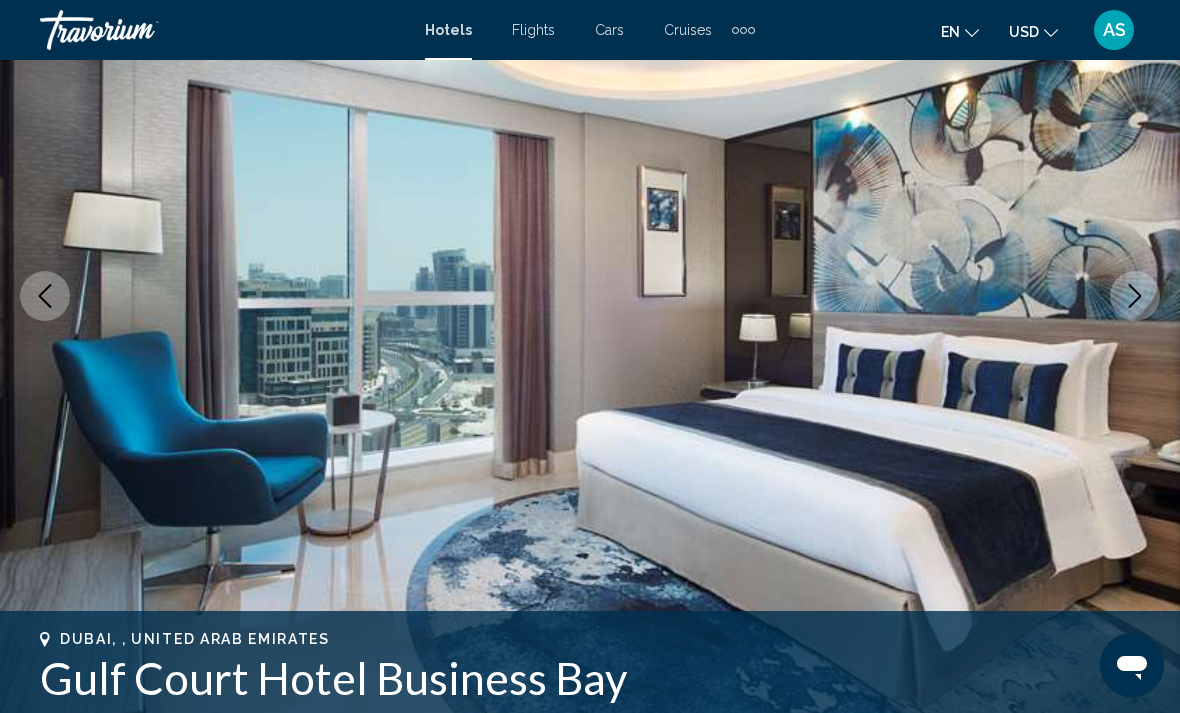 click at bounding box center (1135, 296) 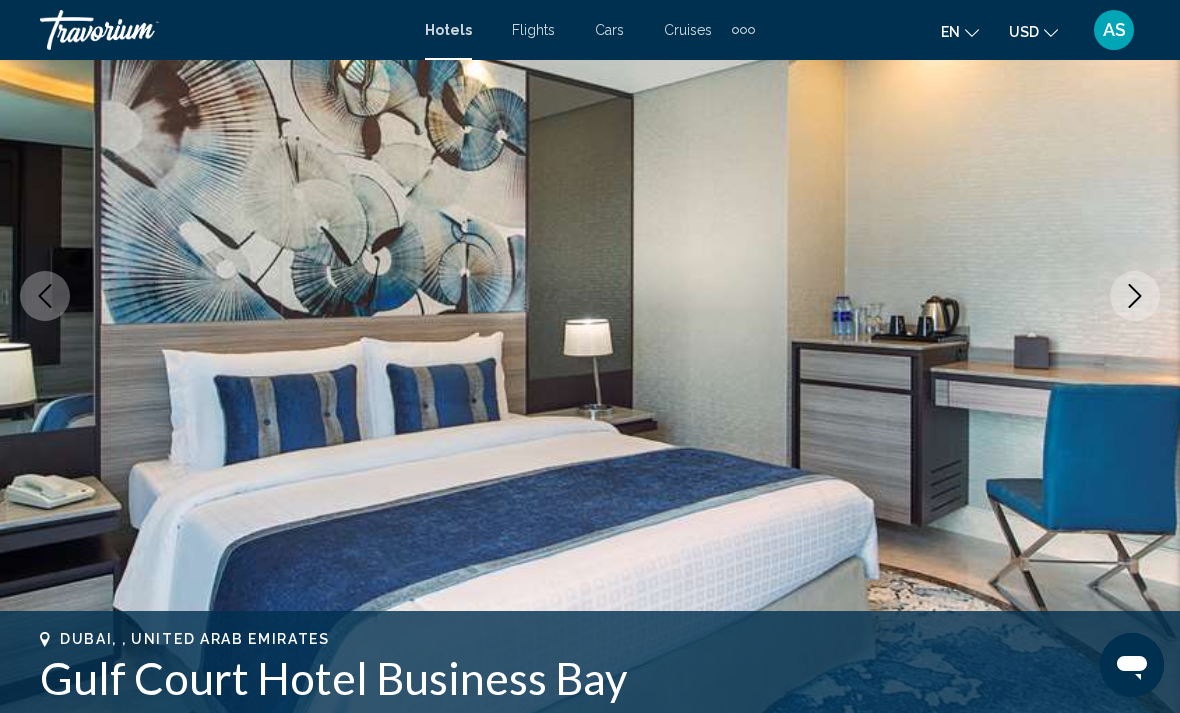 click at bounding box center [1135, 296] 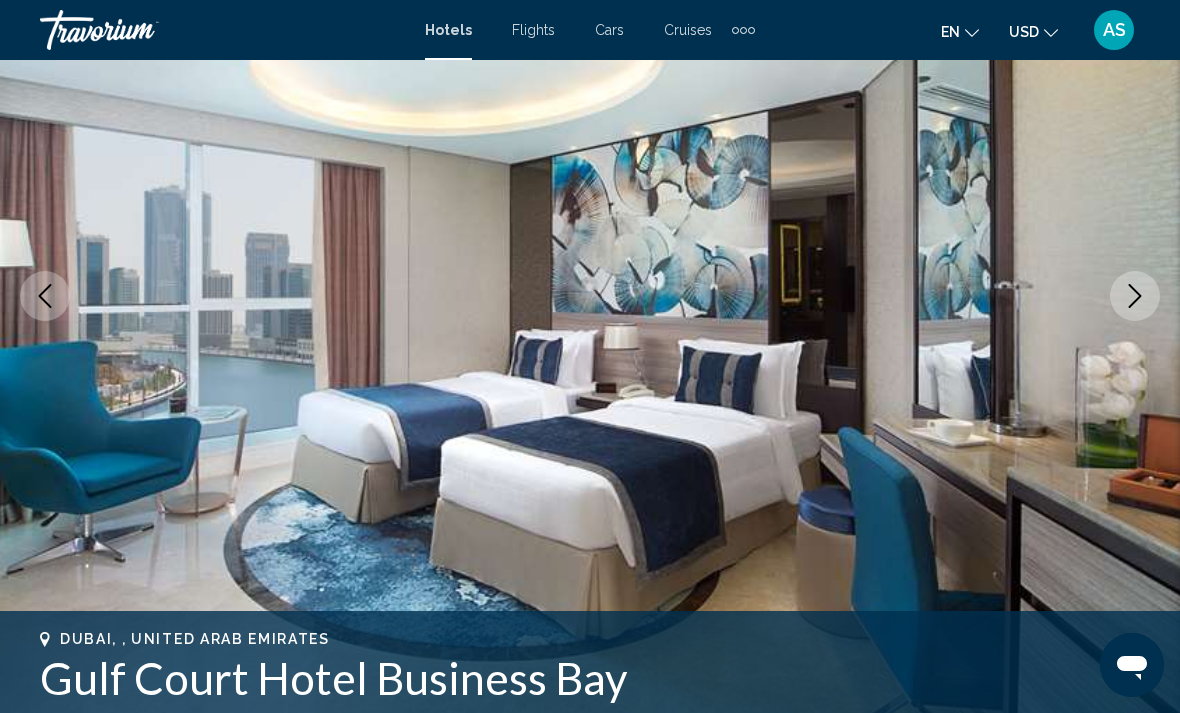 click at bounding box center (45, 296) 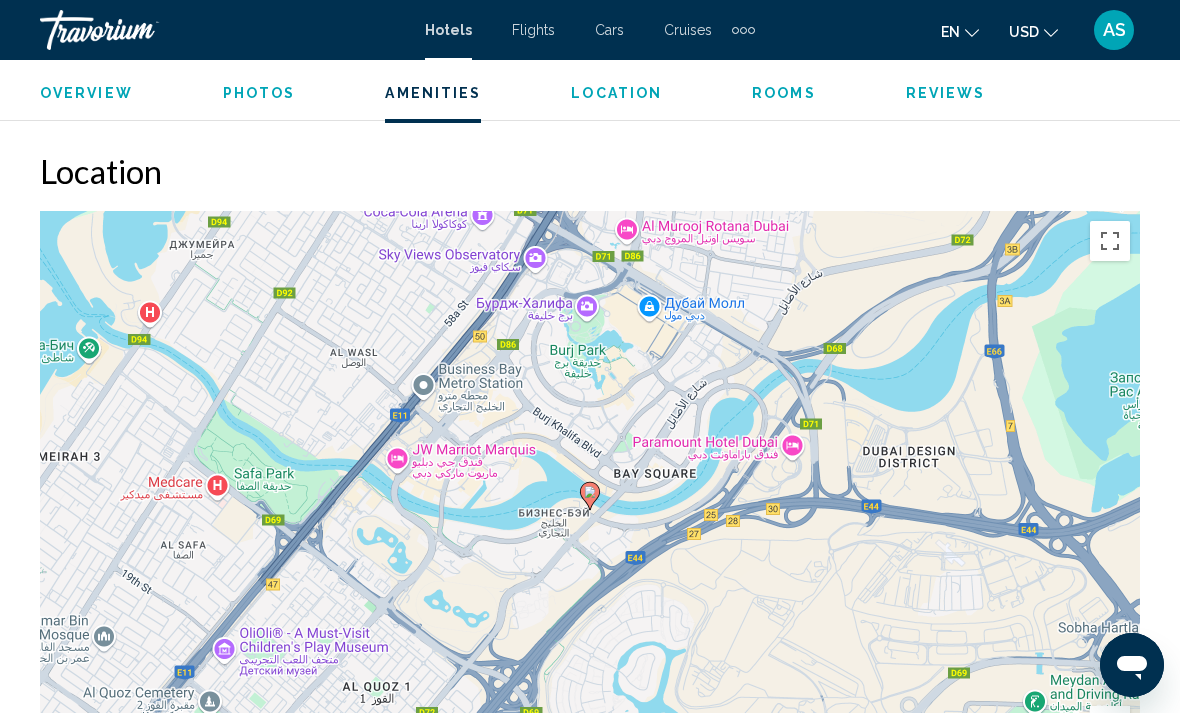 scroll, scrollTop: 2172, scrollLeft: 0, axis: vertical 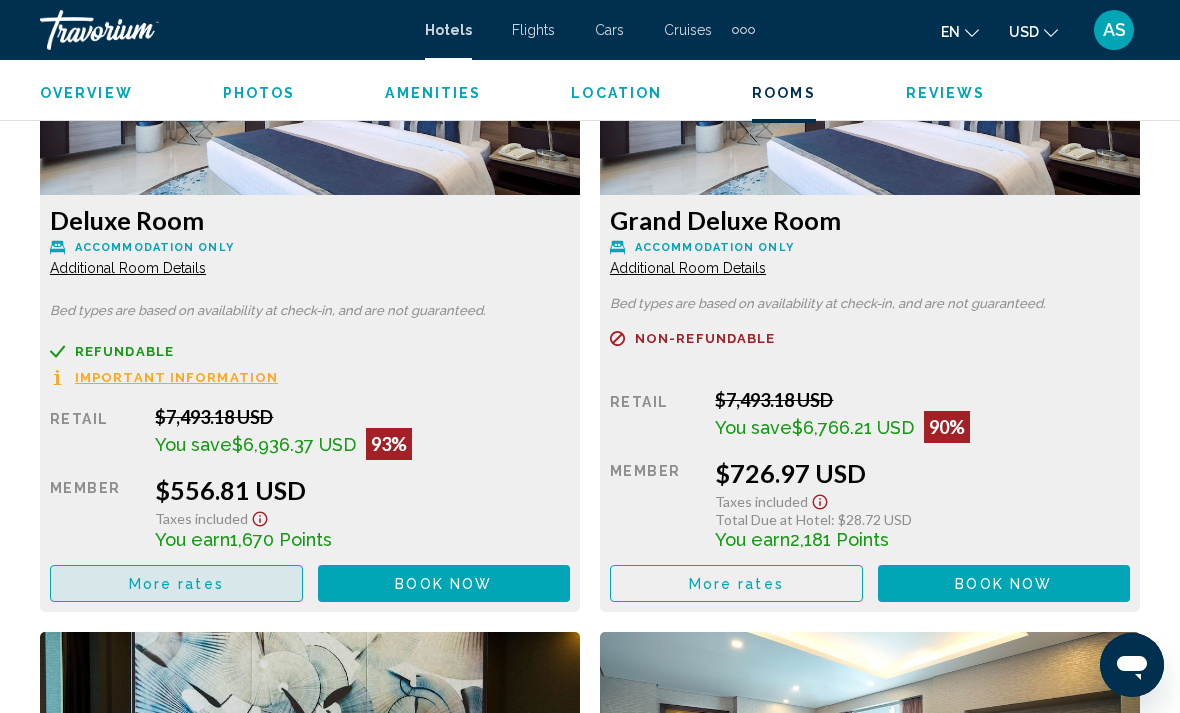 click on "More rates" at bounding box center [176, 583] 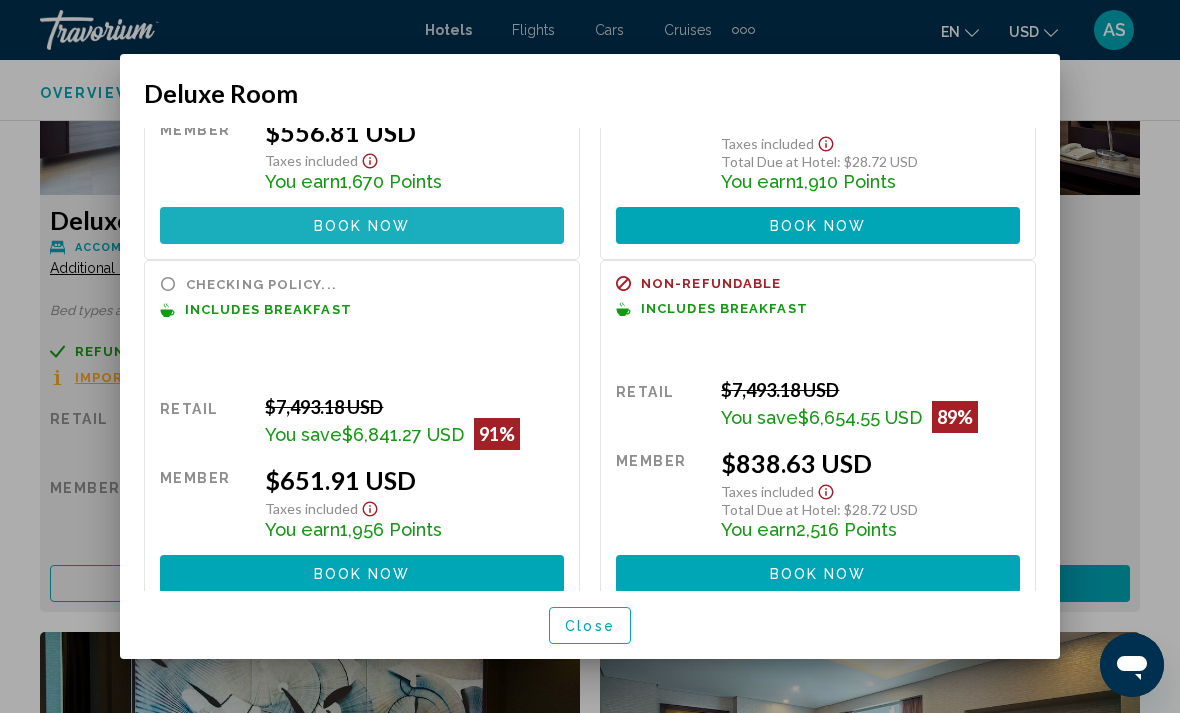 scroll, scrollTop: 231, scrollLeft: 0, axis: vertical 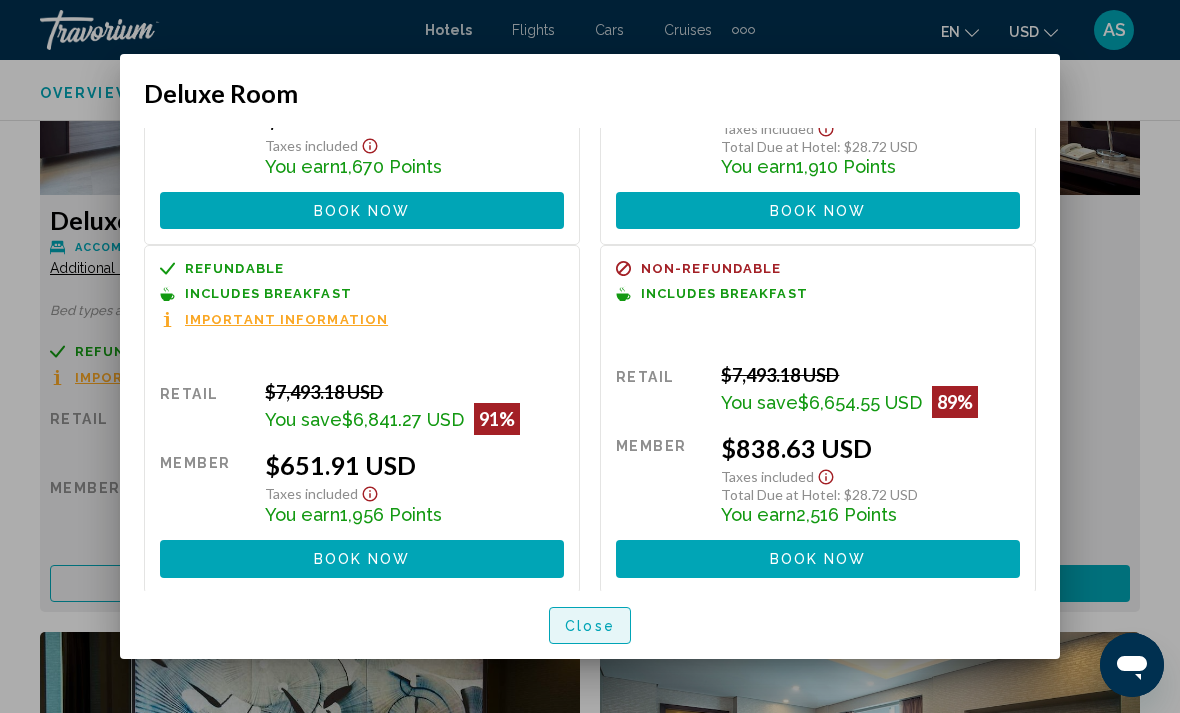click on "Close" at bounding box center (590, 626) 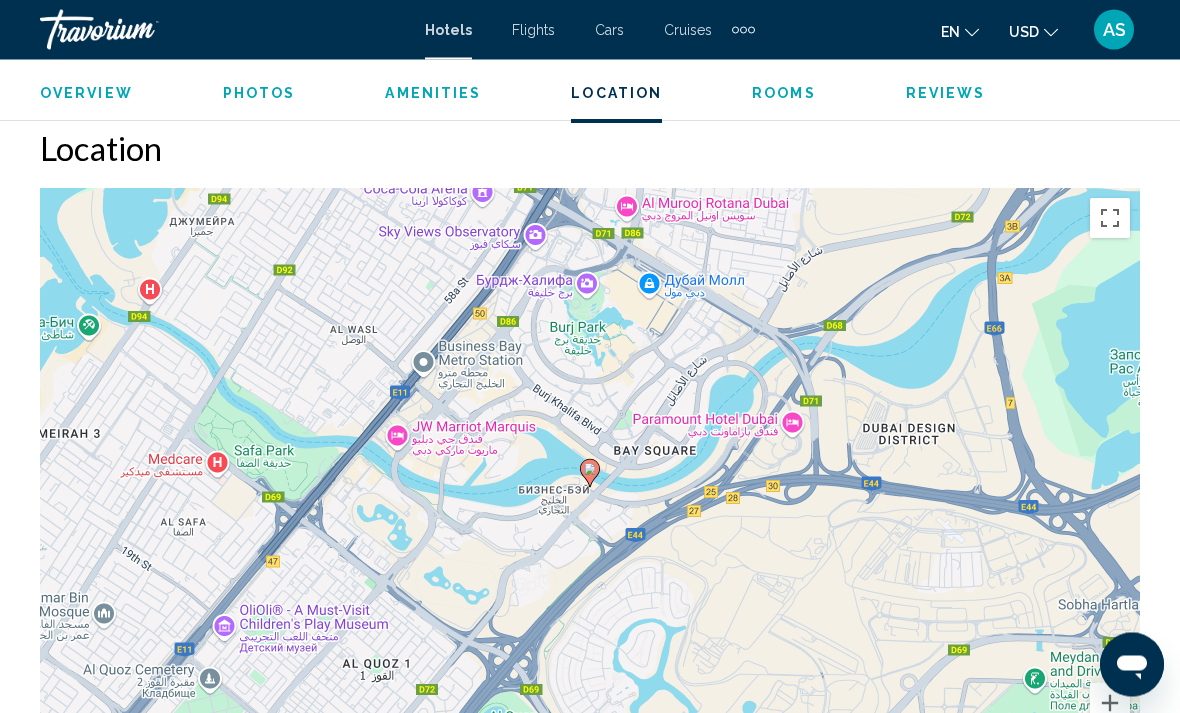 scroll, scrollTop: 2194, scrollLeft: 0, axis: vertical 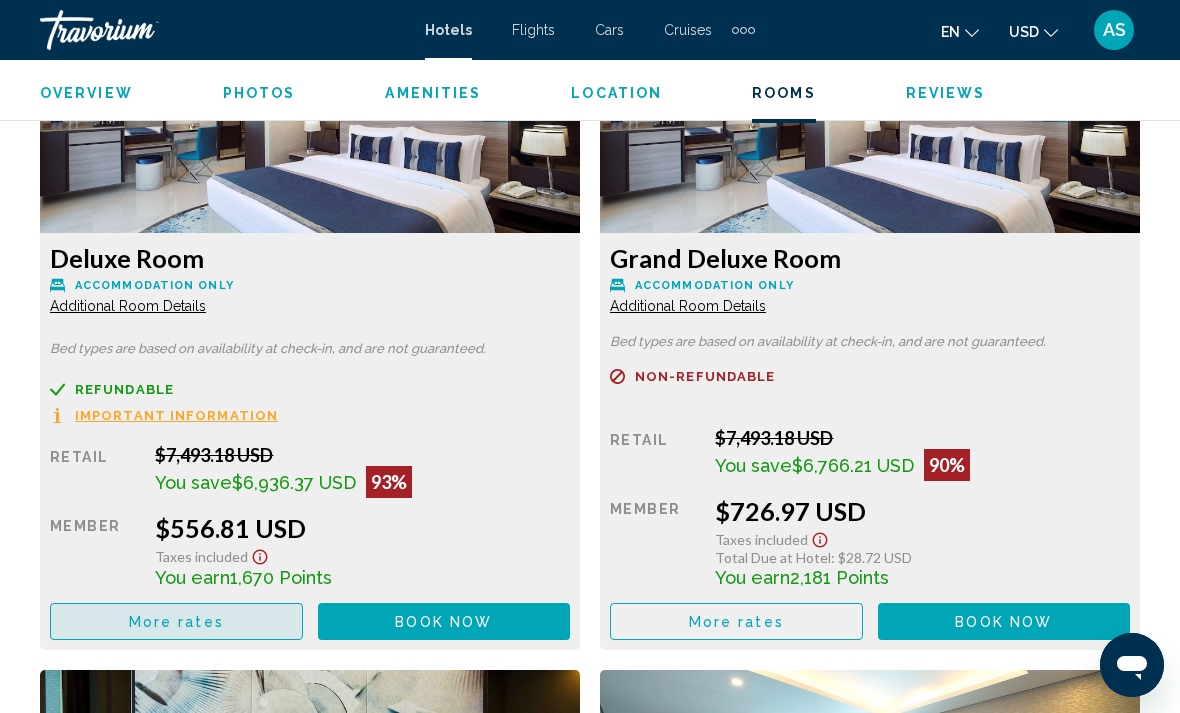 click on "More rates" at bounding box center (176, 621) 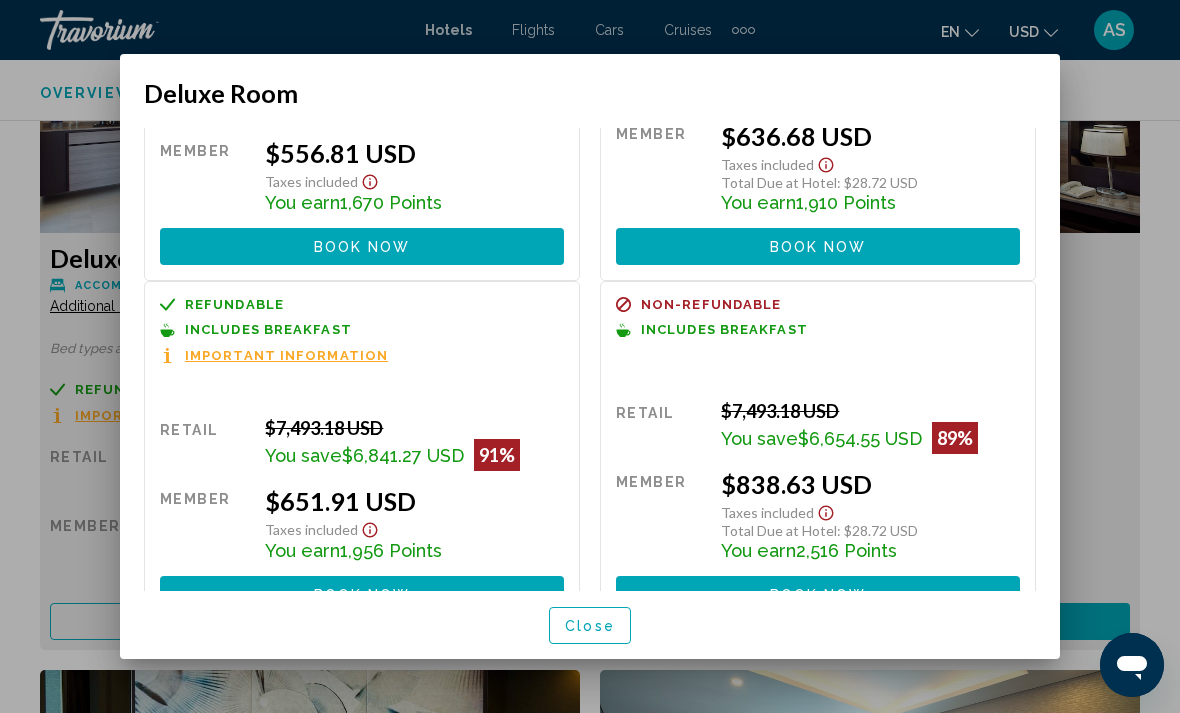 scroll, scrollTop: 205, scrollLeft: 0, axis: vertical 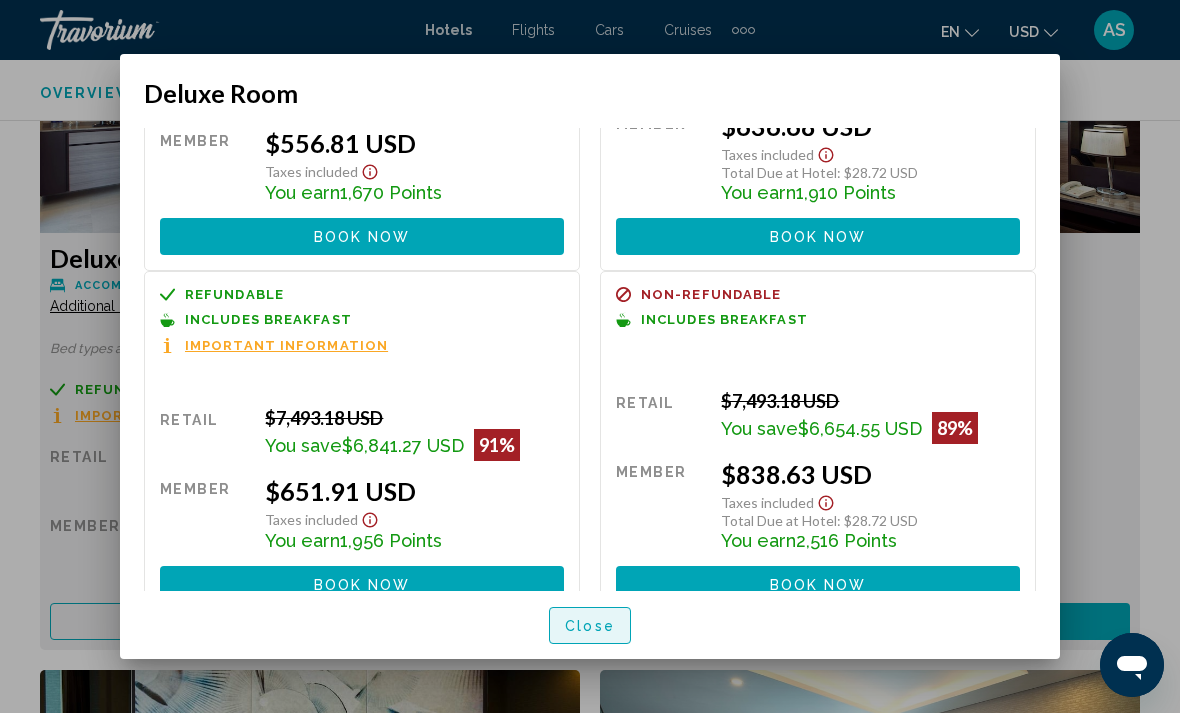 click on "Close" at bounding box center (590, 625) 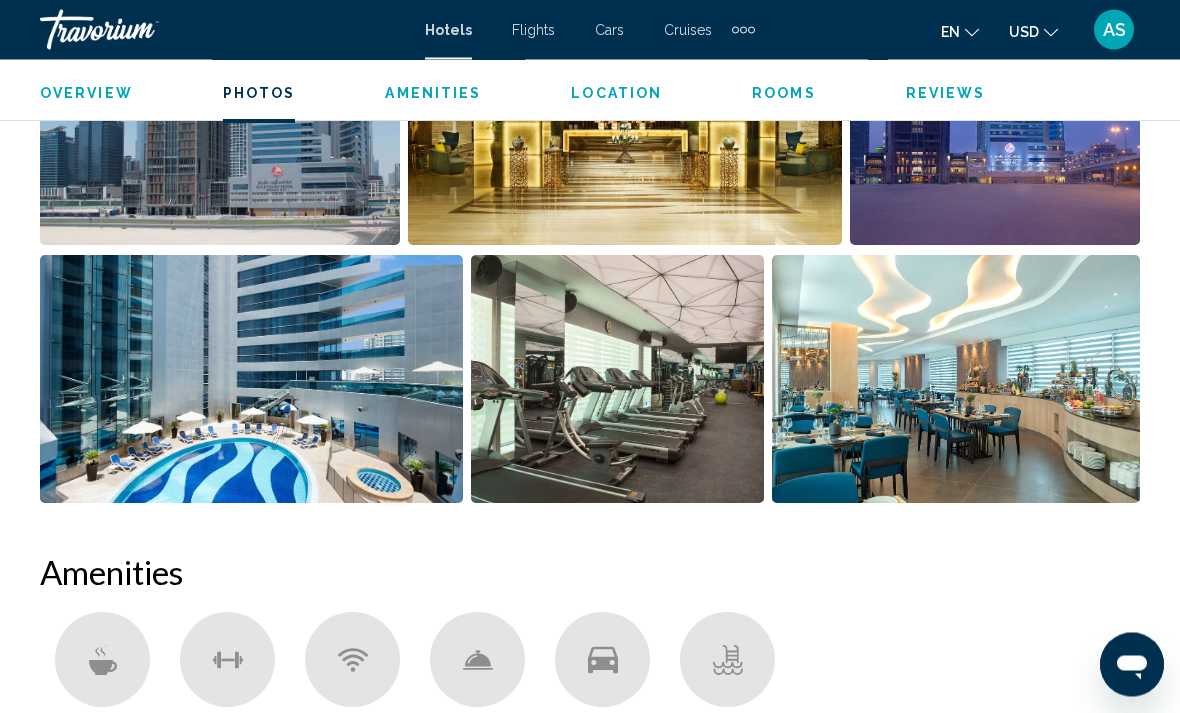 scroll, scrollTop: 1465, scrollLeft: 0, axis: vertical 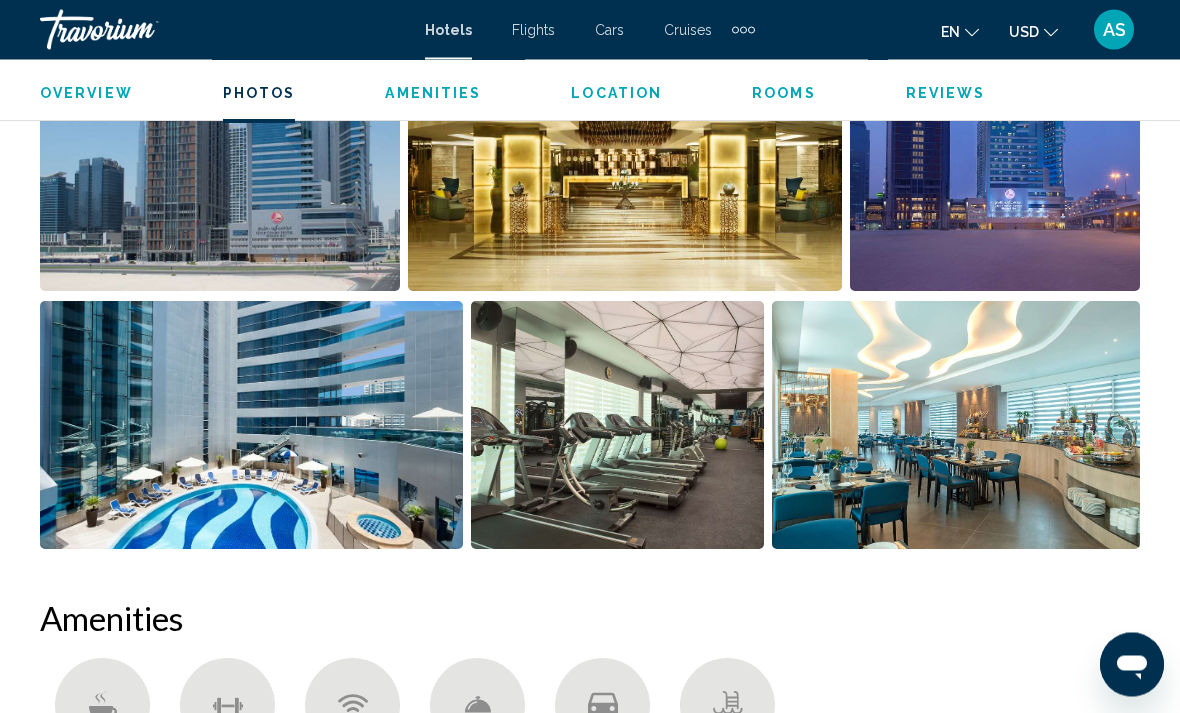 click at bounding box center [956, 426] 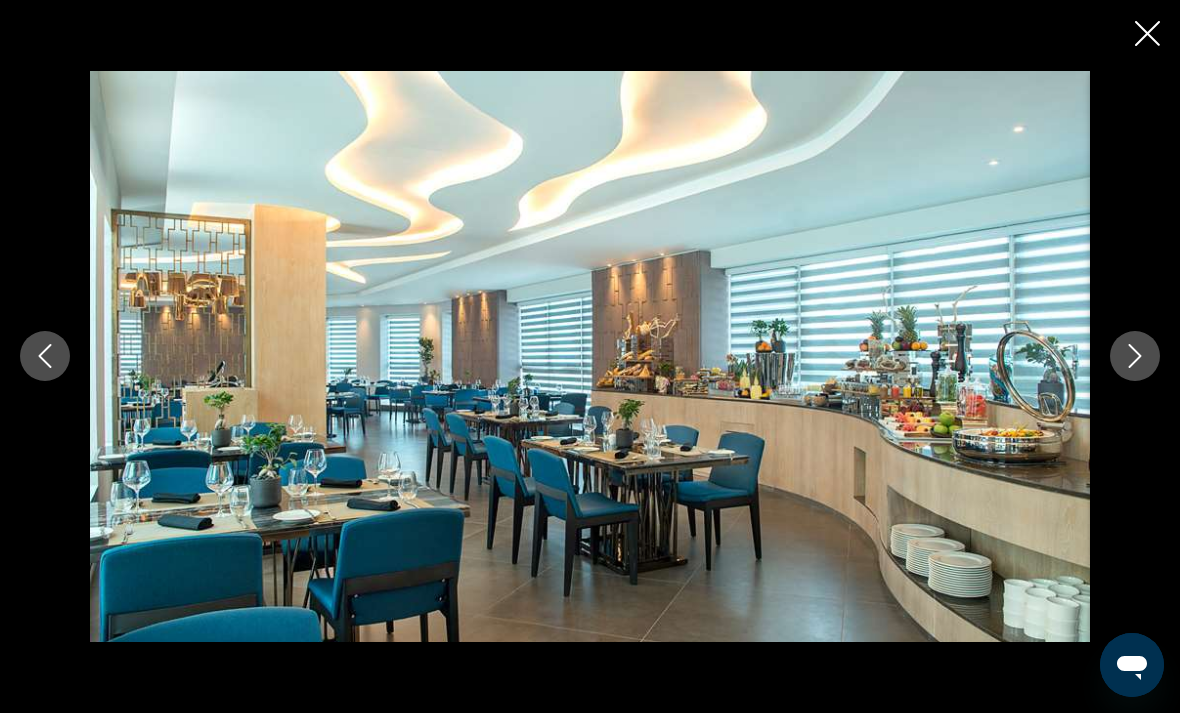 click 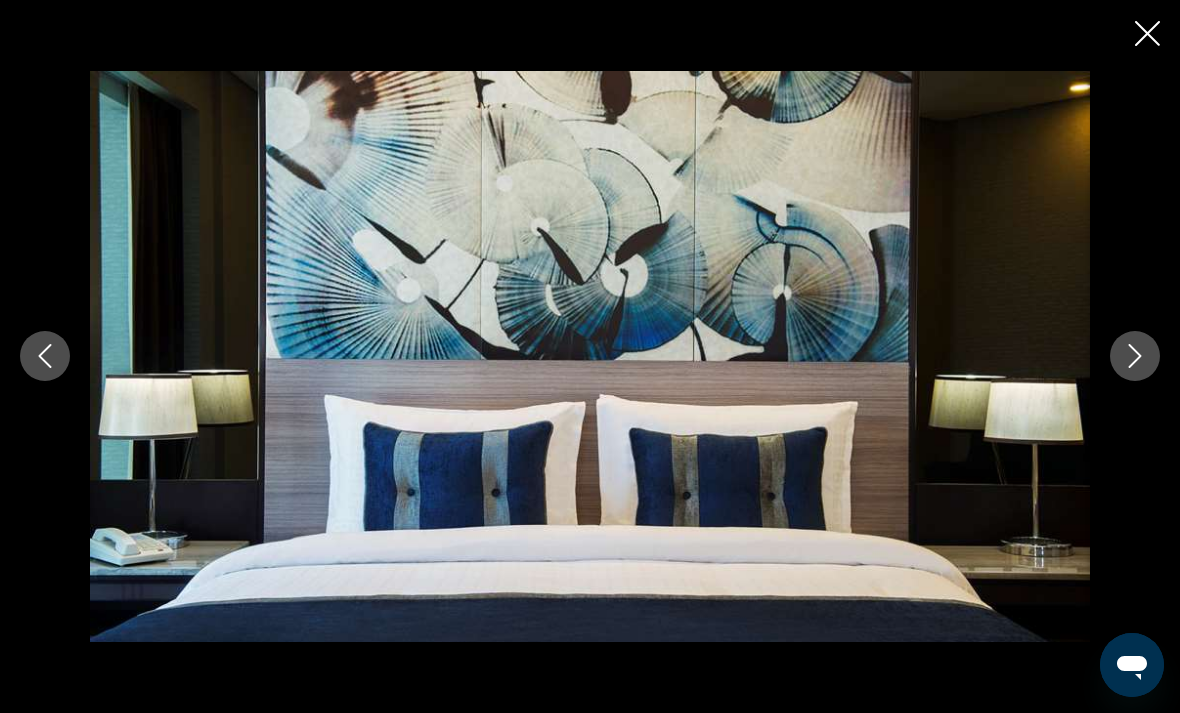 click at bounding box center [1135, 356] 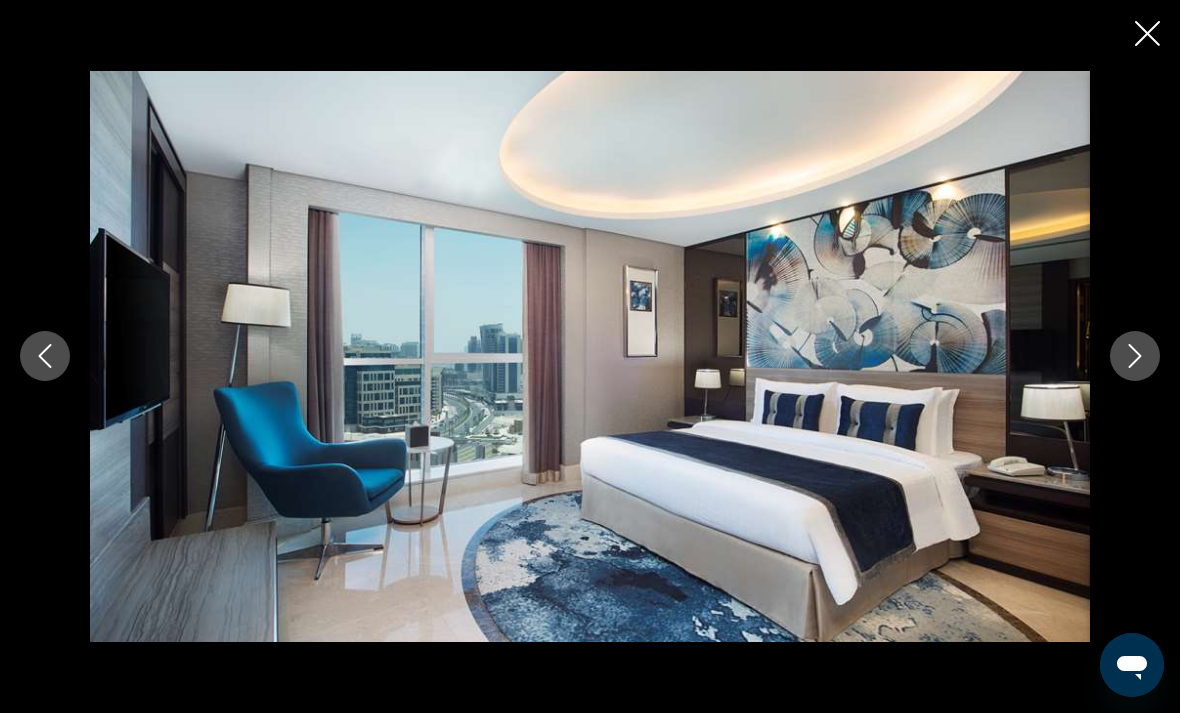 click 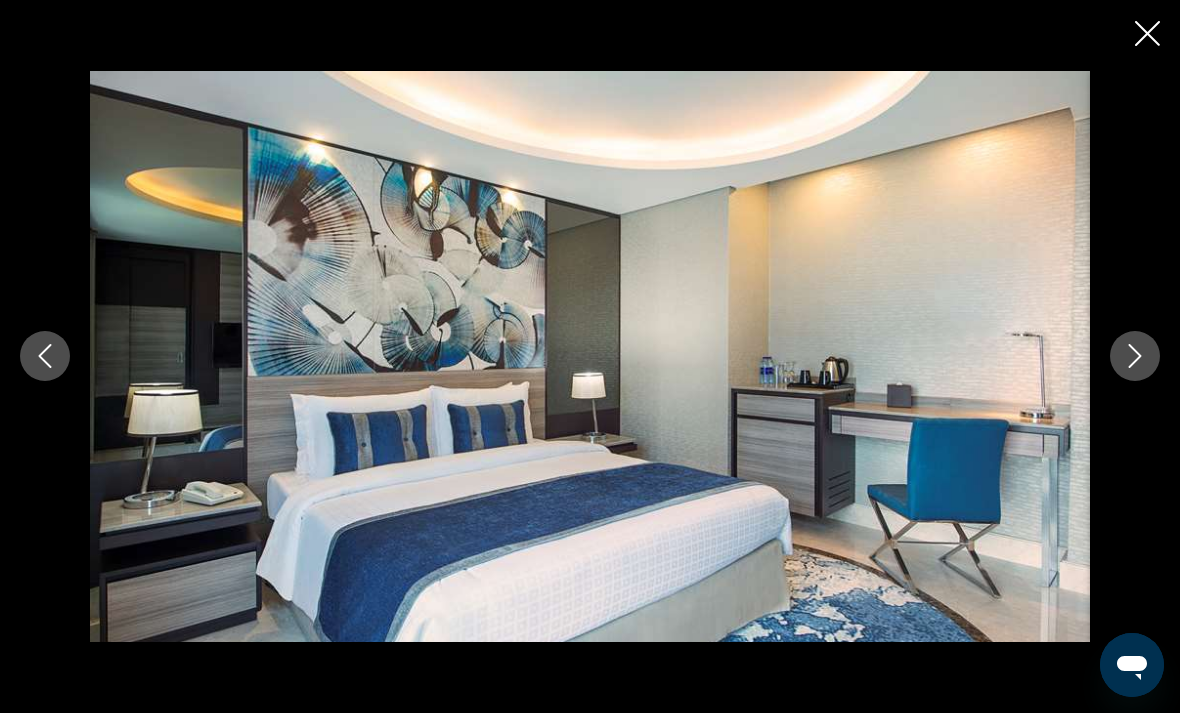 click 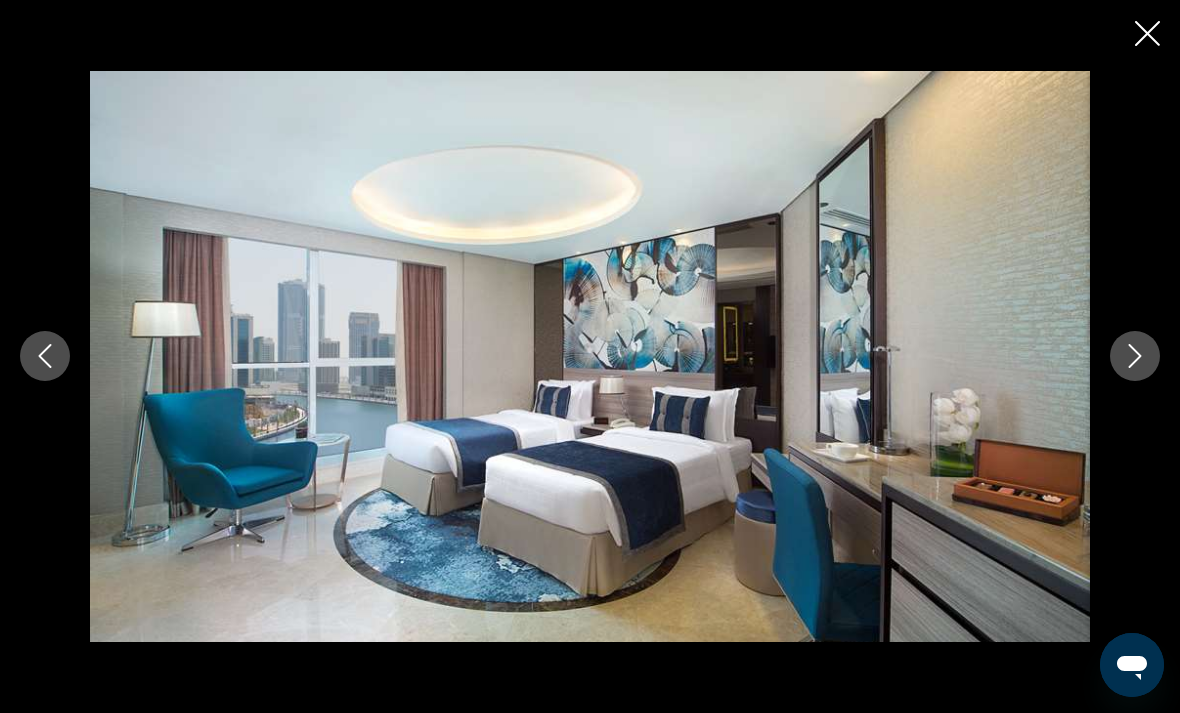 click 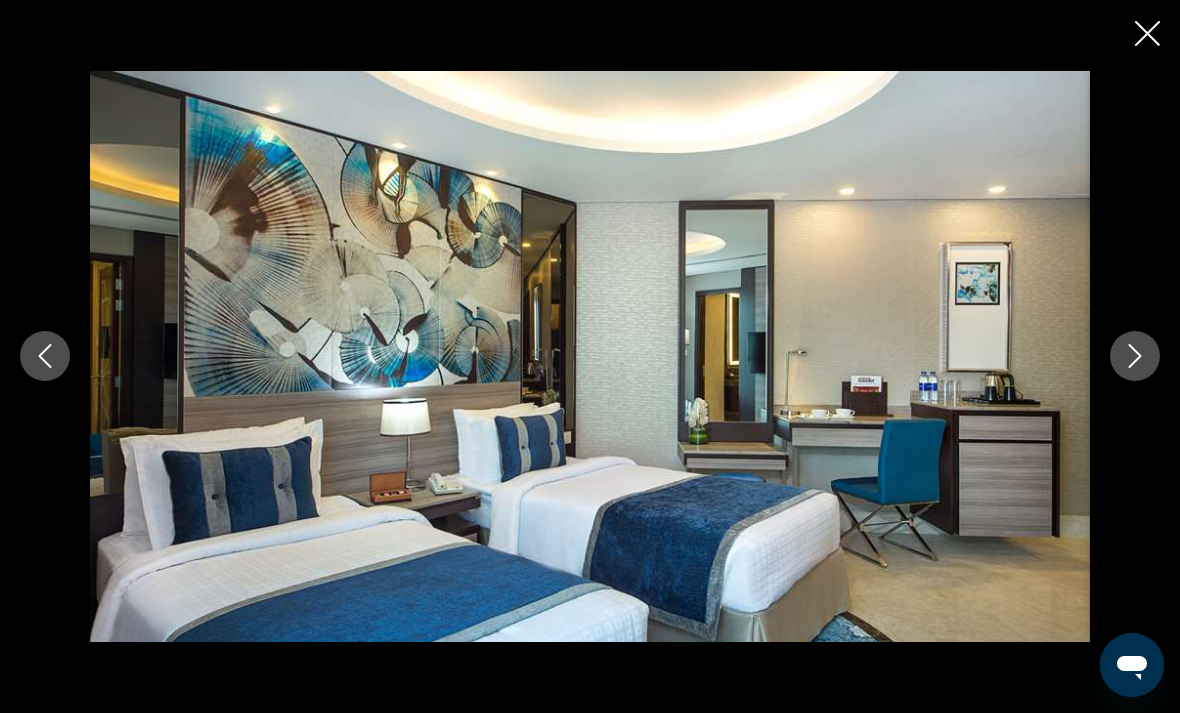 click 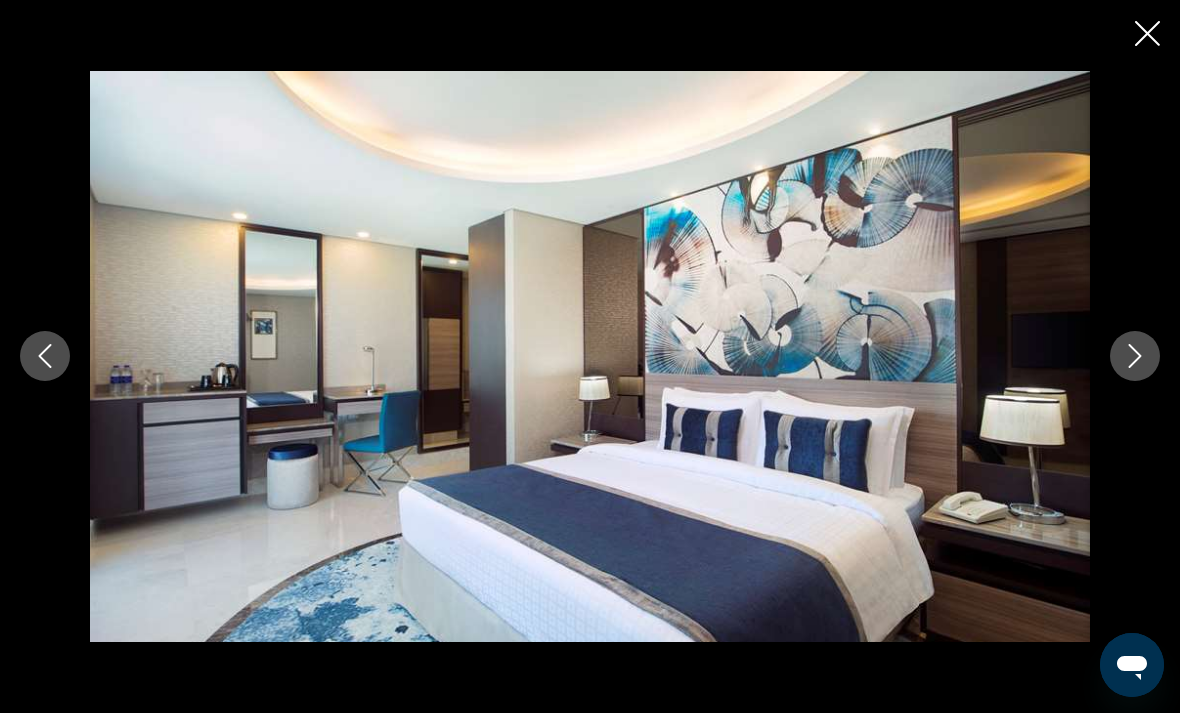 click 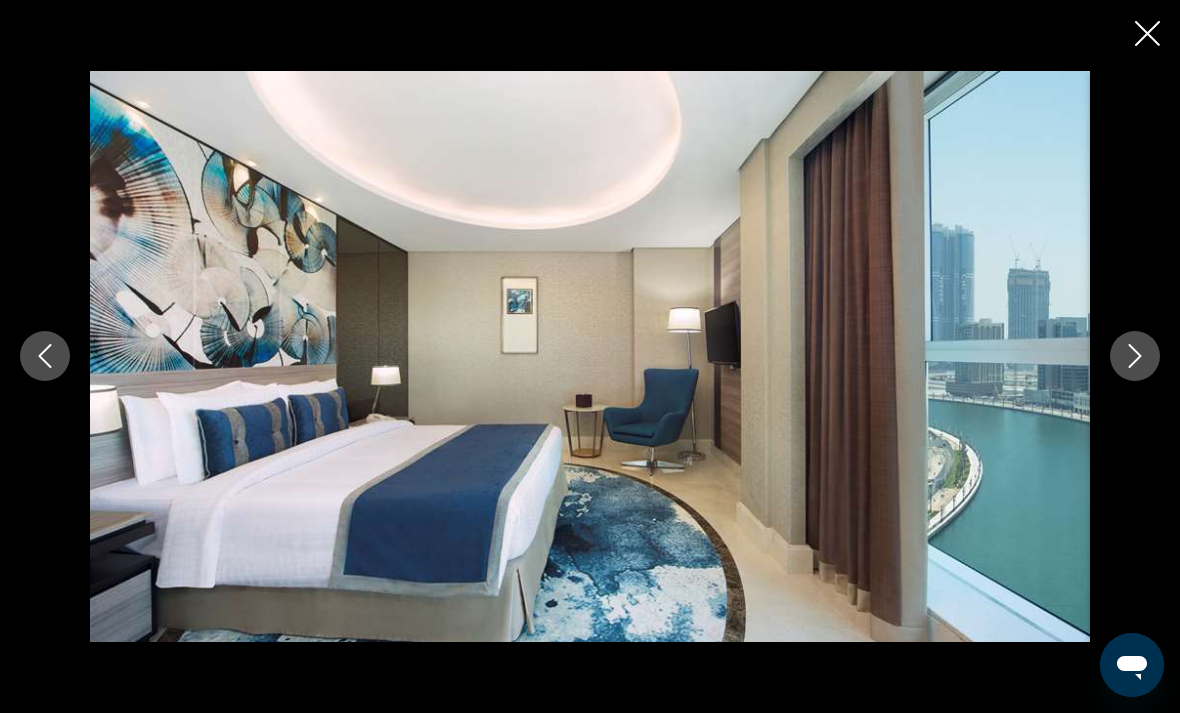 click 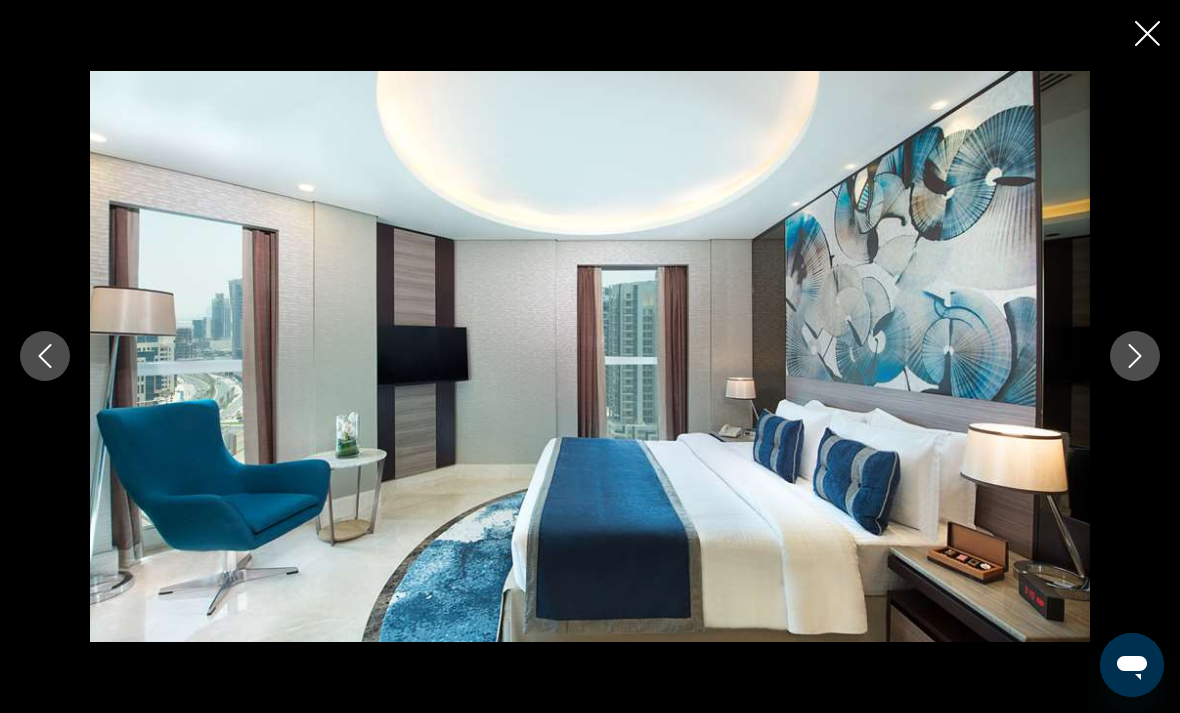 scroll, scrollTop: 4024, scrollLeft: 0, axis: vertical 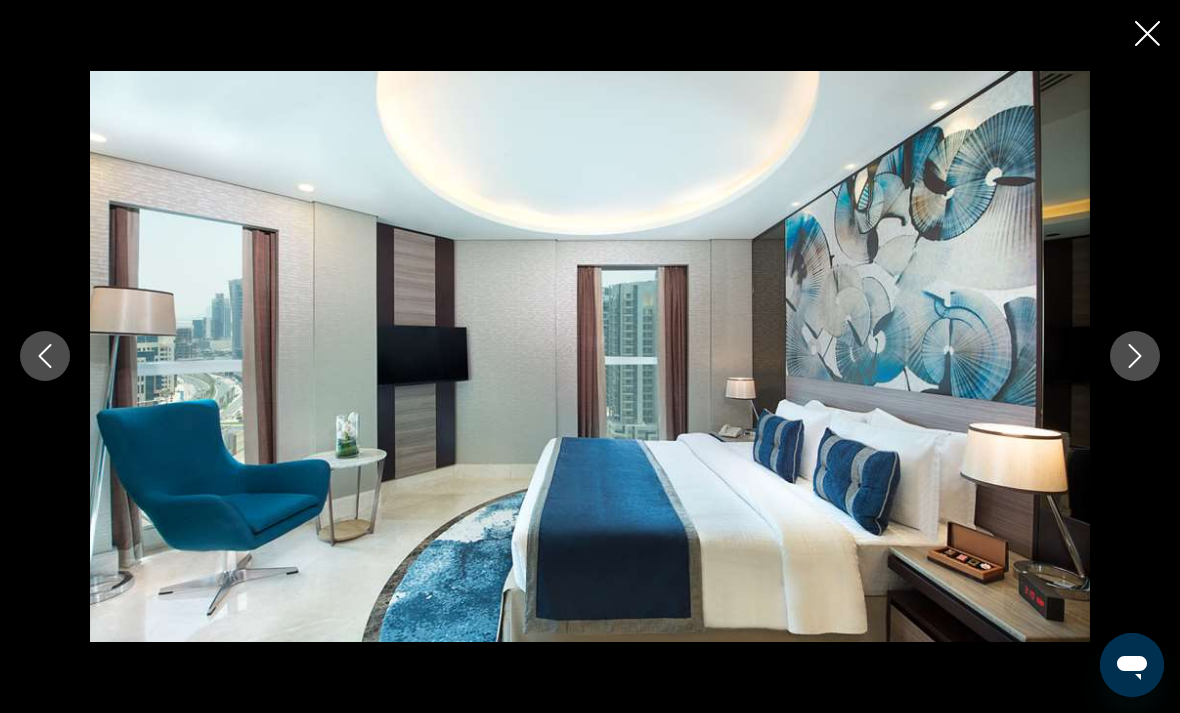 click 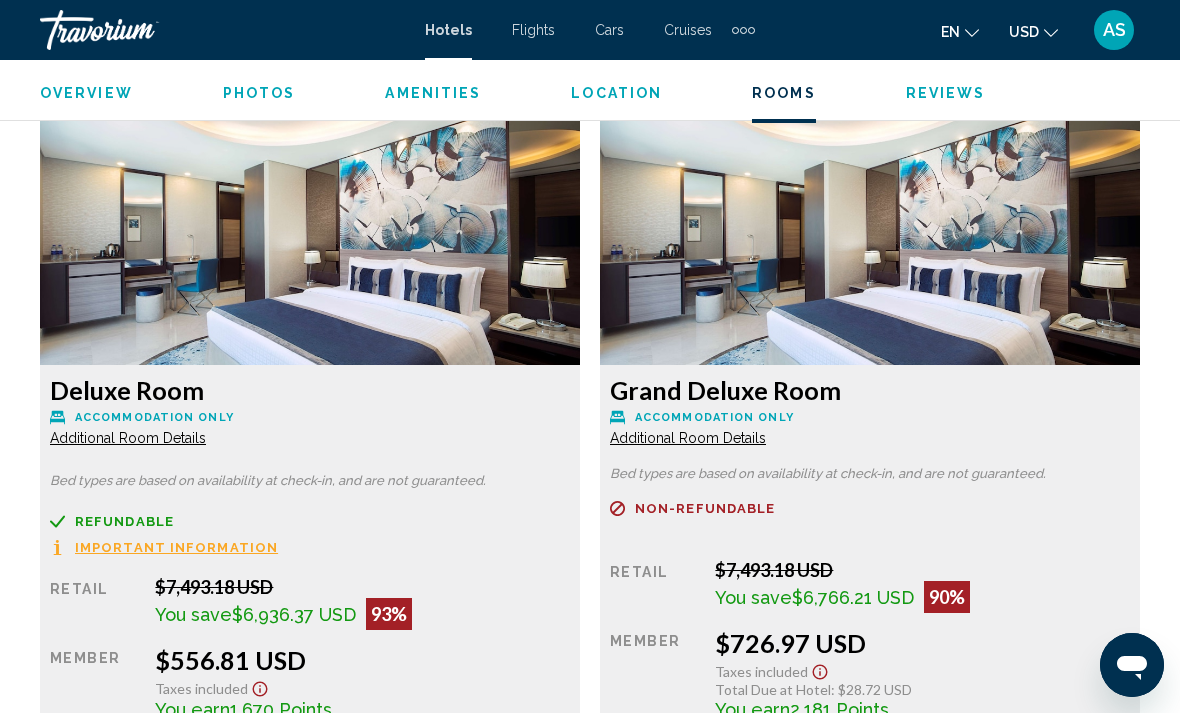 scroll, scrollTop: 3303, scrollLeft: 0, axis: vertical 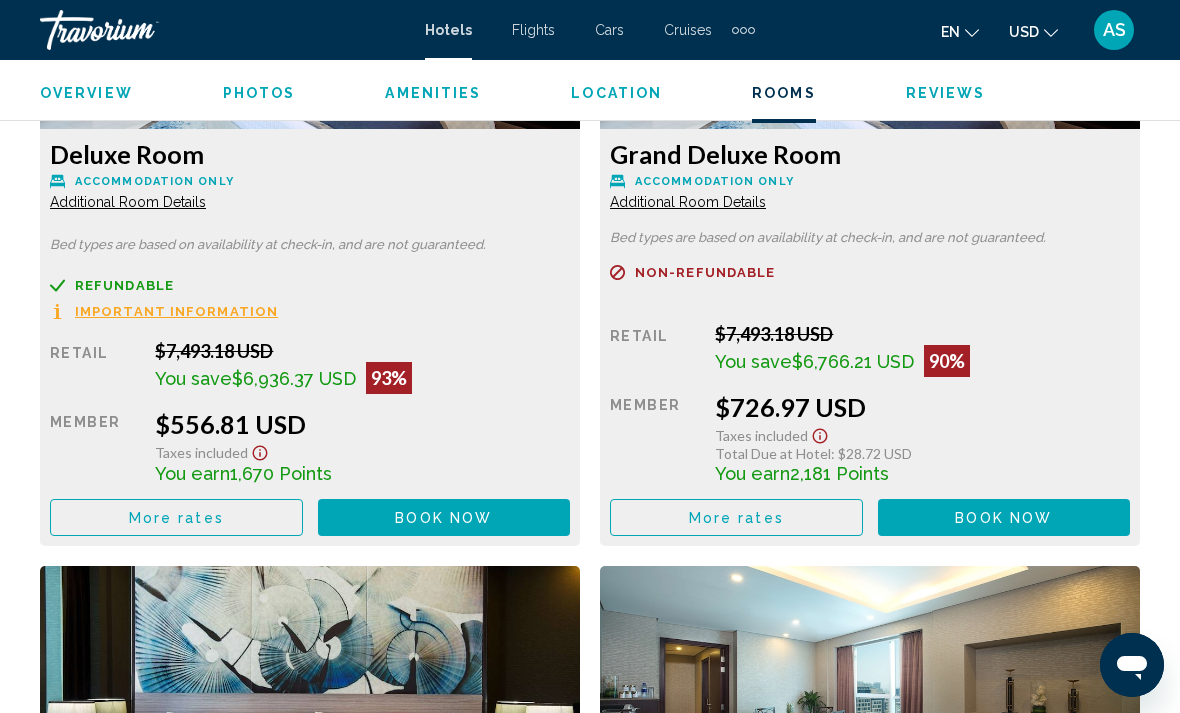 click on "More rates" at bounding box center (176, 518) 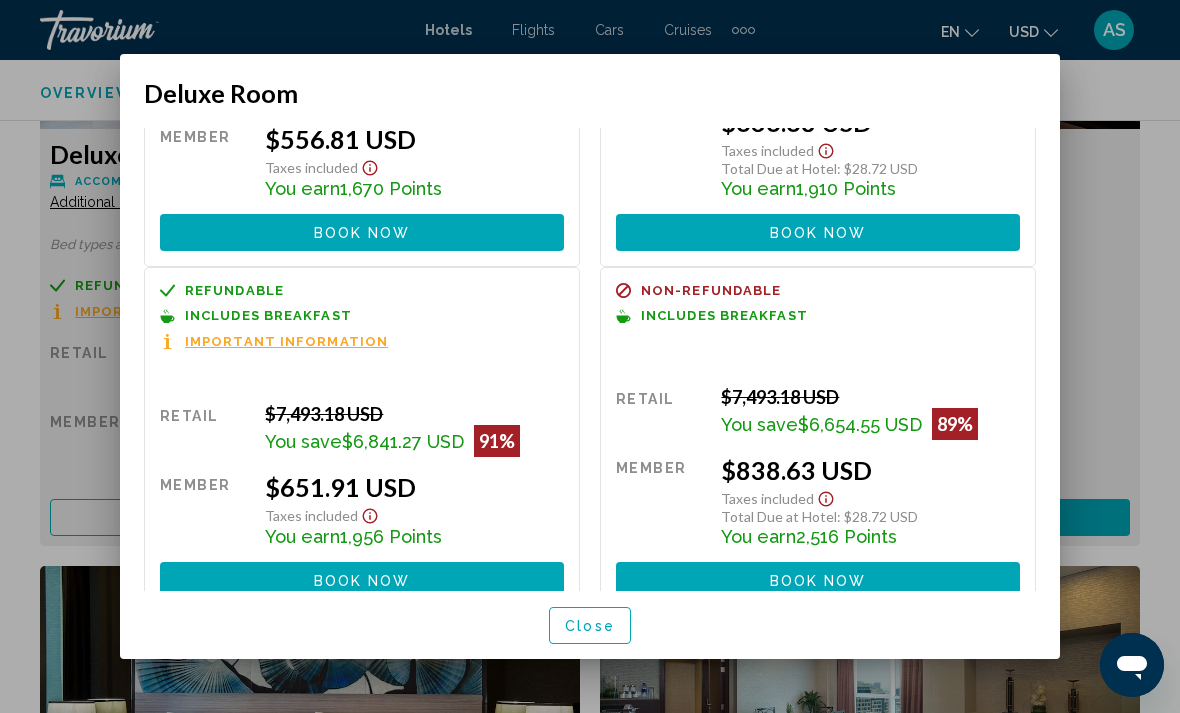 scroll, scrollTop: 211, scrollLeft: 0, axis: vertical 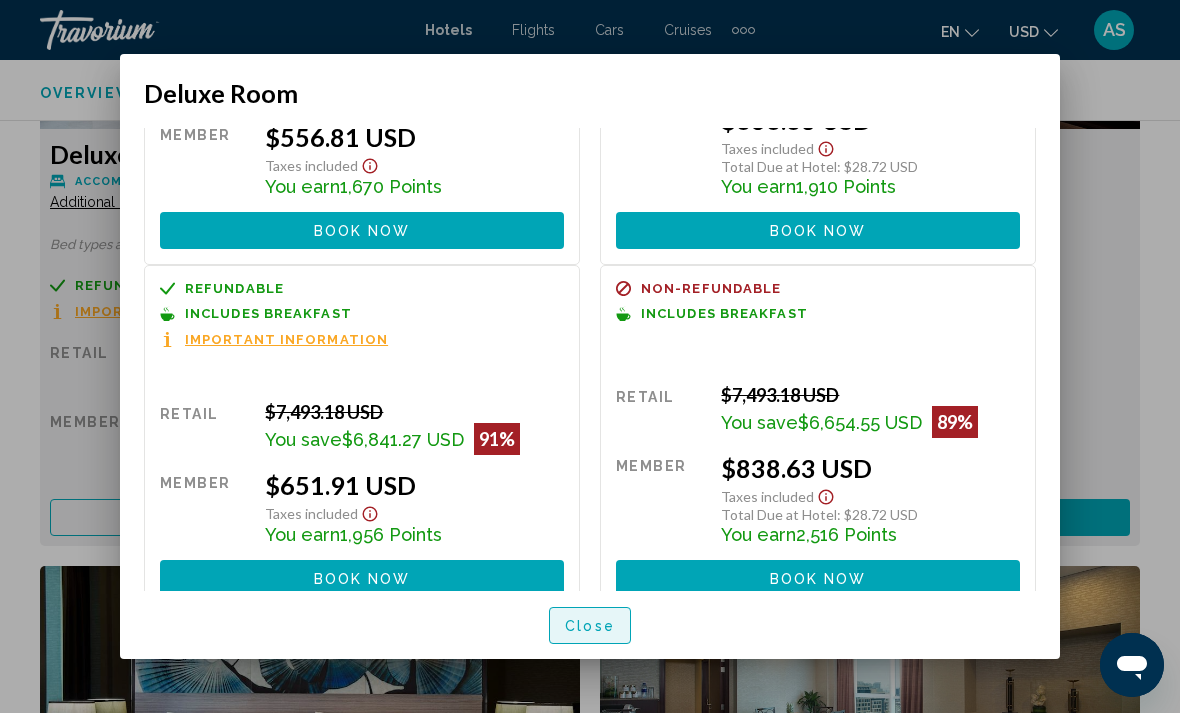 click on "Close" at bounding box center [590, 625] 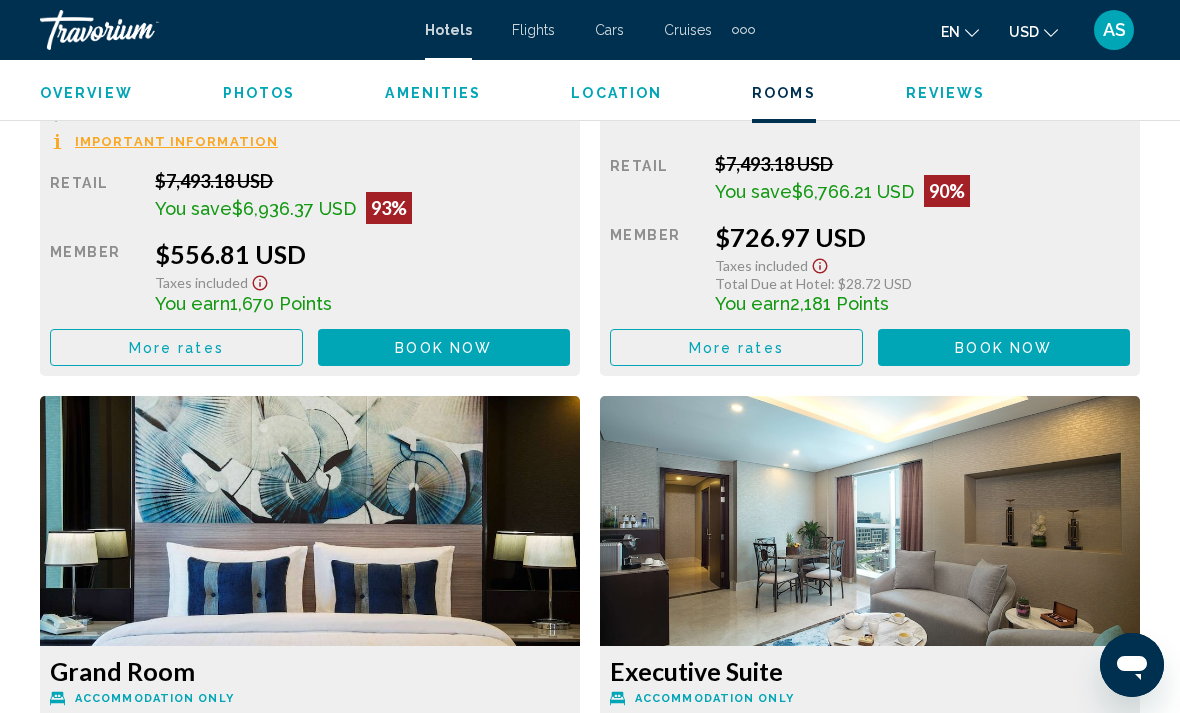 scroll, scrollTop: 3474, scrollLeft: 0, axis: vertical 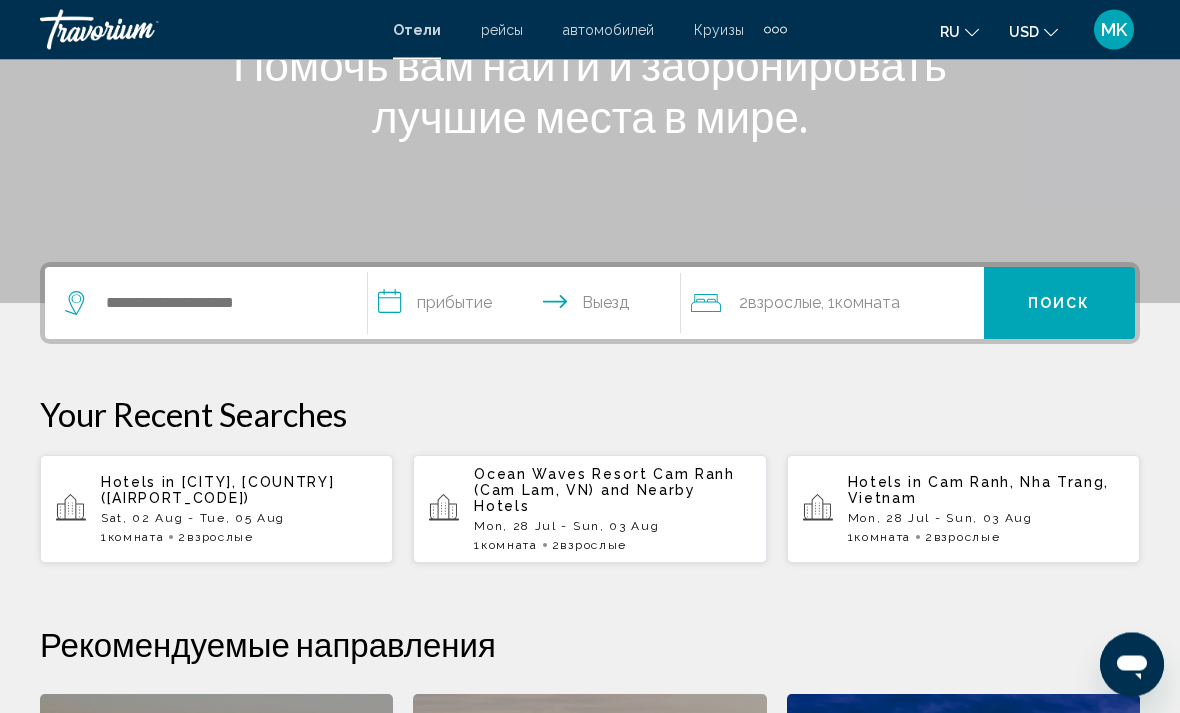 click on "Hotels in    [CITY], [COUNTRY] ([AIRPORT_CODE])" at bounding box center [239, 491] 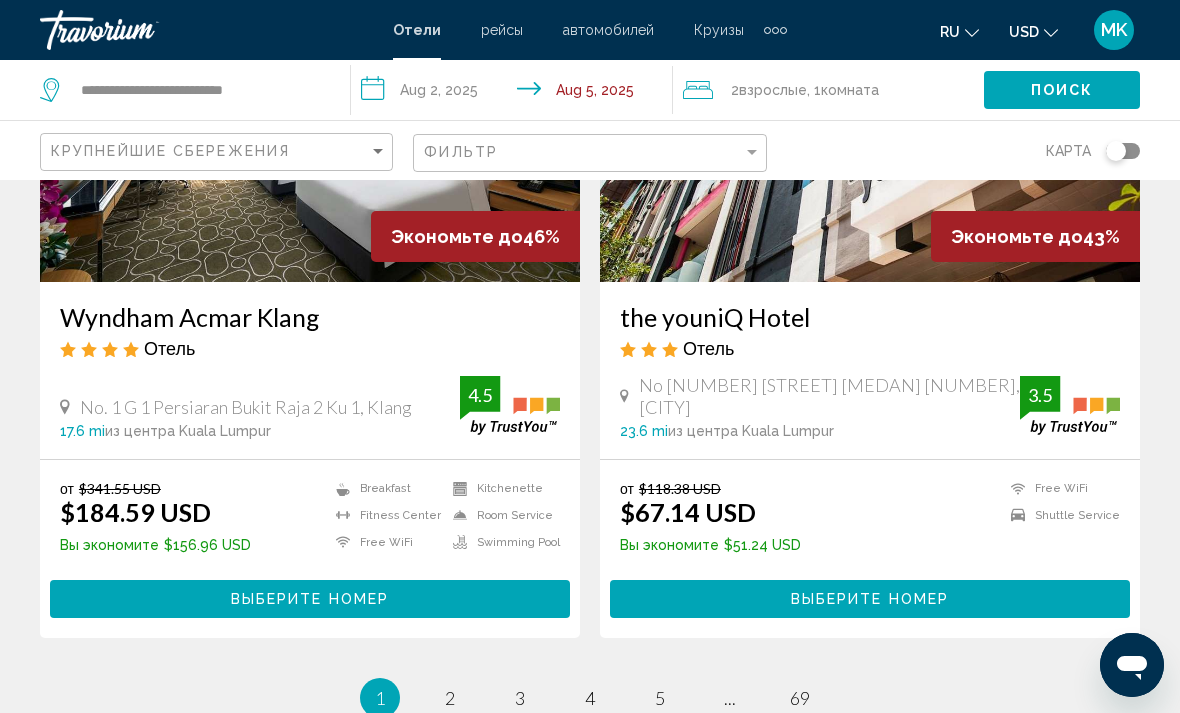 scroll, scrollTop: 4066, scrollLeft: 0, axis: vertical 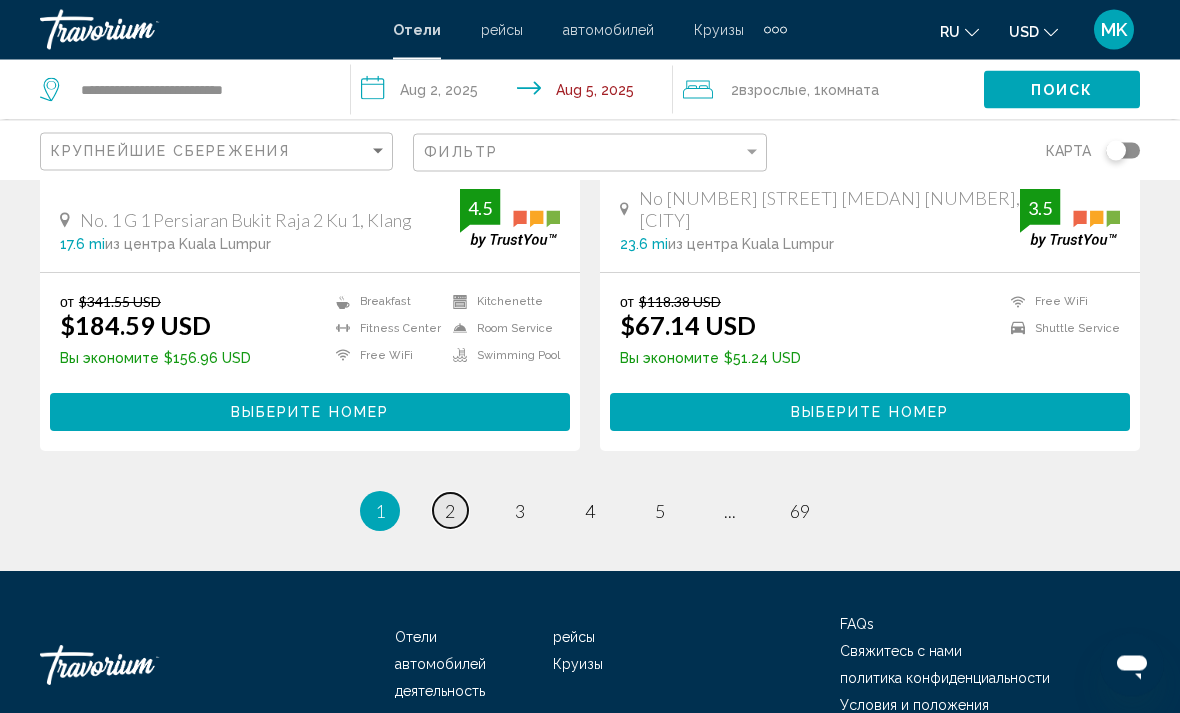 click on "page  2" at bounding box center (450, 511) 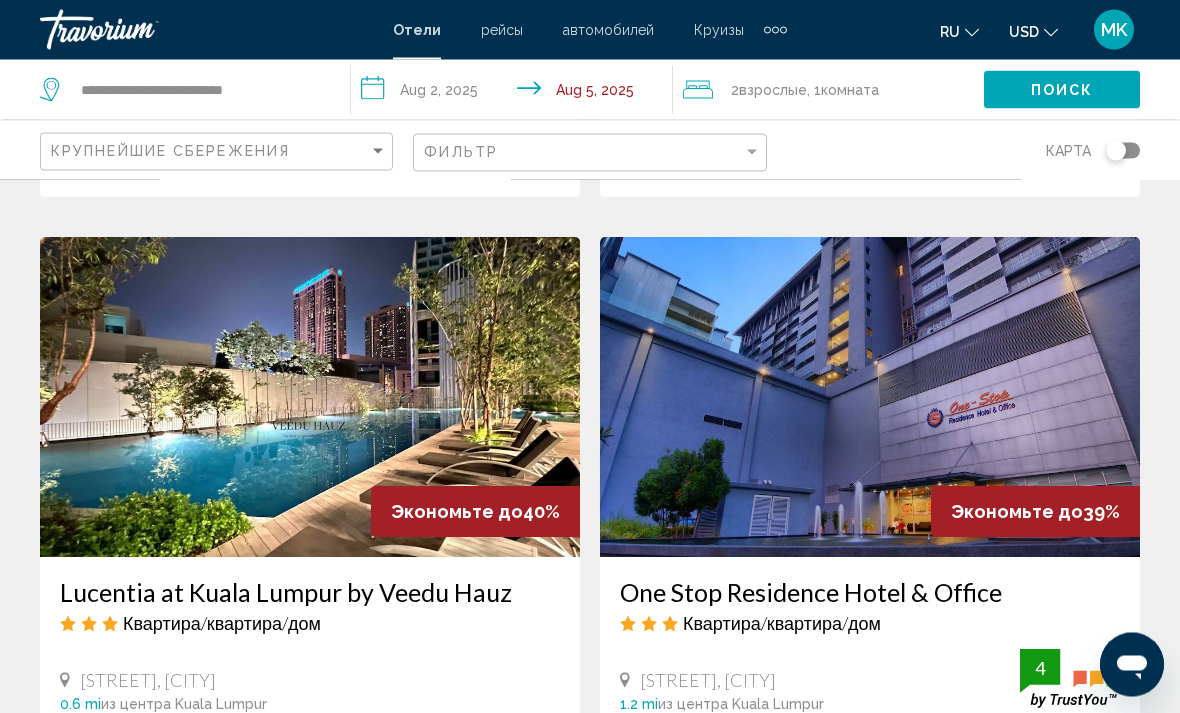 scroll, scrollTop: 2188, scrollLeft: 0, axis: vertical 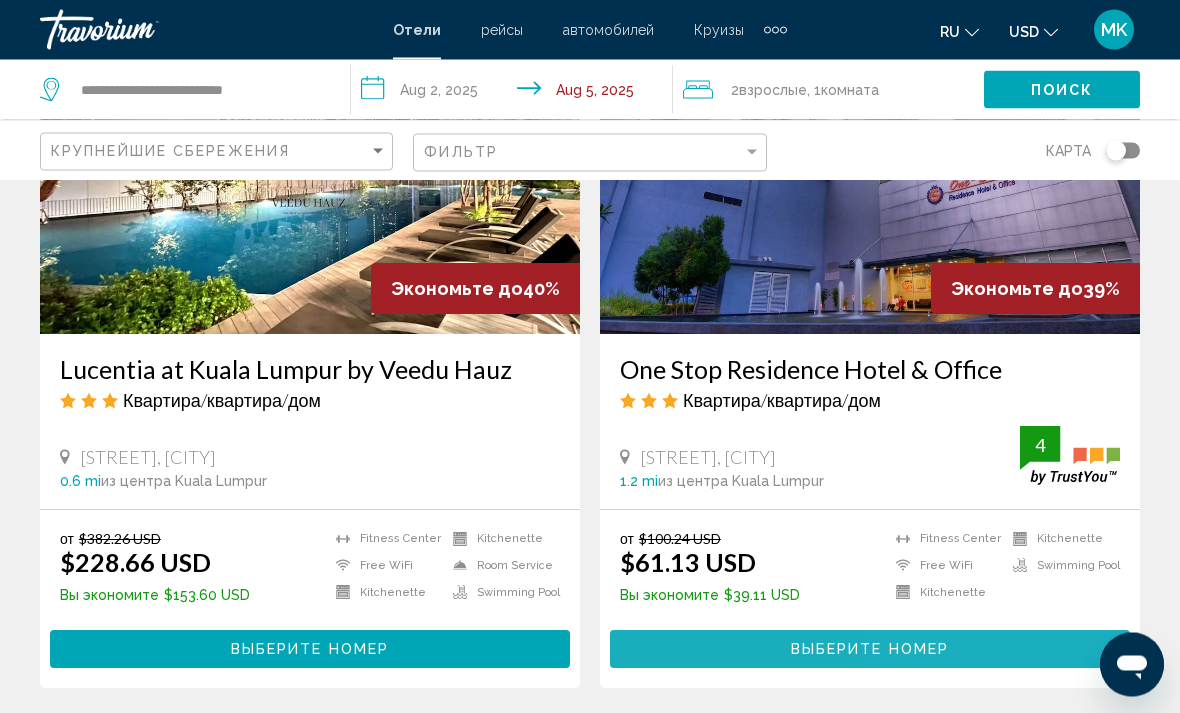 click on "Выберите номер" at bounding box center (870, 649) 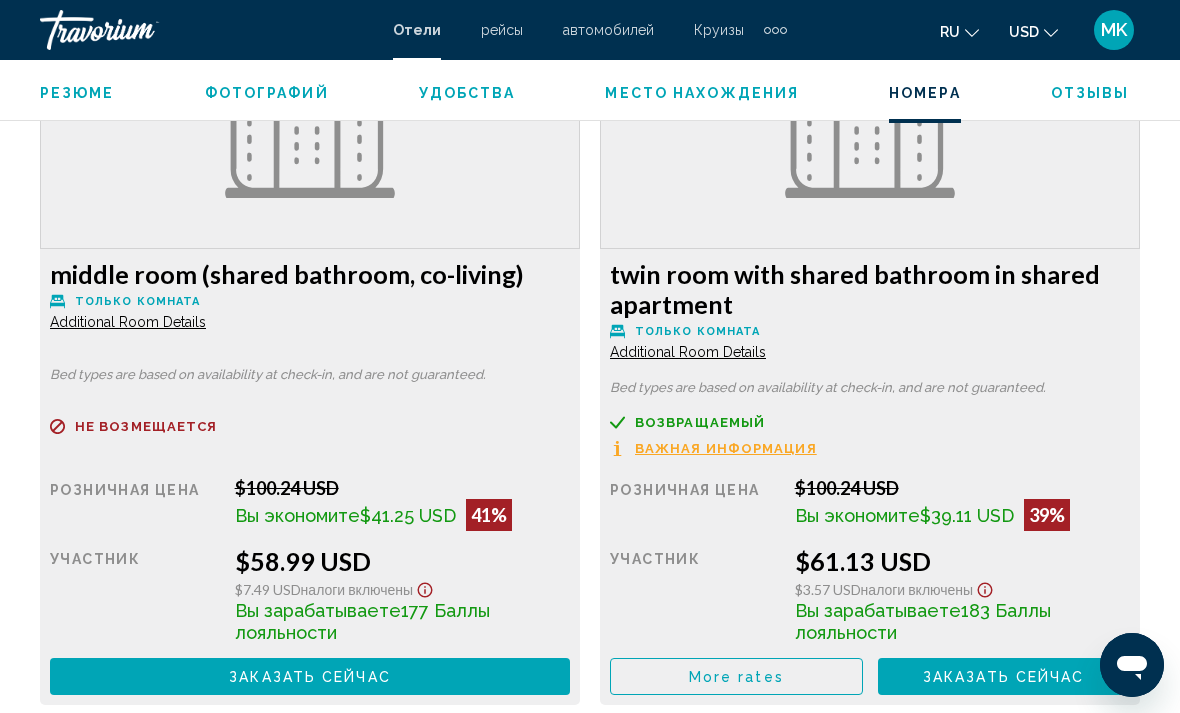 scroll, scrollTop: 3178, scrollLeft: 0, axis: vertical 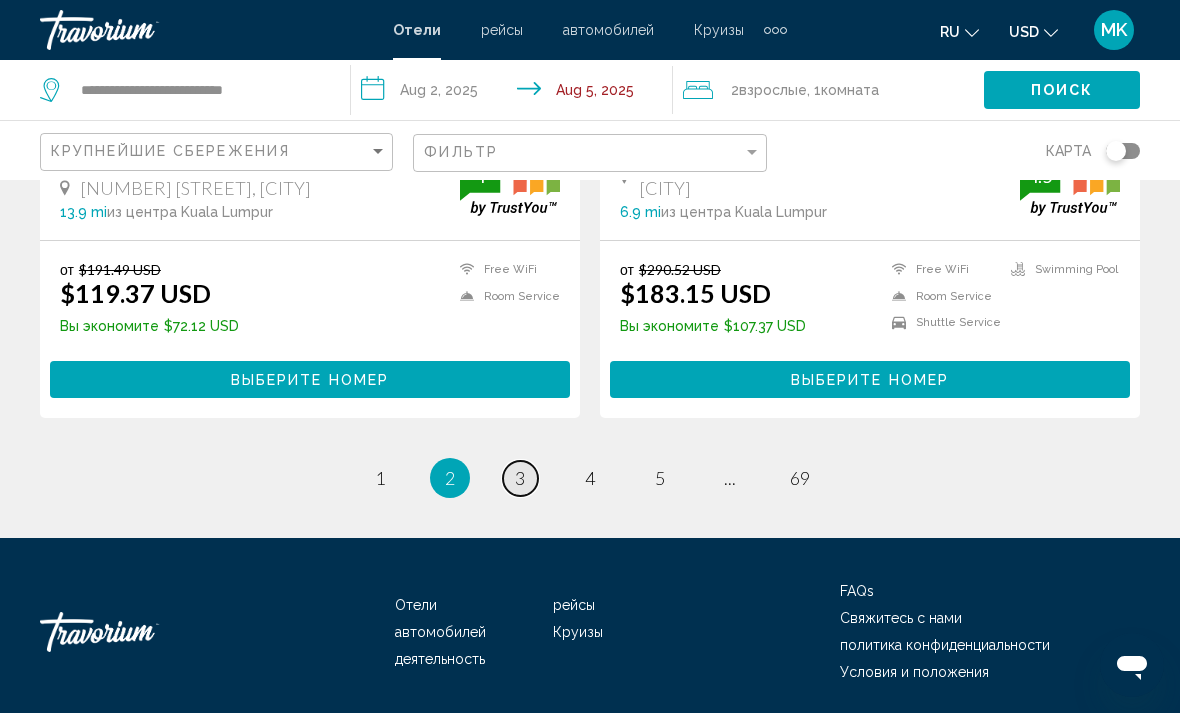 click on "page  3" at bounding box center (520, 478) 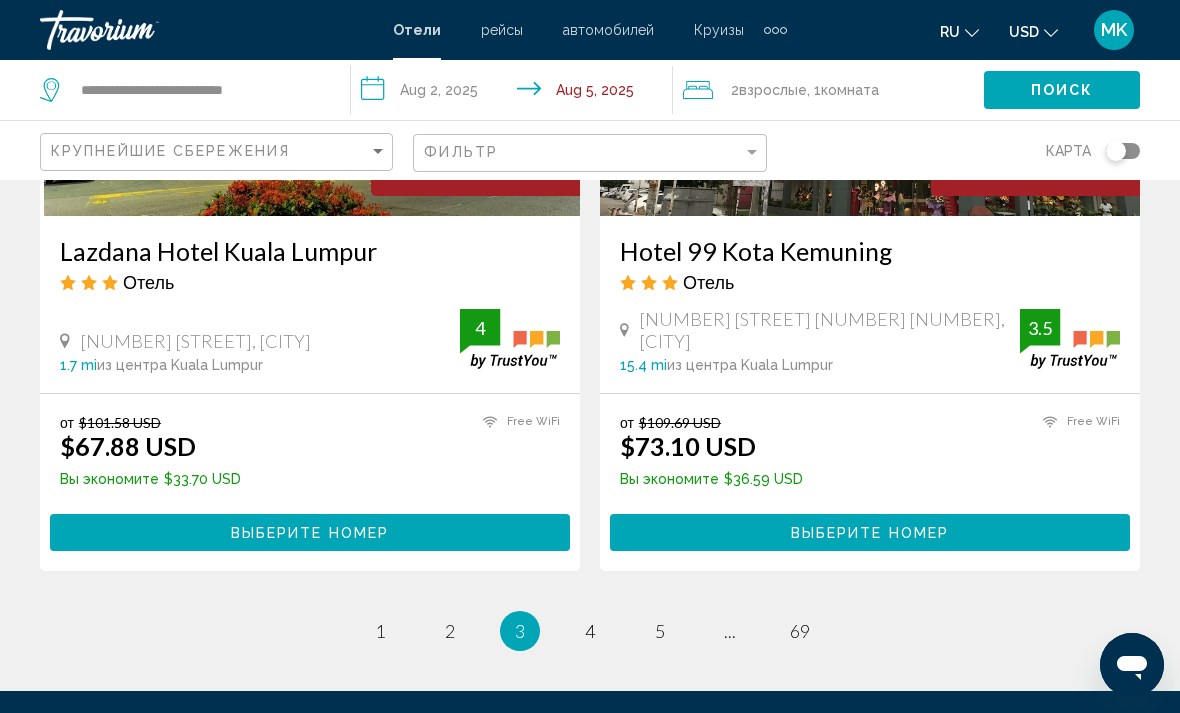 scroll, scrollTop: 3948, scrollLeft: 0, axis: vertical 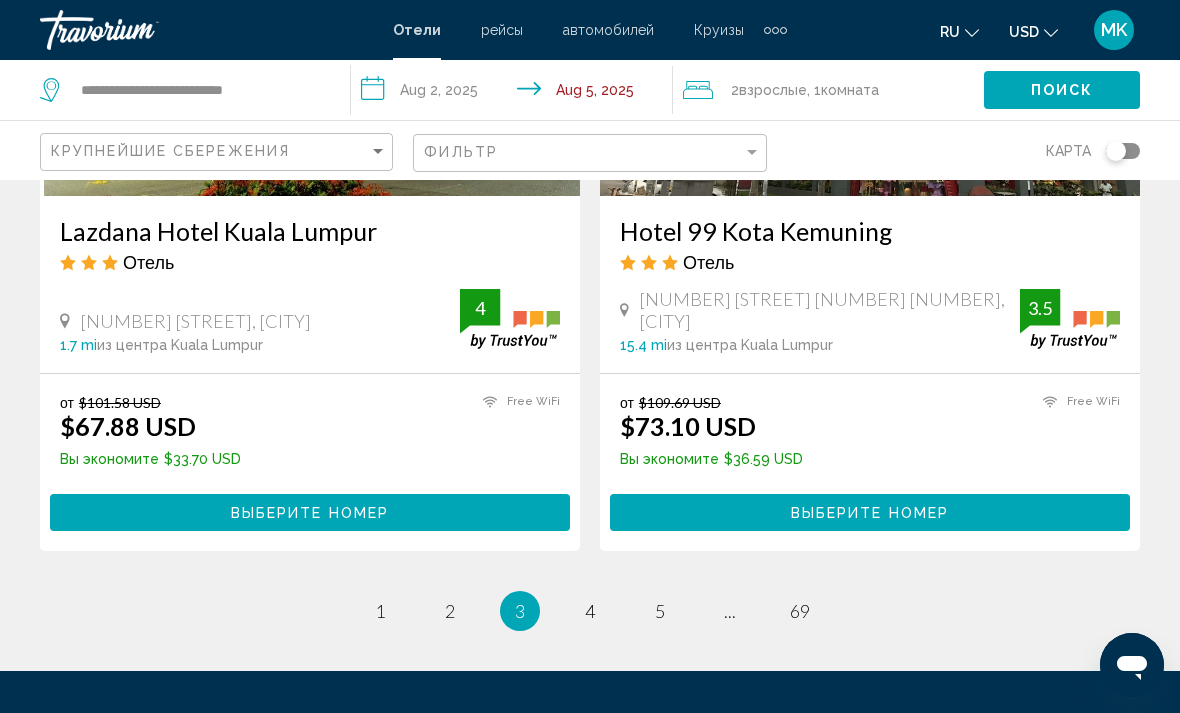 click on "Выберите номер" at bounding box center [310, 512] 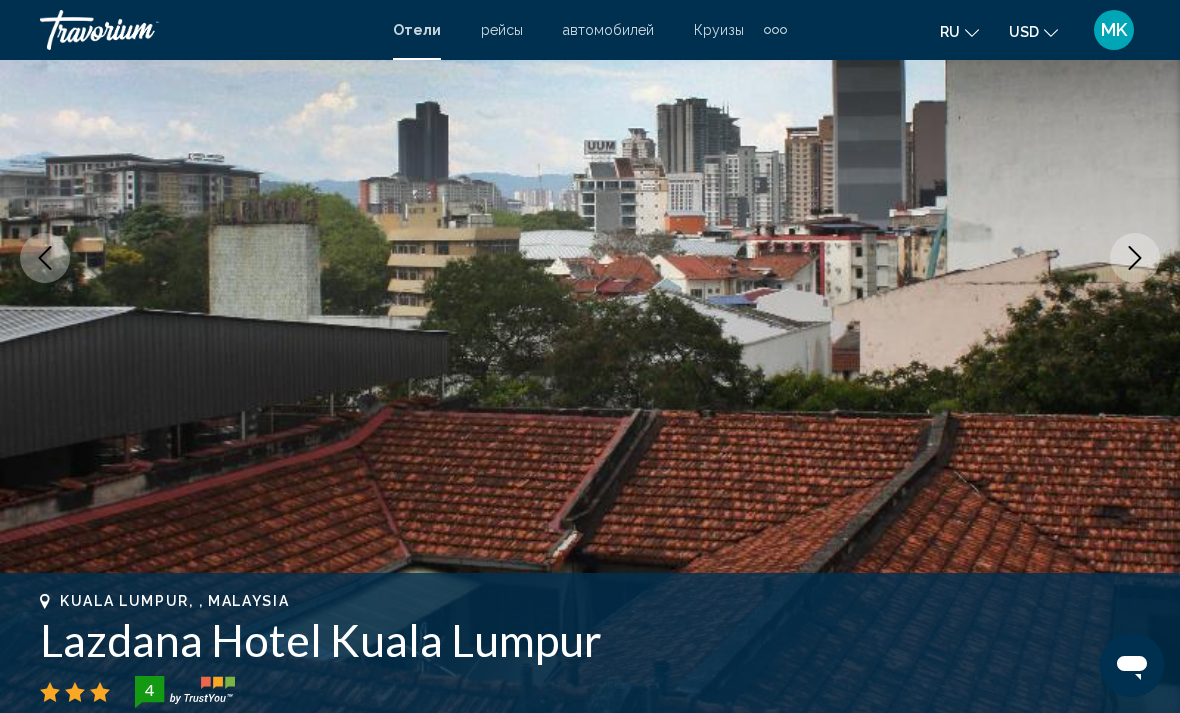 scroll, scrollTop: 278, scrollLeft: 0, axis: vertical 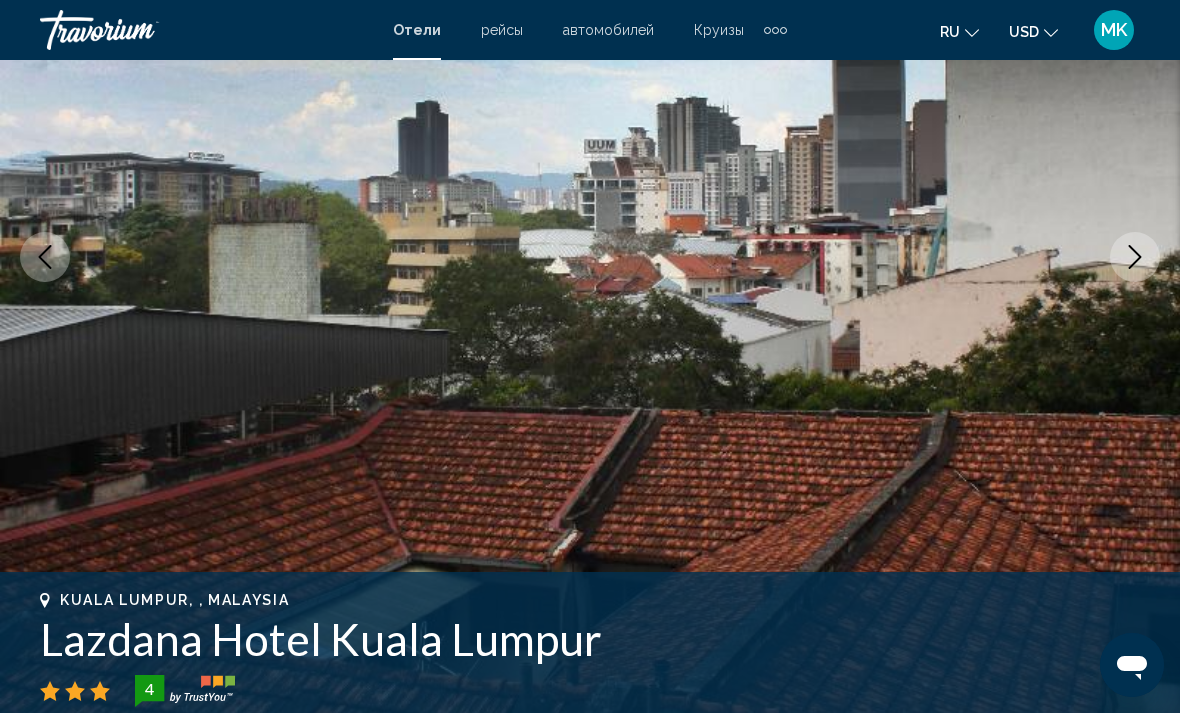 click at bounding box center (1135, 257) 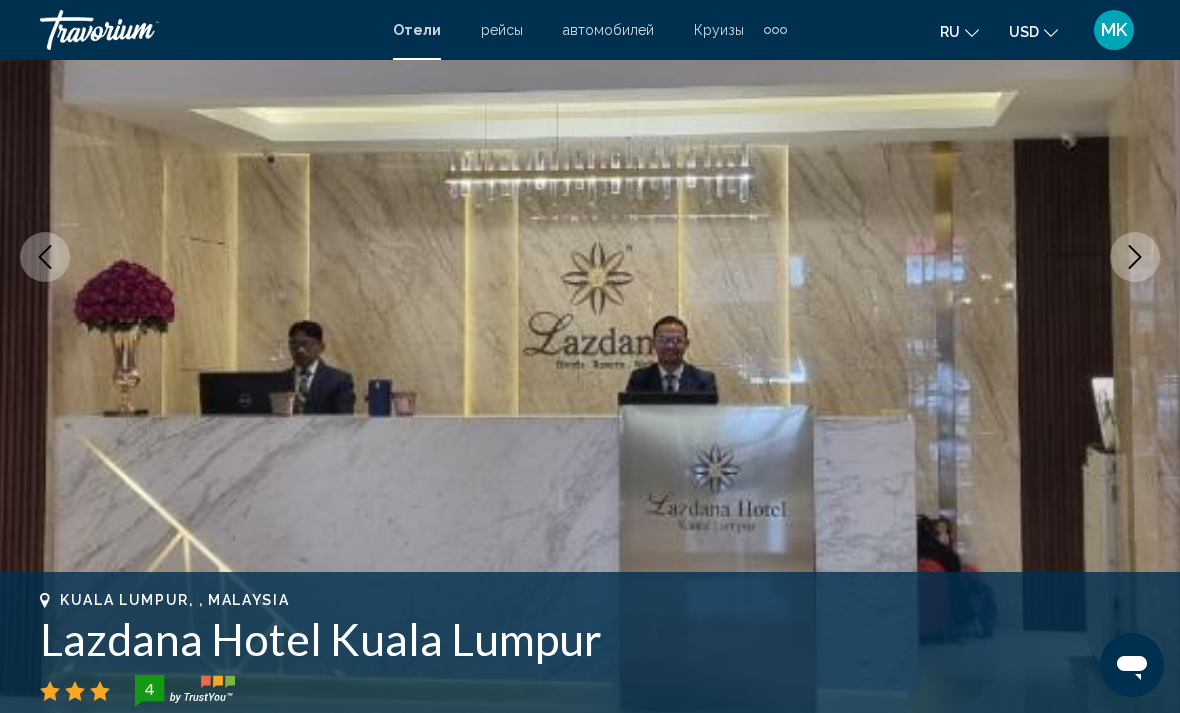 click at bounding box center [1135, 257] 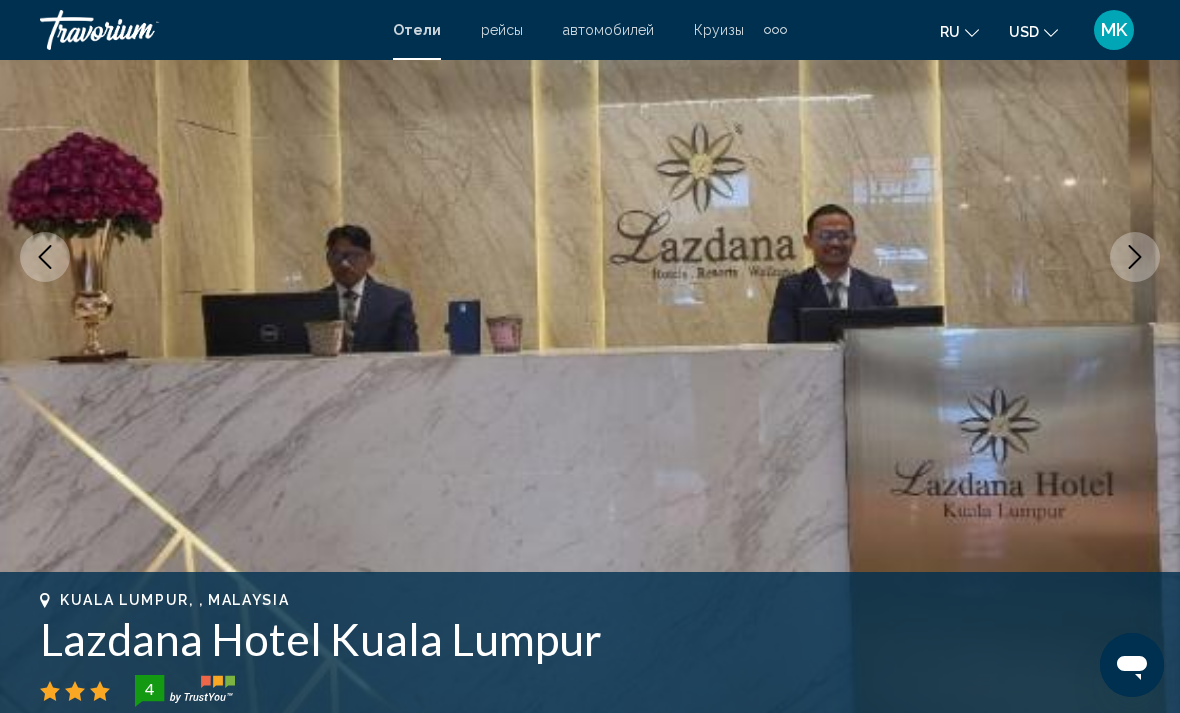 click at bounding box center [590, 257] 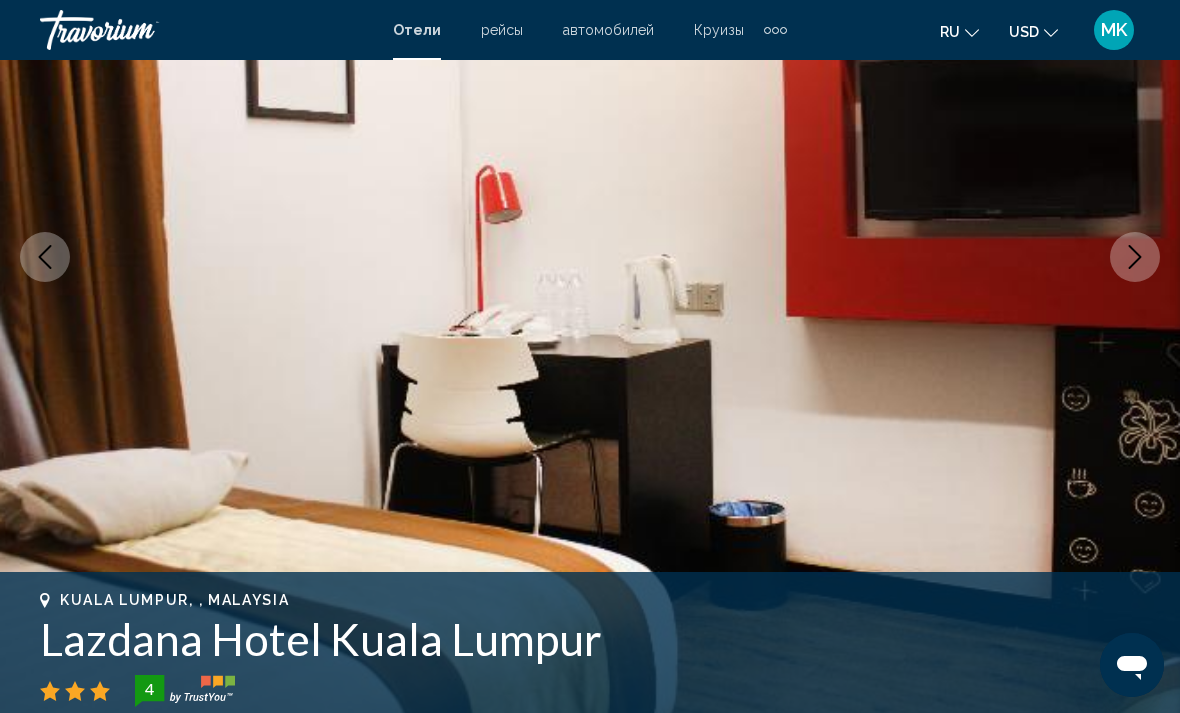 click at bounding box center (1135, 257) 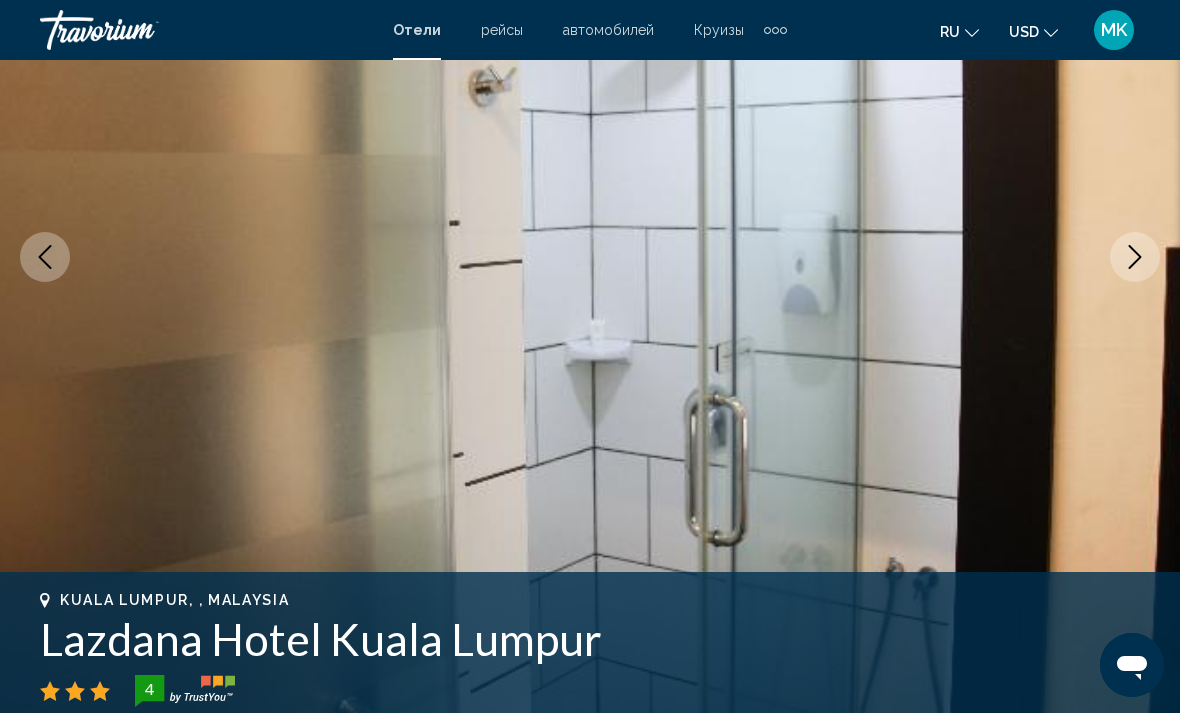 click at bounding box center (1135, 257) 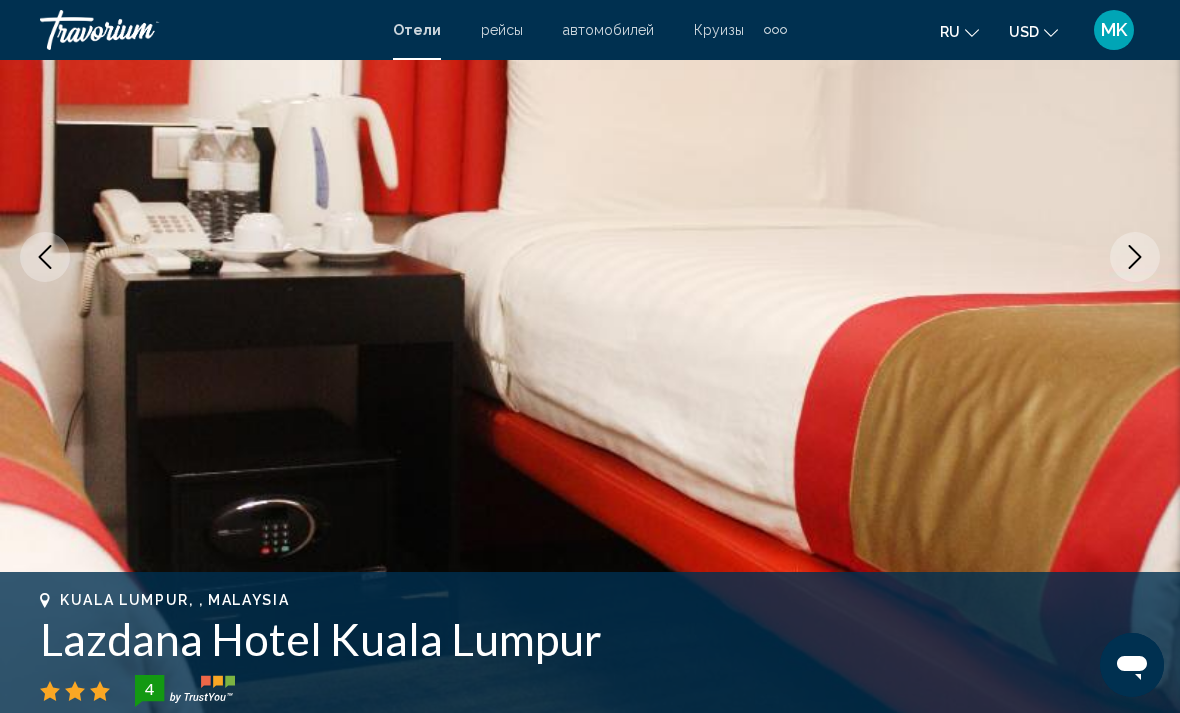 click at bounding box center (1135, 257) 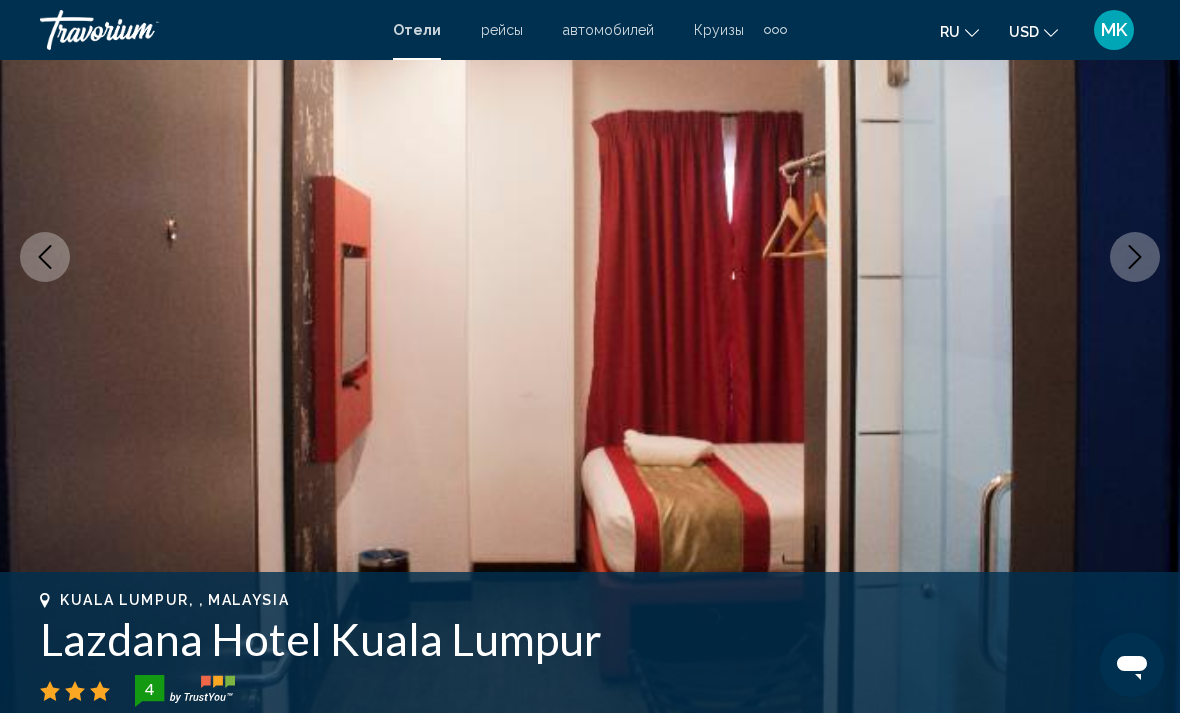 click at bounding box center (1135, 257) 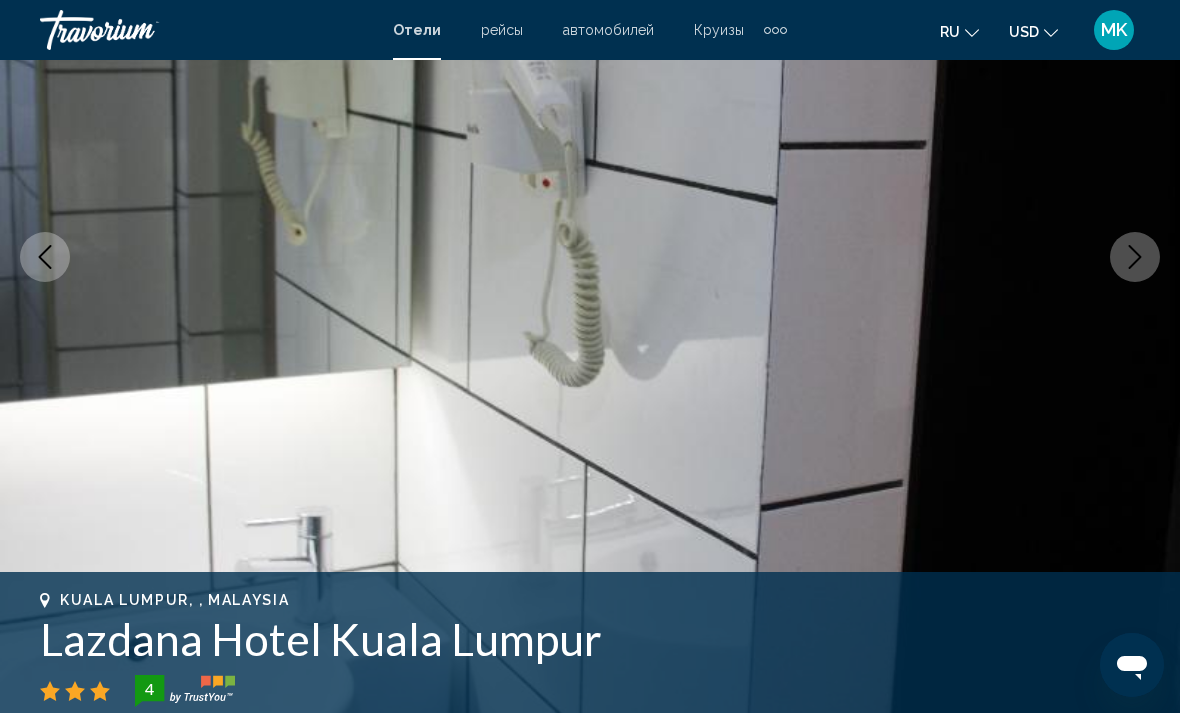 click at bounding box center [1135, 257] 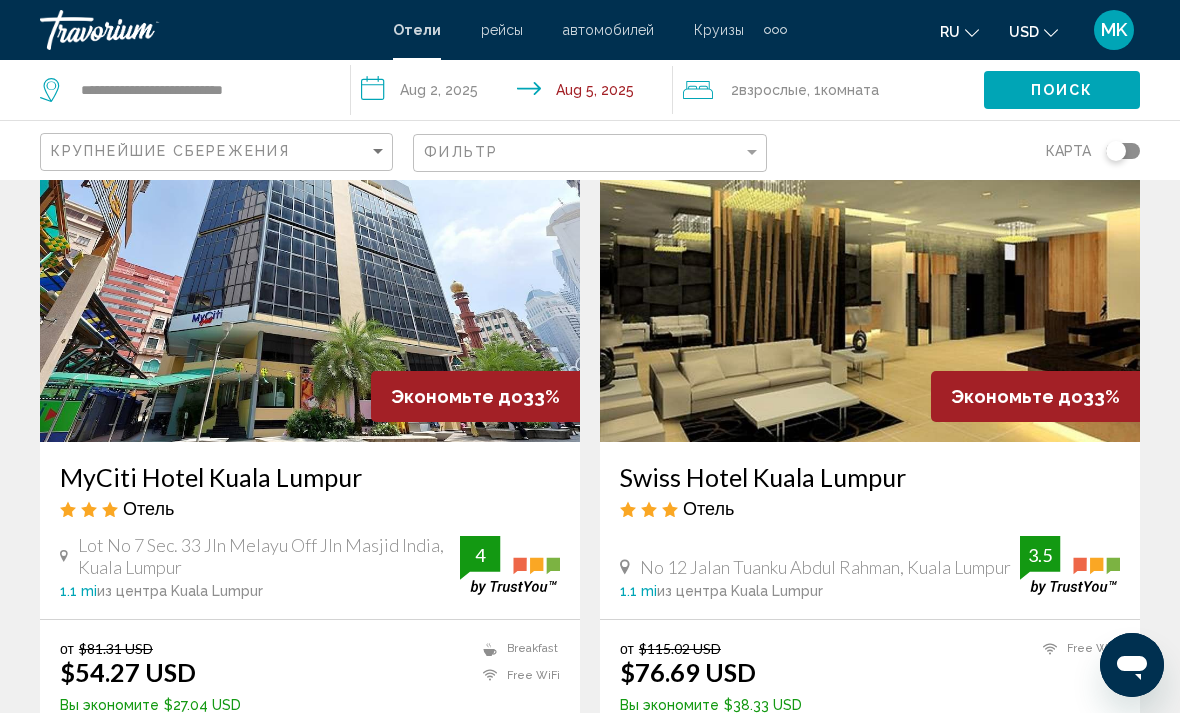 scroll, scrollTop: 3084, scrollLeft: 0, axis: vertical 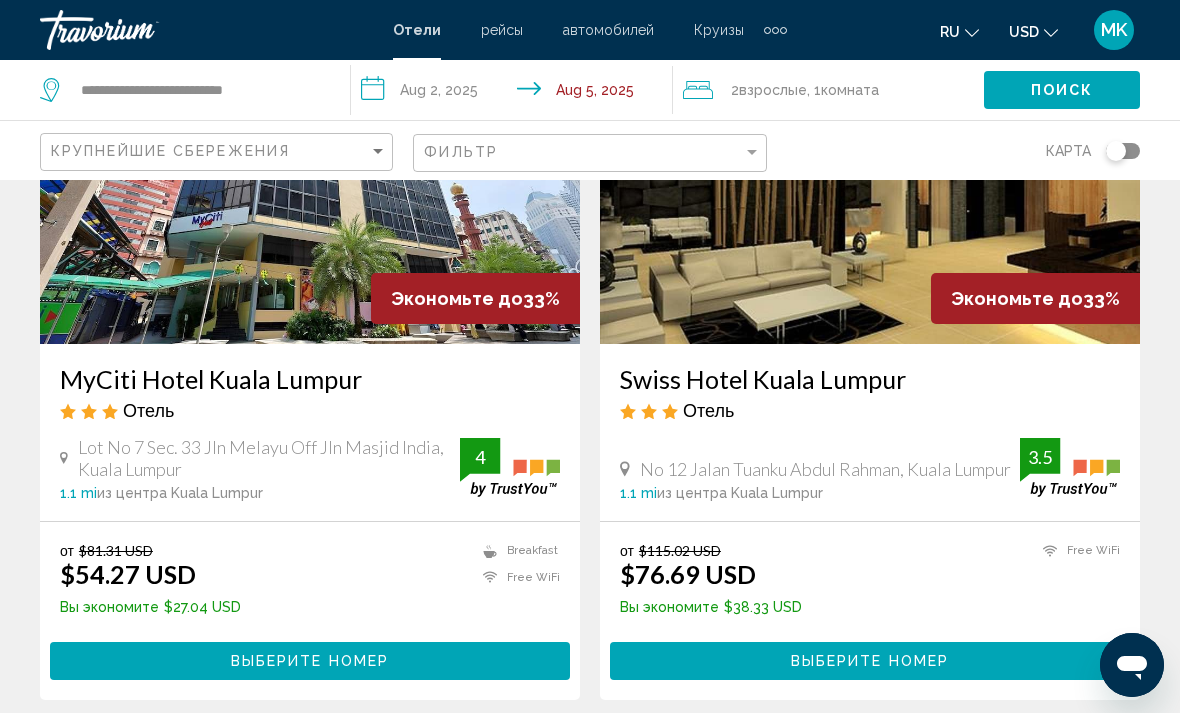 click on "Выберите номер" at bounding box center [310, 660] 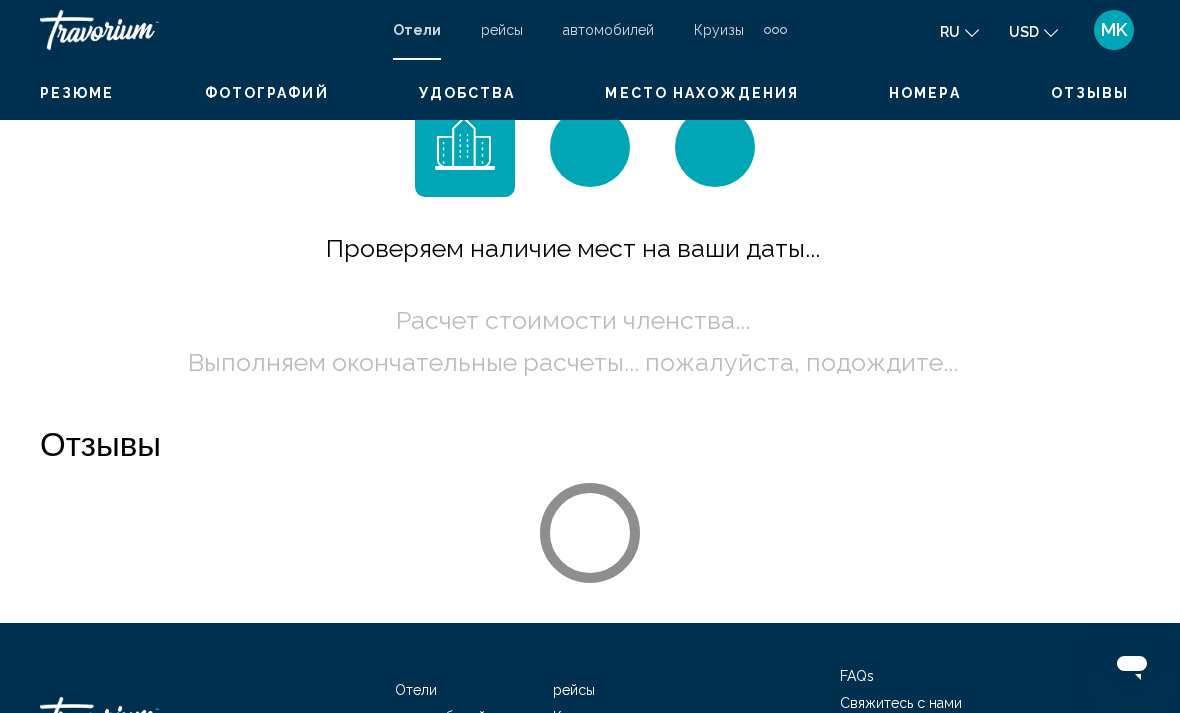 scroll, scrollTop: 0, scrollLeft: 0, axis: both 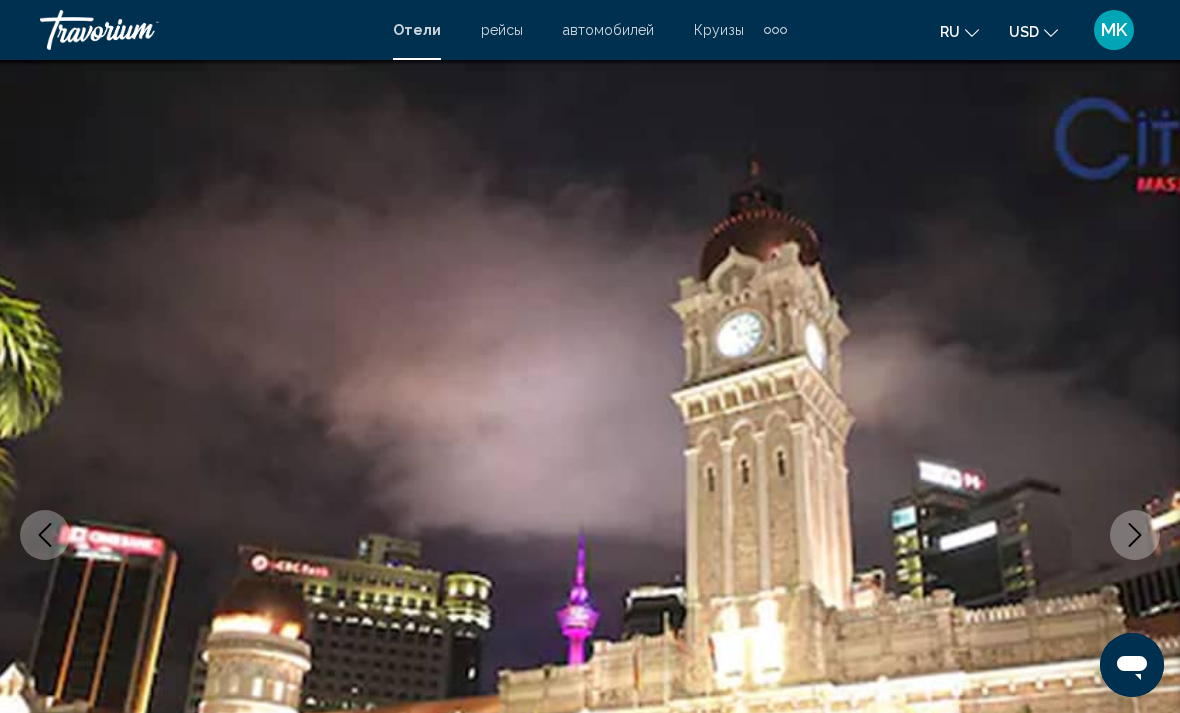 click at bounding box center [1135, 535] 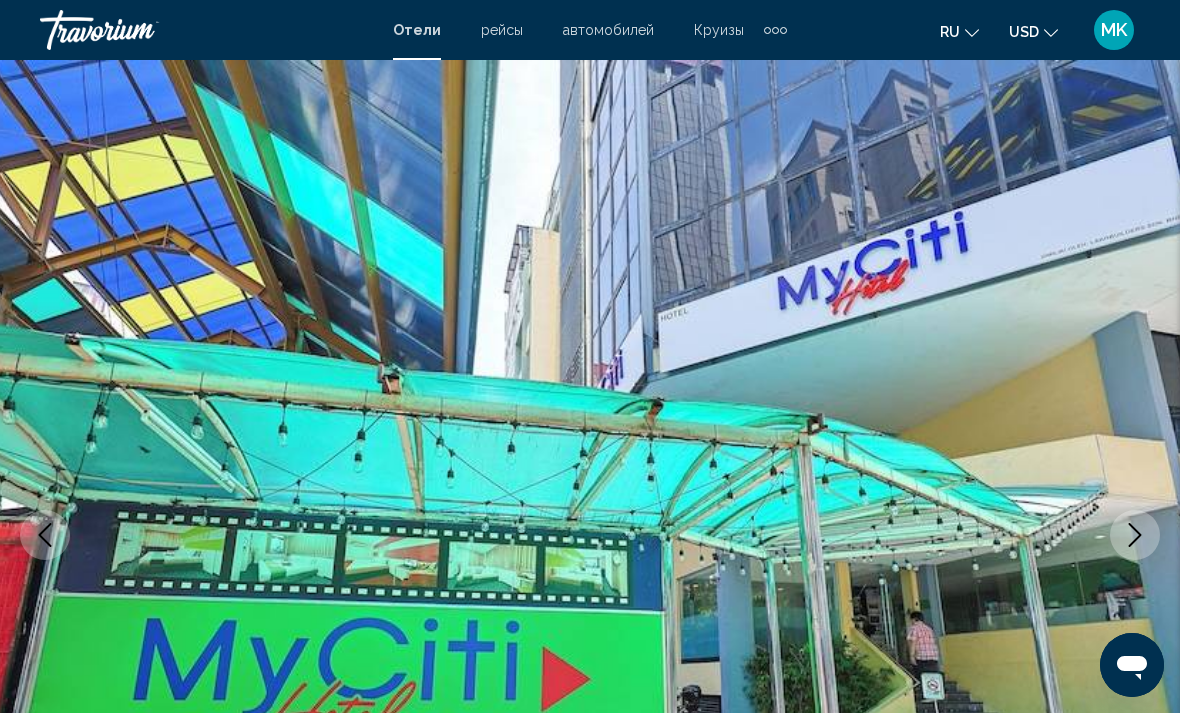 click at bounding box center (1135, 535) 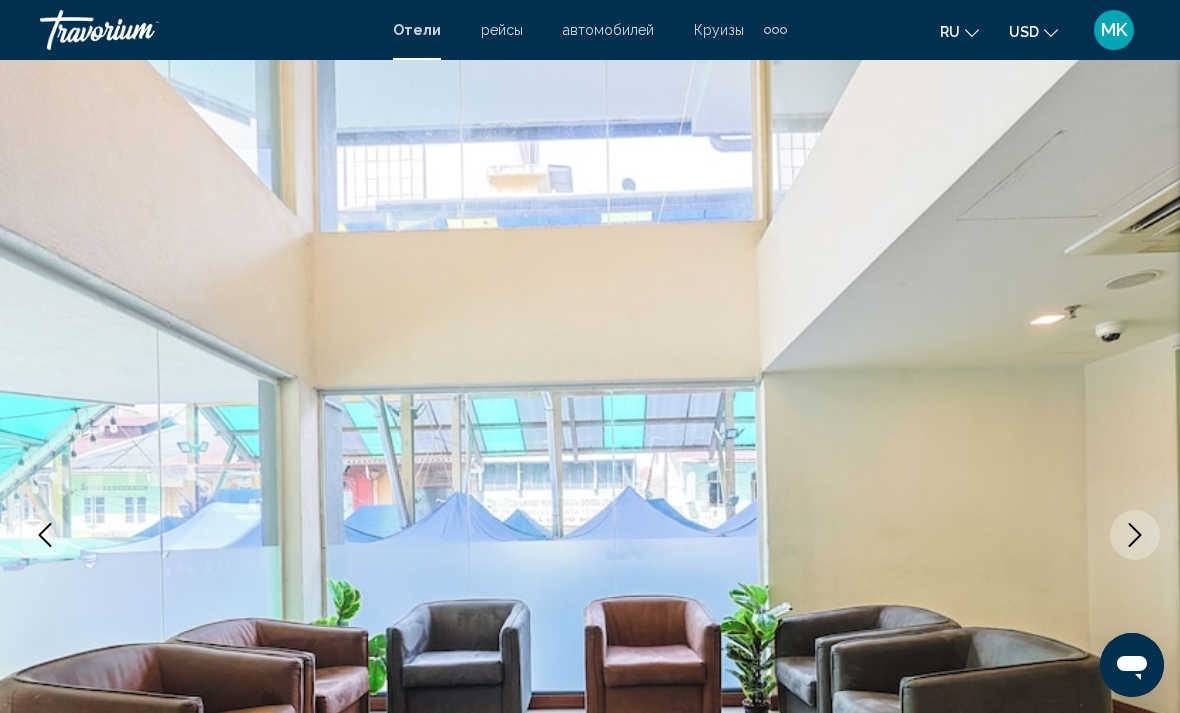 click at bounding box center [1135, 535] 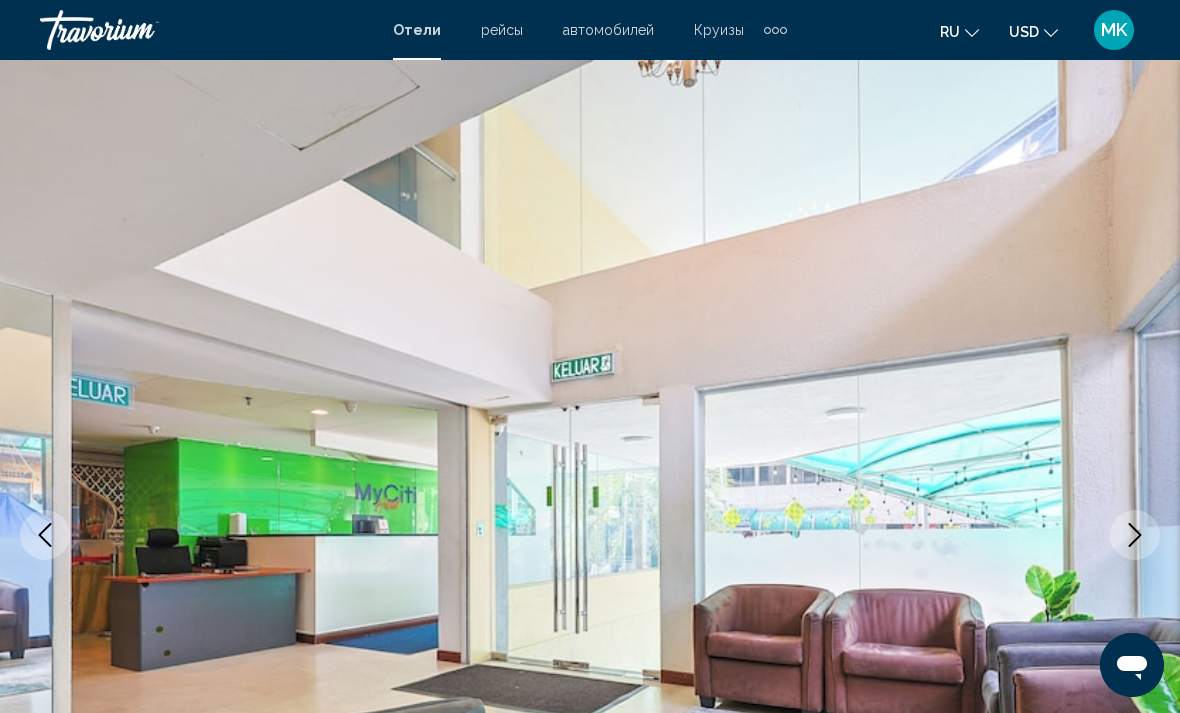 click 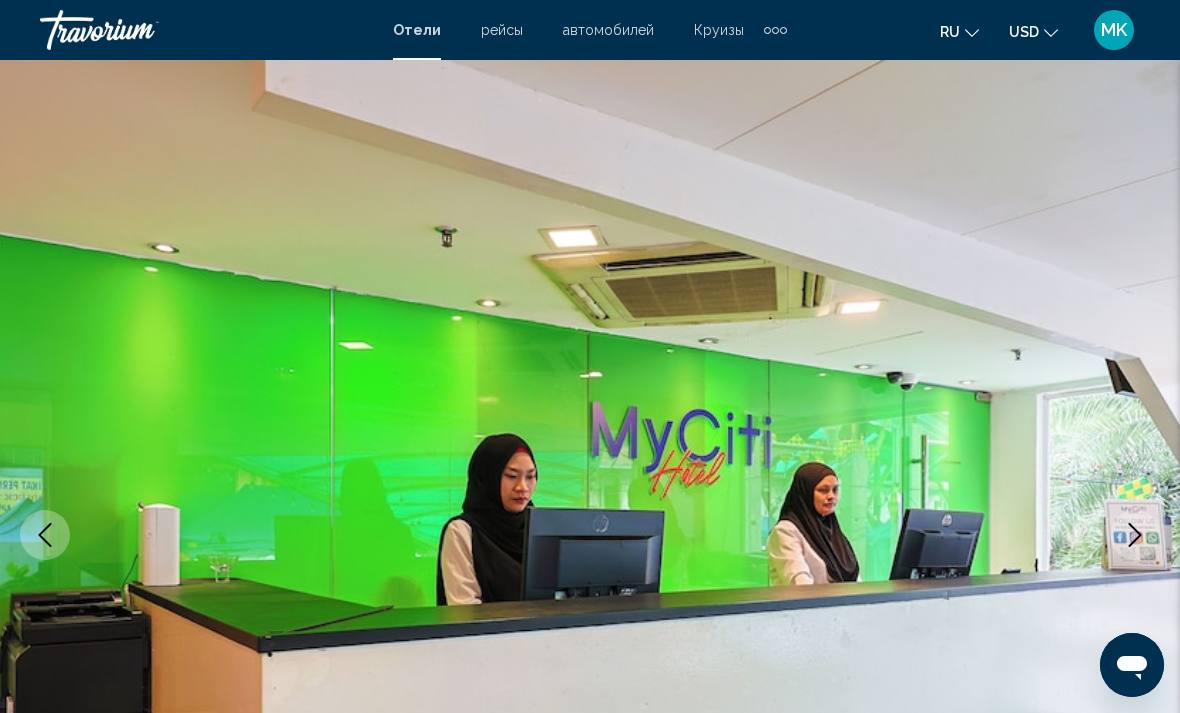 click 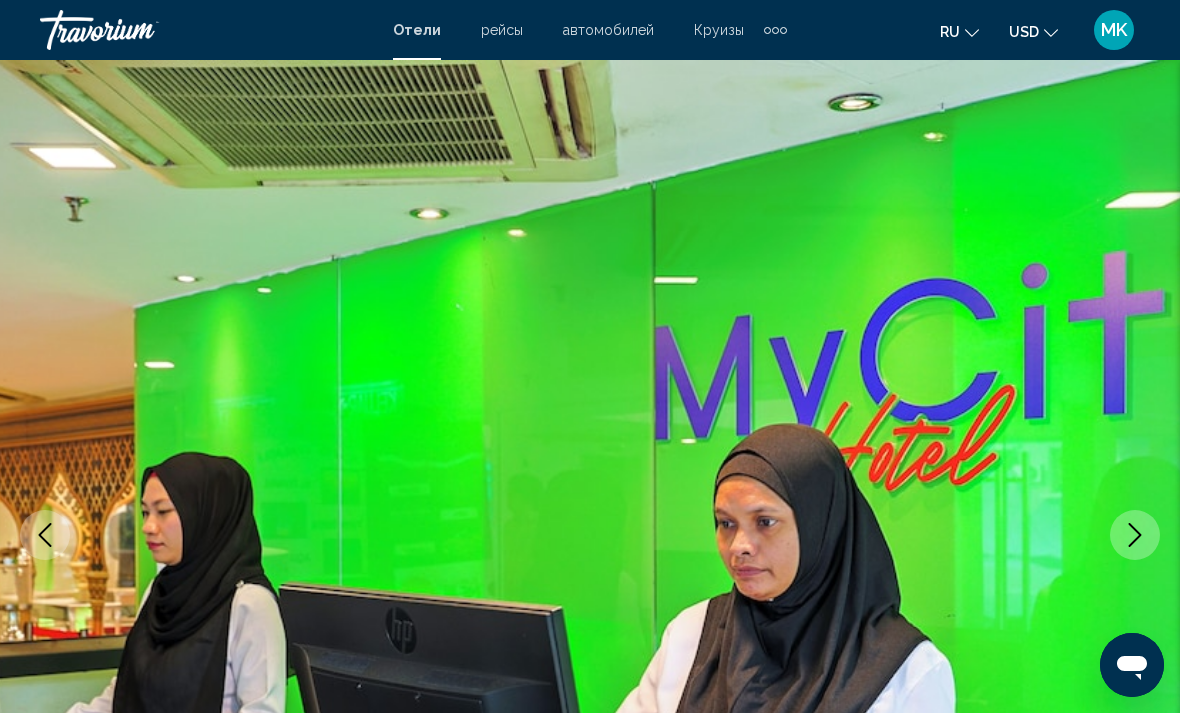 click 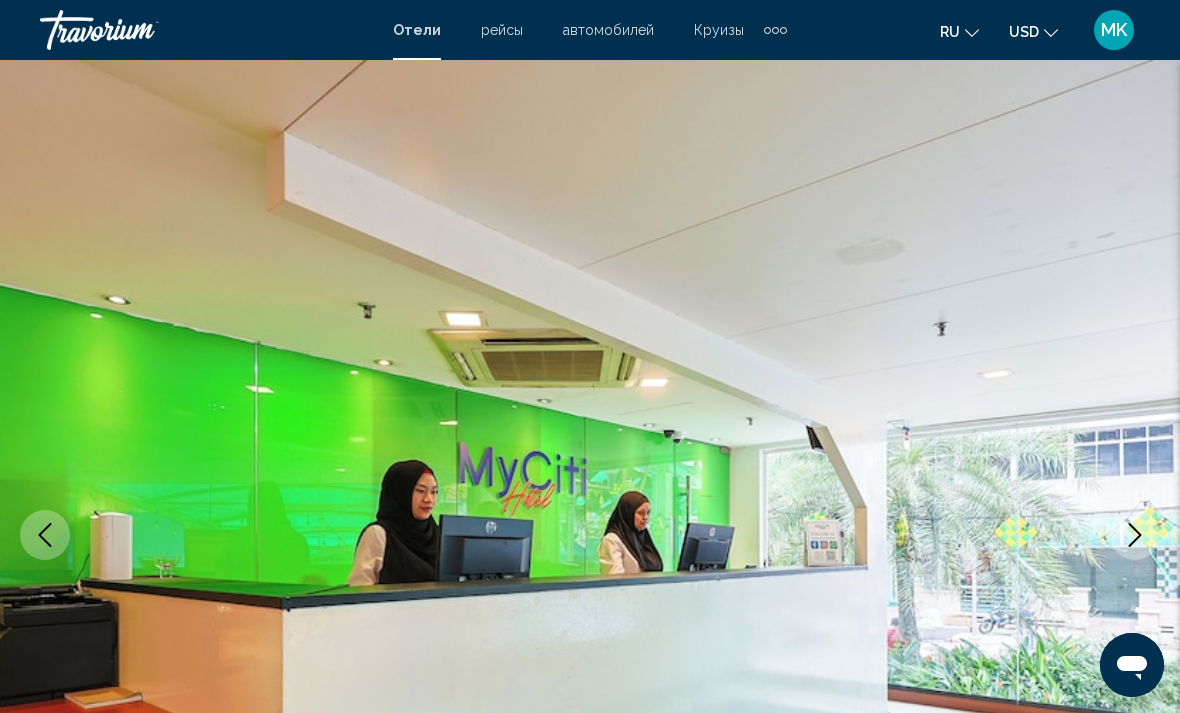 click 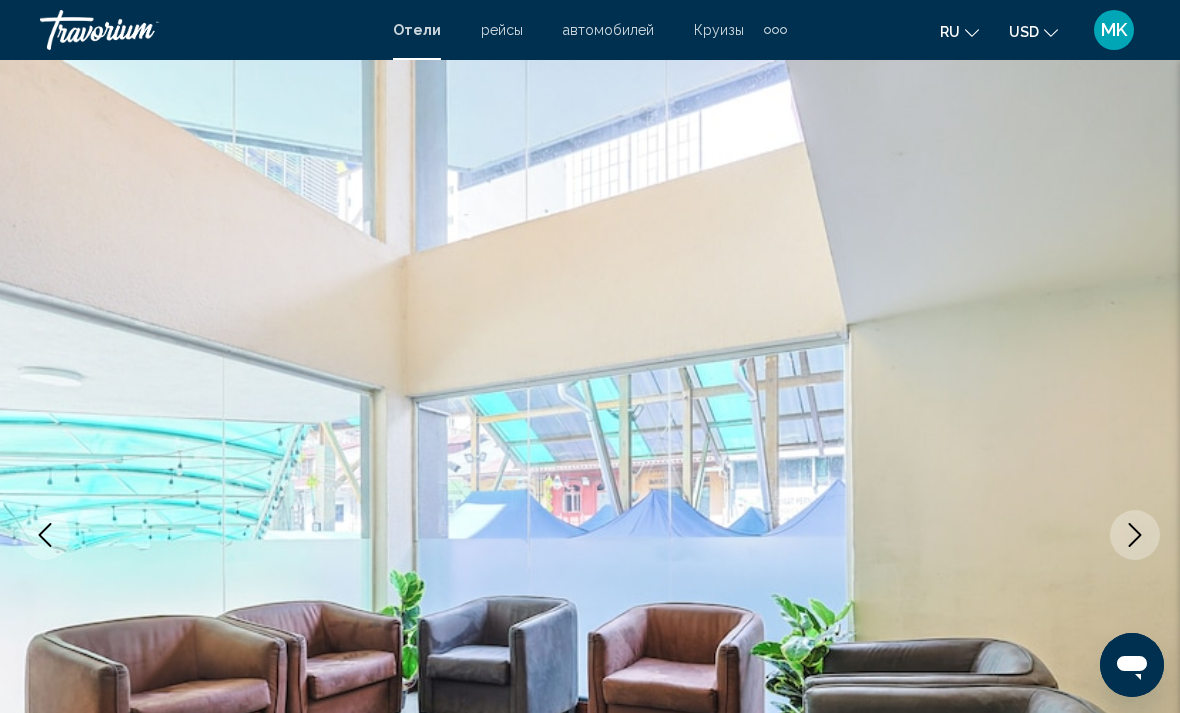 click 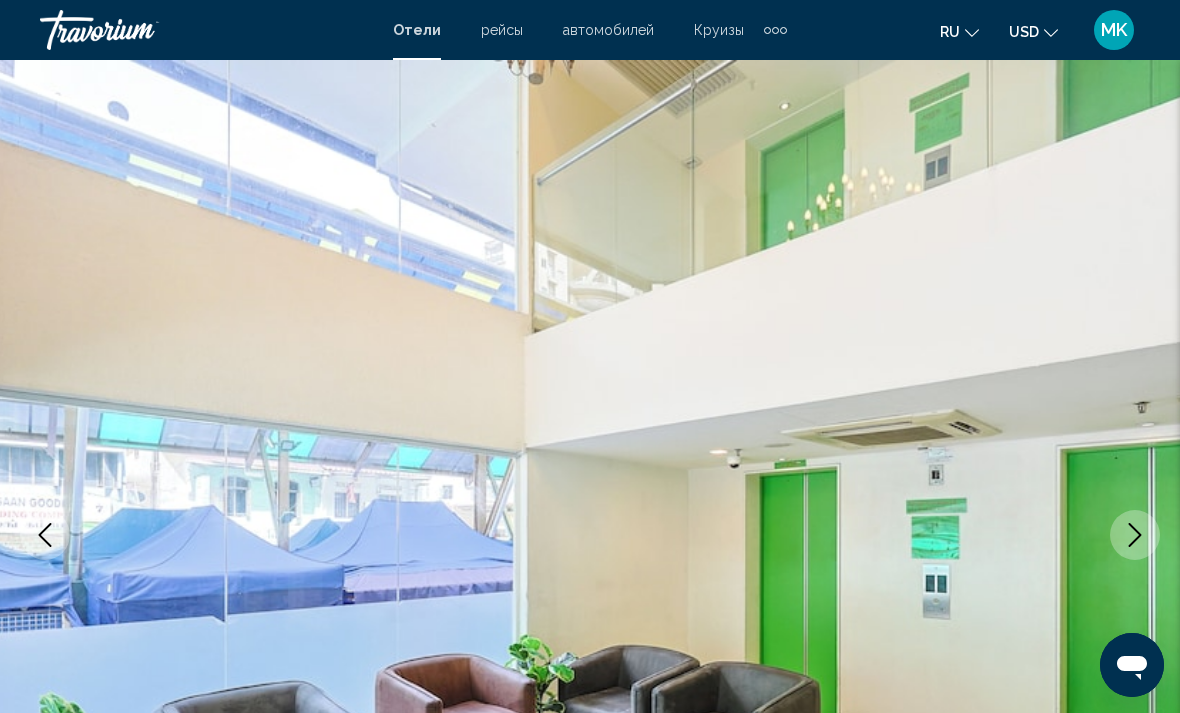 click 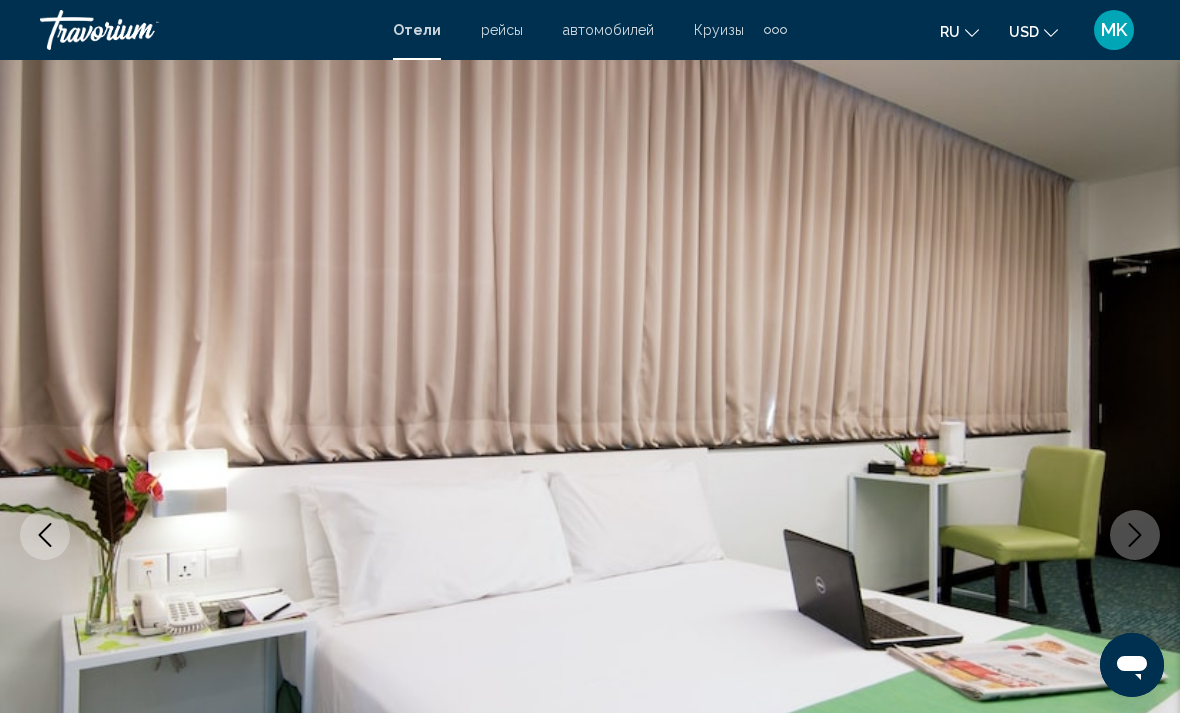 click at bounding box center [1135, 535] 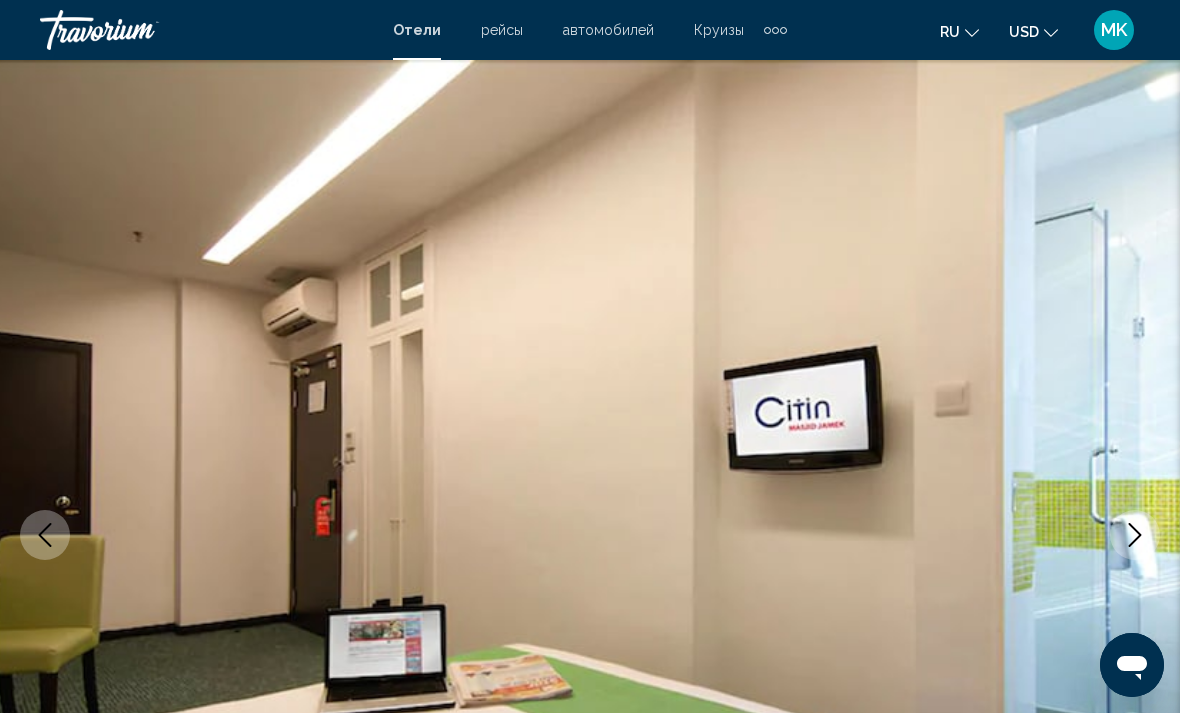 click at bounding box center [1135, 535] 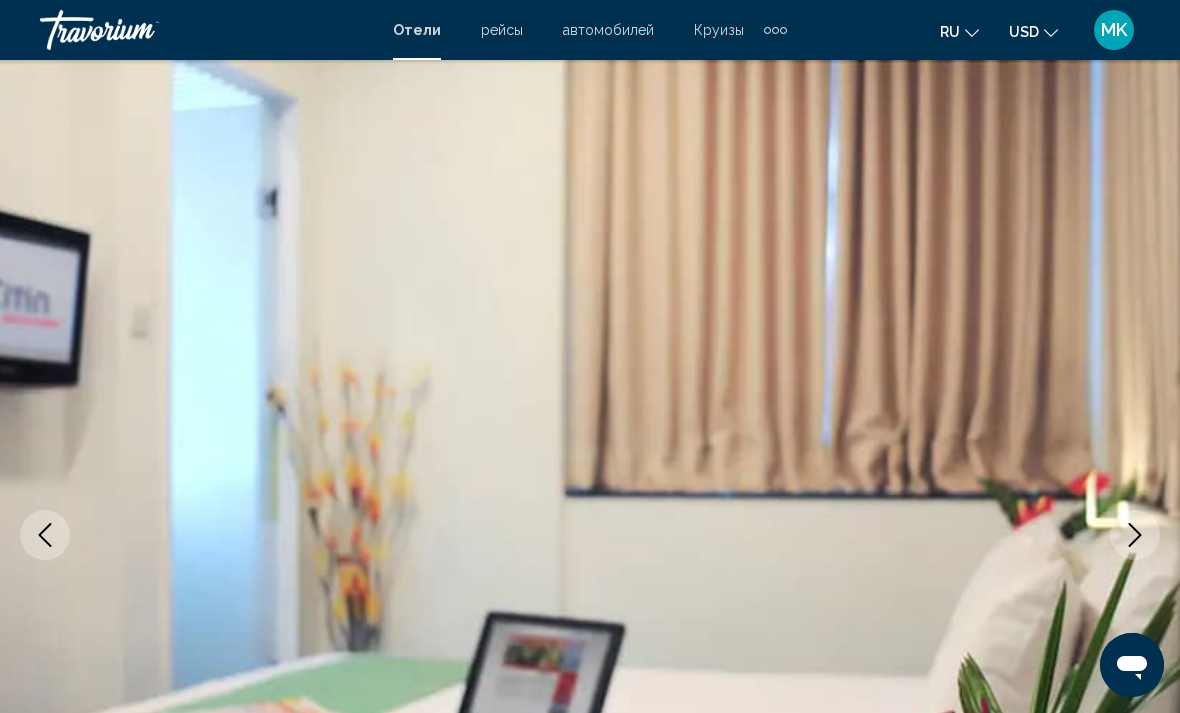 click at bounding box center [1135, 535] 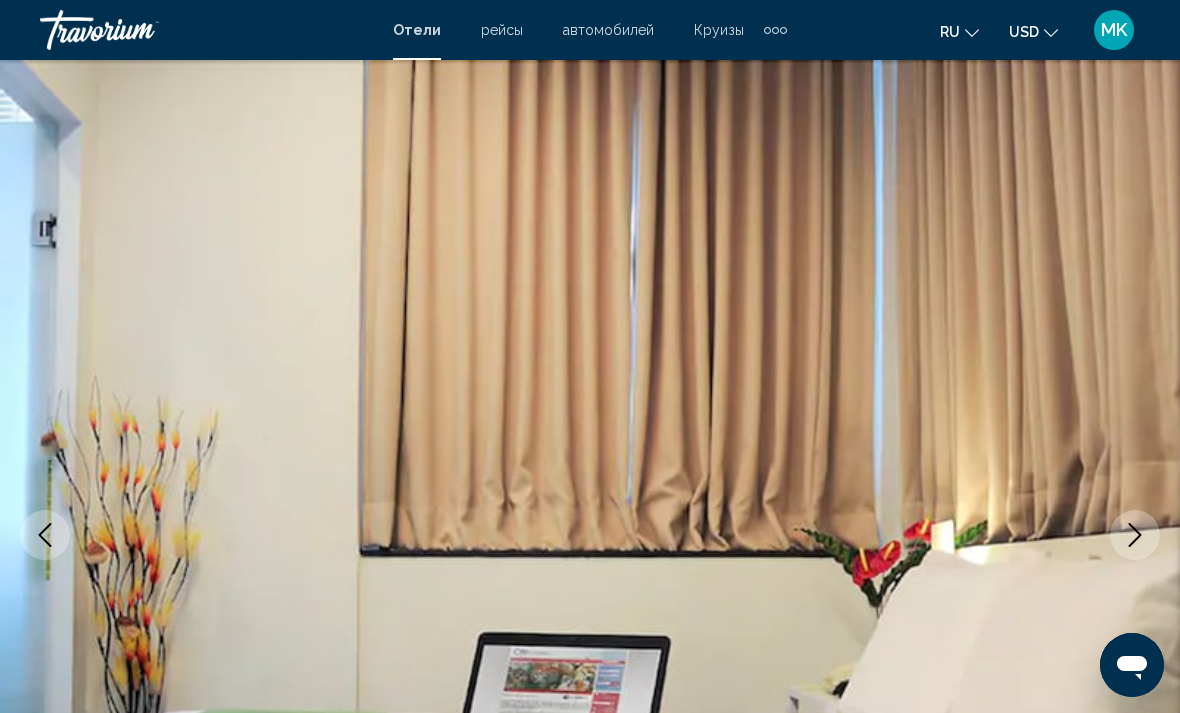 click 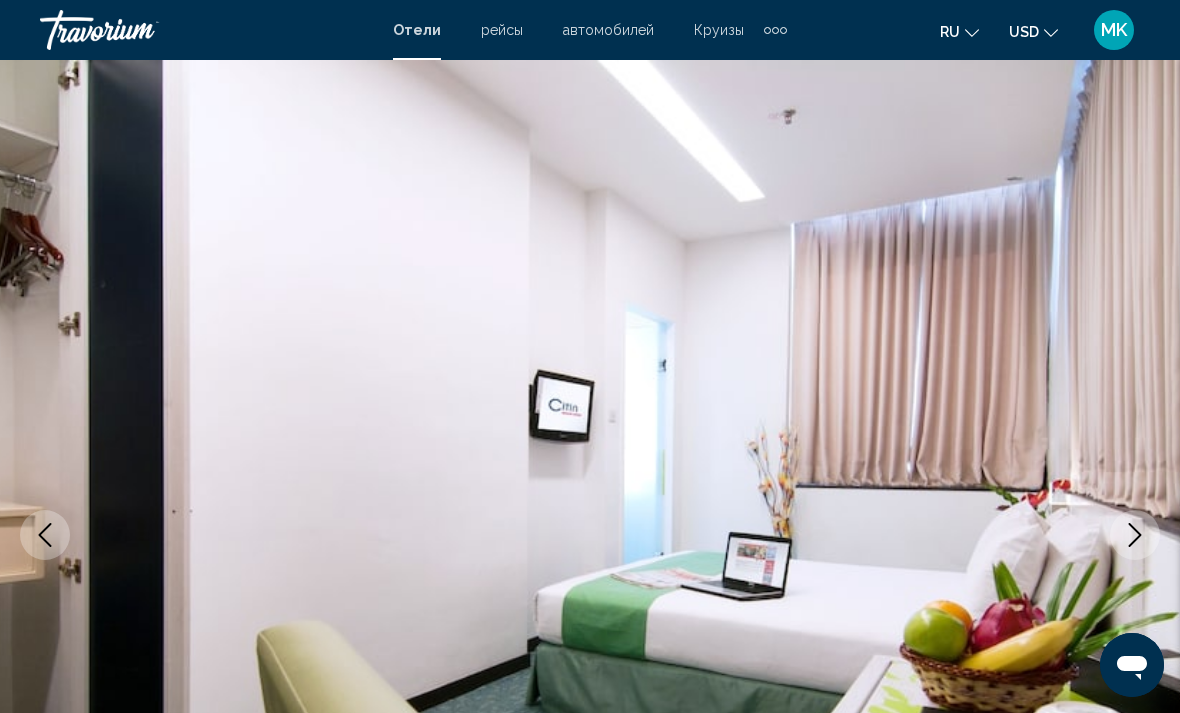 click 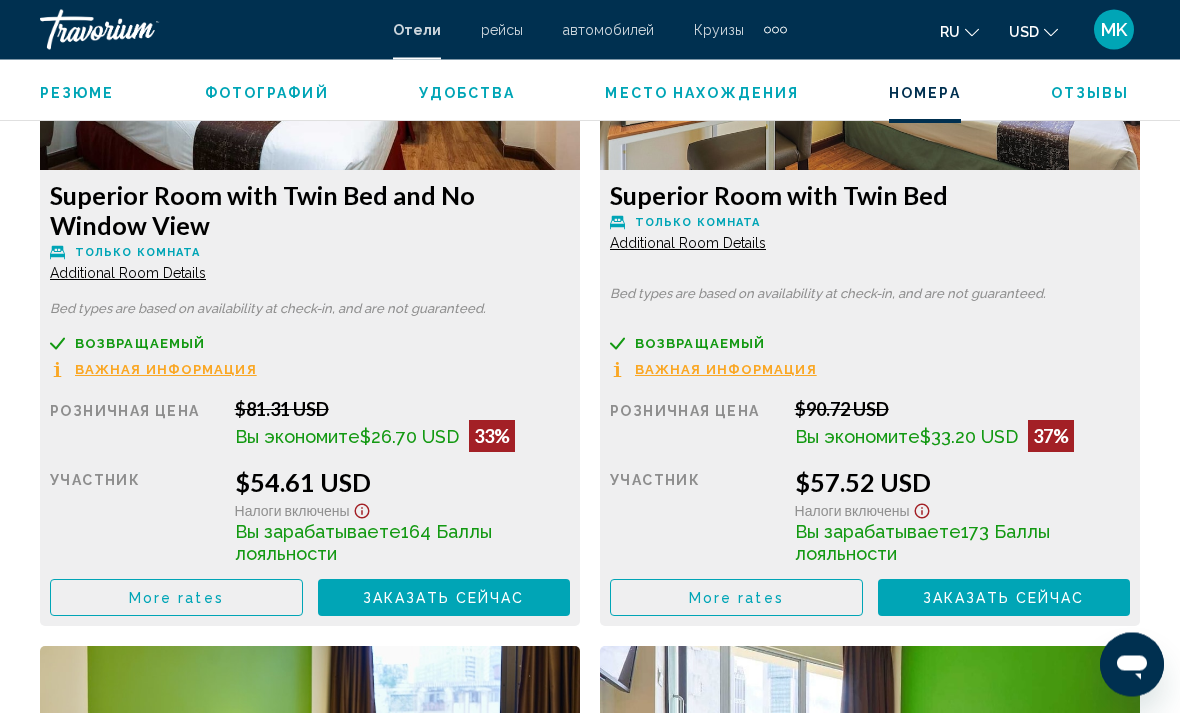scroll, scrollTop: 3262, scrollLeft: 0, axis: vertical 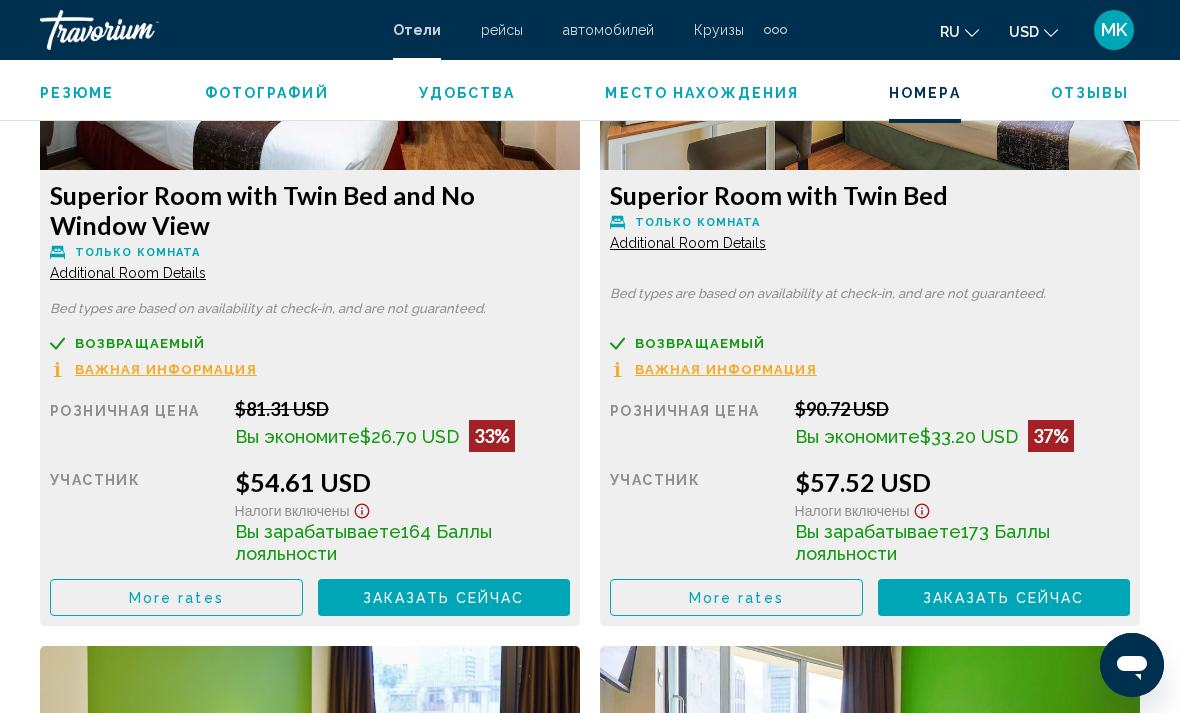 click on "More rates" at bounding box center (176, 598) 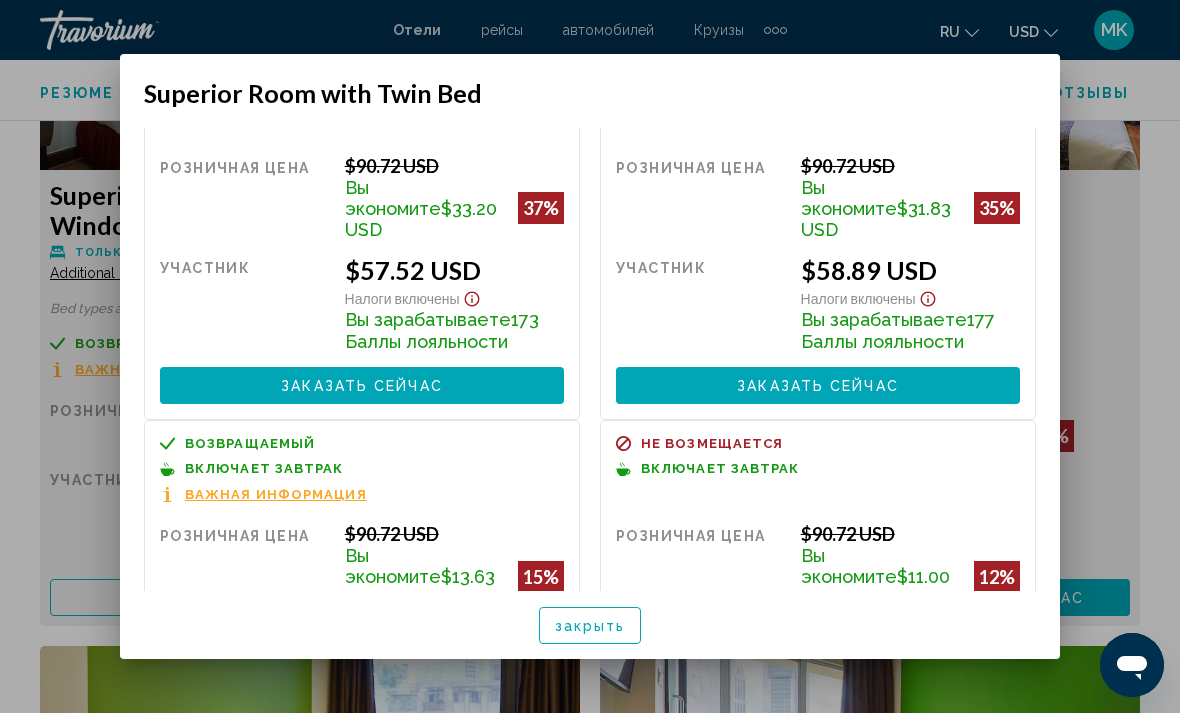 scroll, scrollTop: 44, scrollLeft: 0, axis: vertical 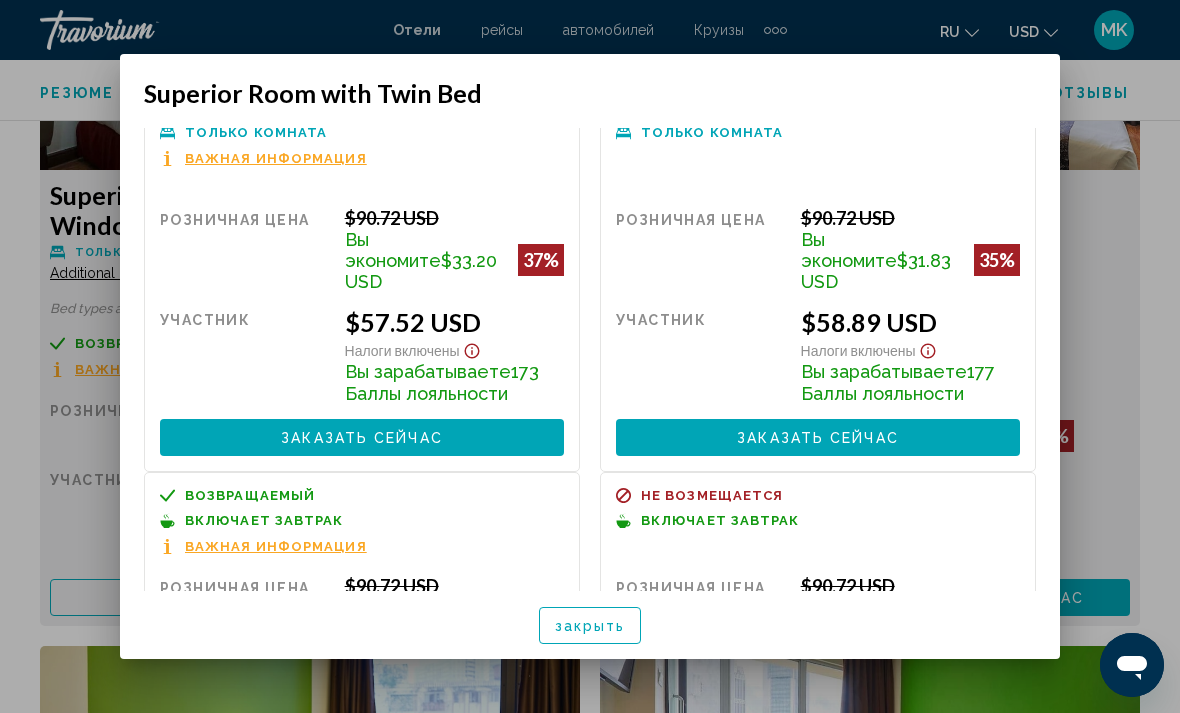click at bounding box center (590, 356) 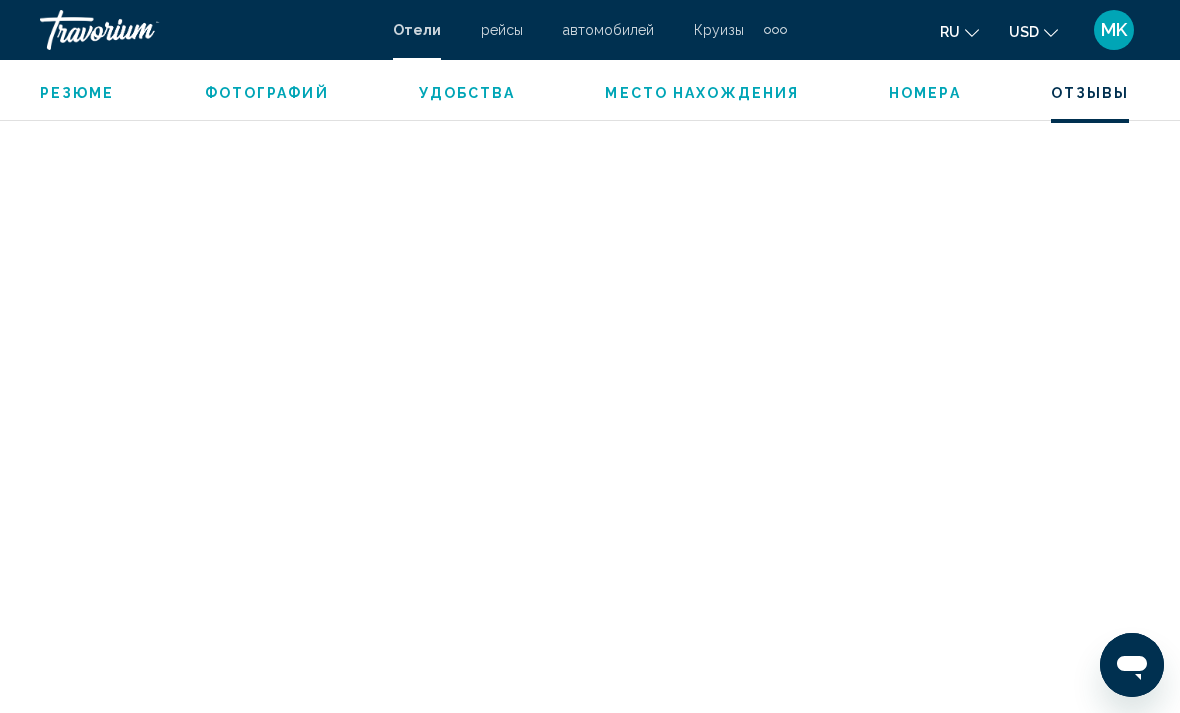 scroll, scrollTop: 6291, scrollLeft: 0, axis: vertical 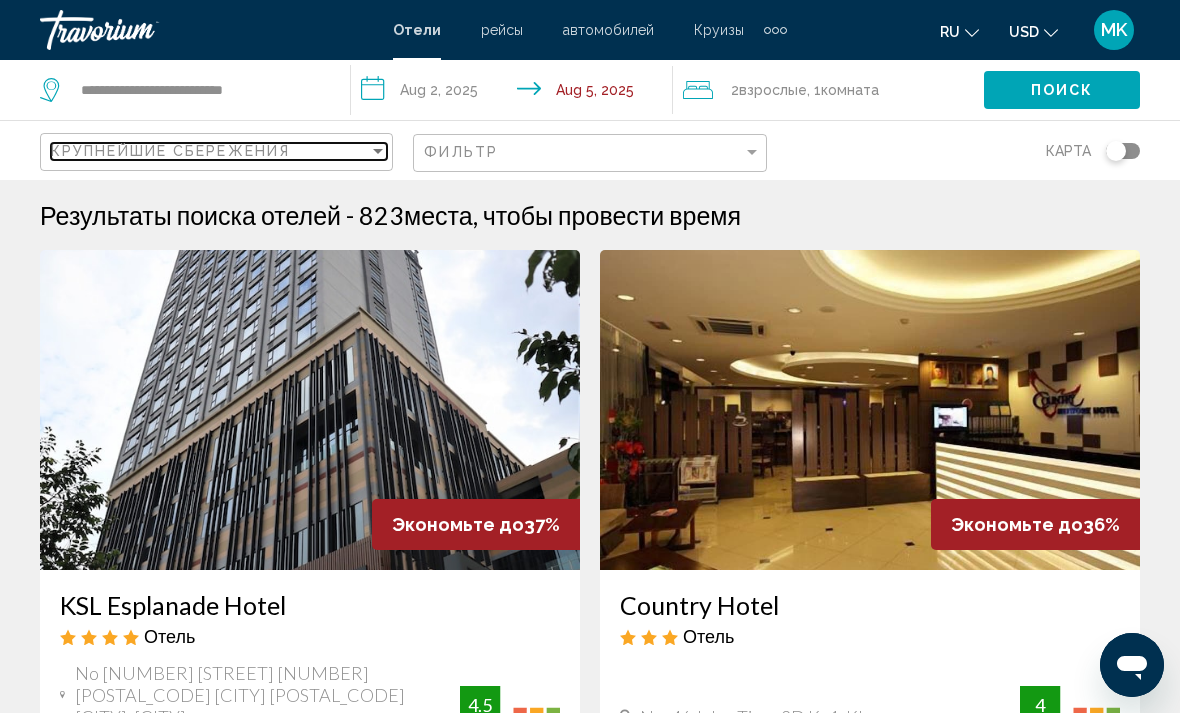 click on "Крупнейшие сбережения" at bounding box center (210, 151) 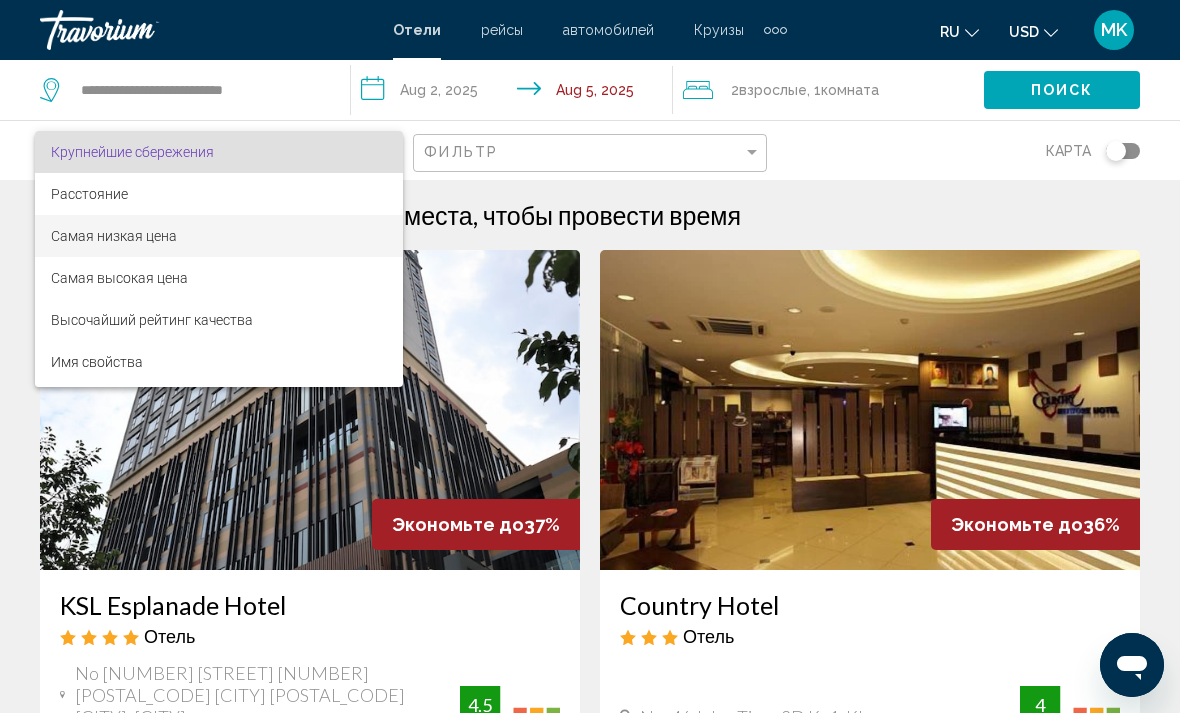 click on "Самая низкая цена" at bounding box center [219, 236] 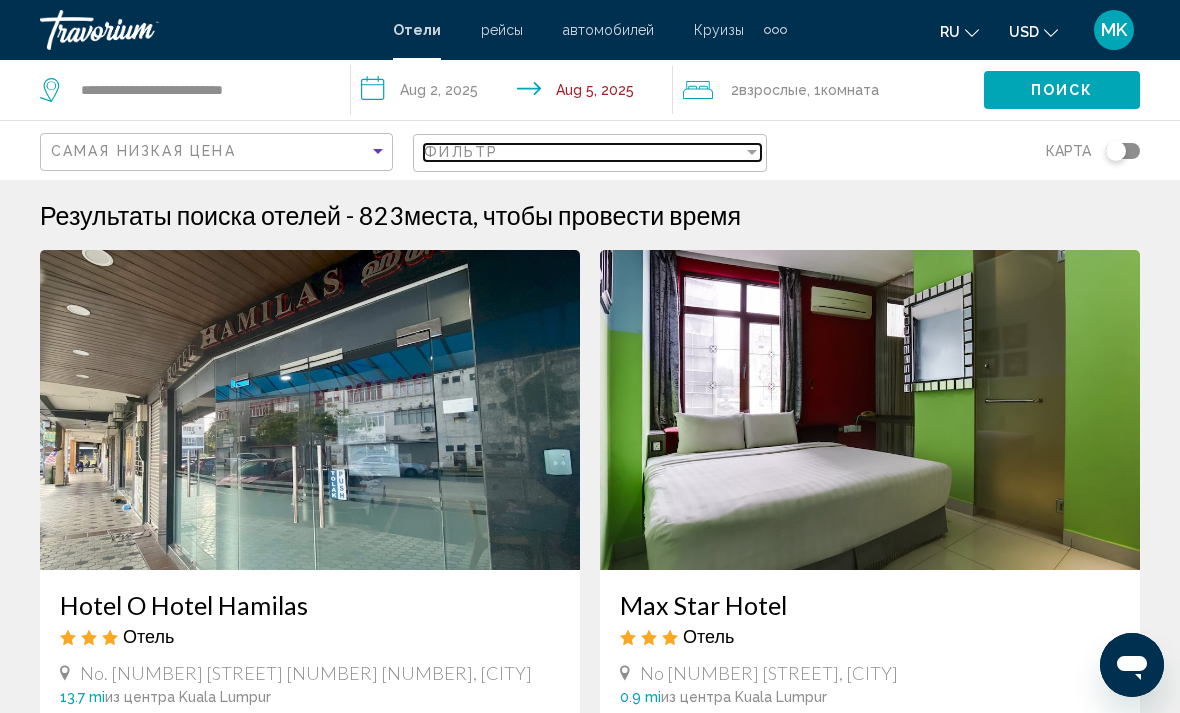 click on "Фильтр" at bounding box center (583, 152) 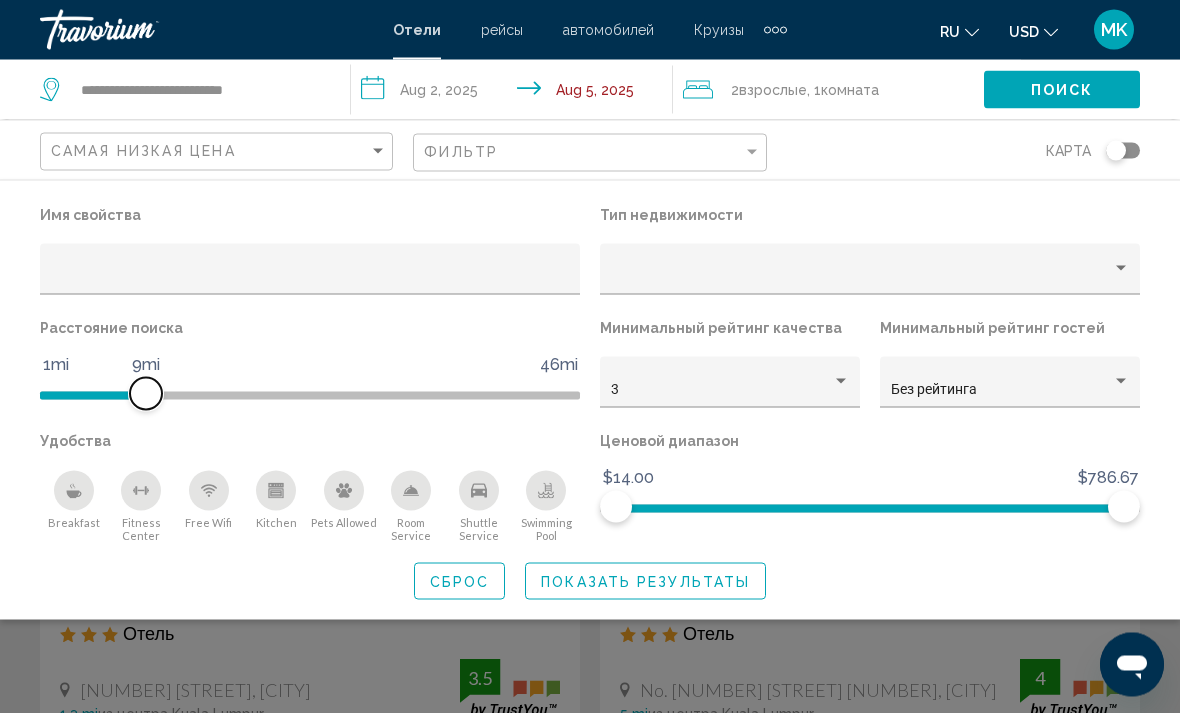 scroll, scrollTop: 3, scrollLeft: 0, axis: vertical 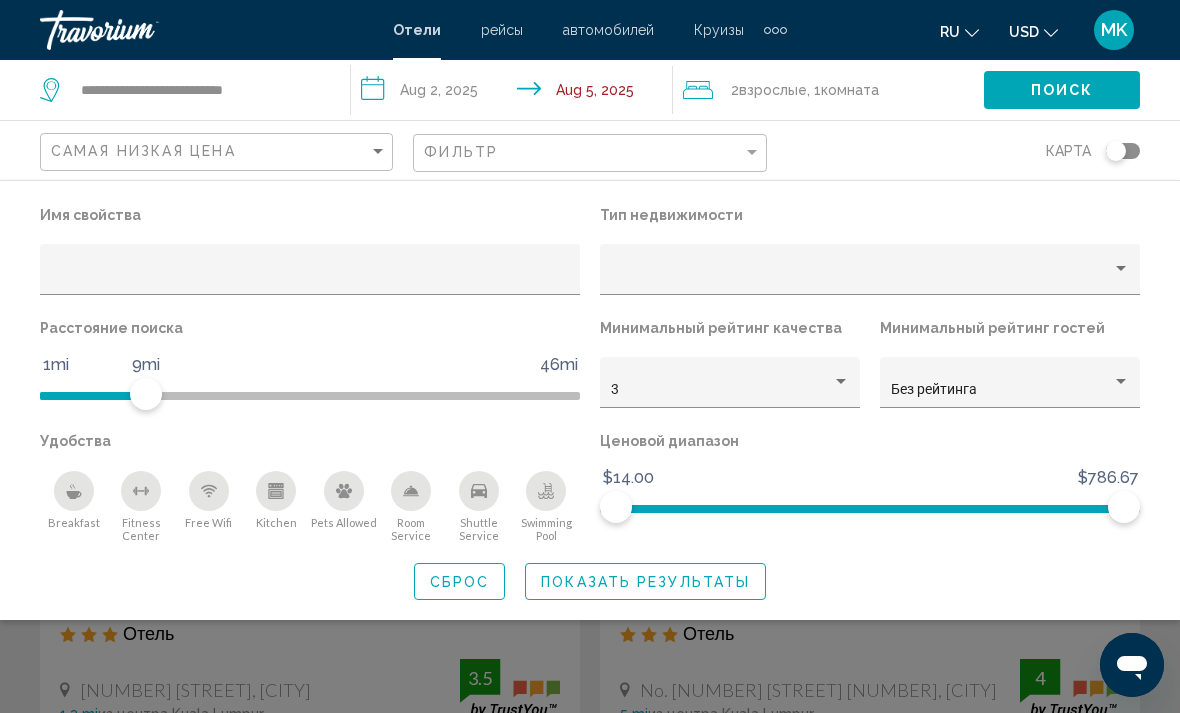 click on "Показать результаты" 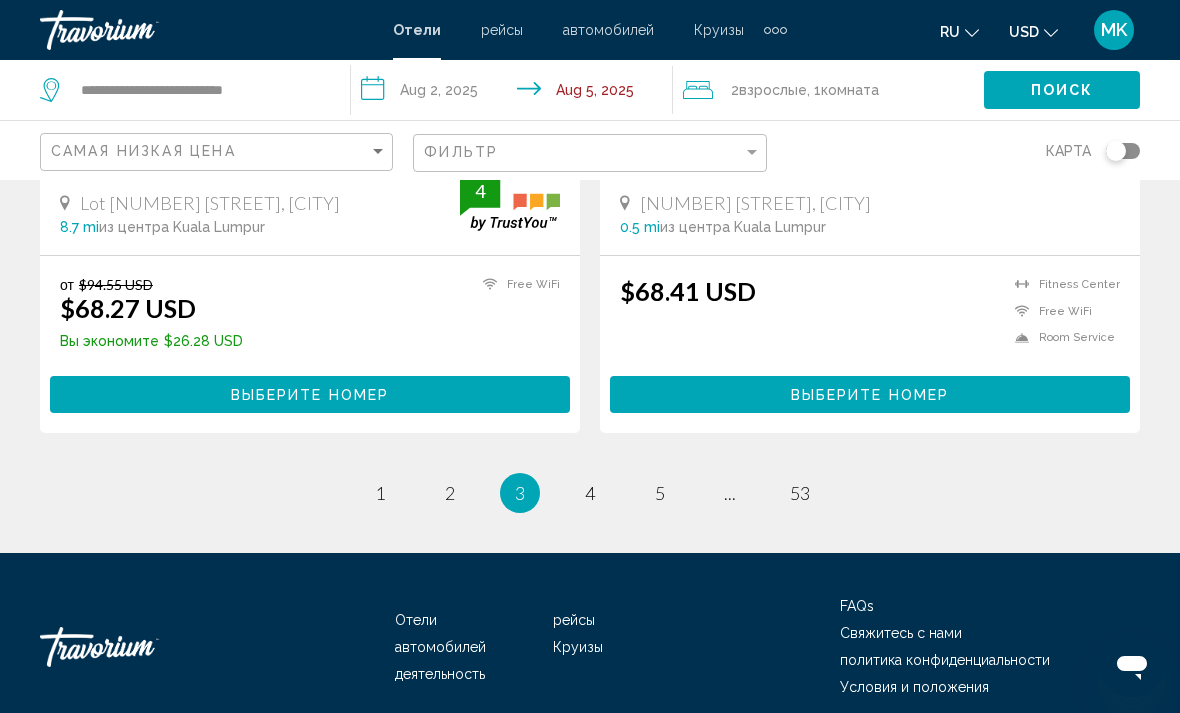 scroll, scrollTop: 4111, scrollLeft: 0, axis: vertical 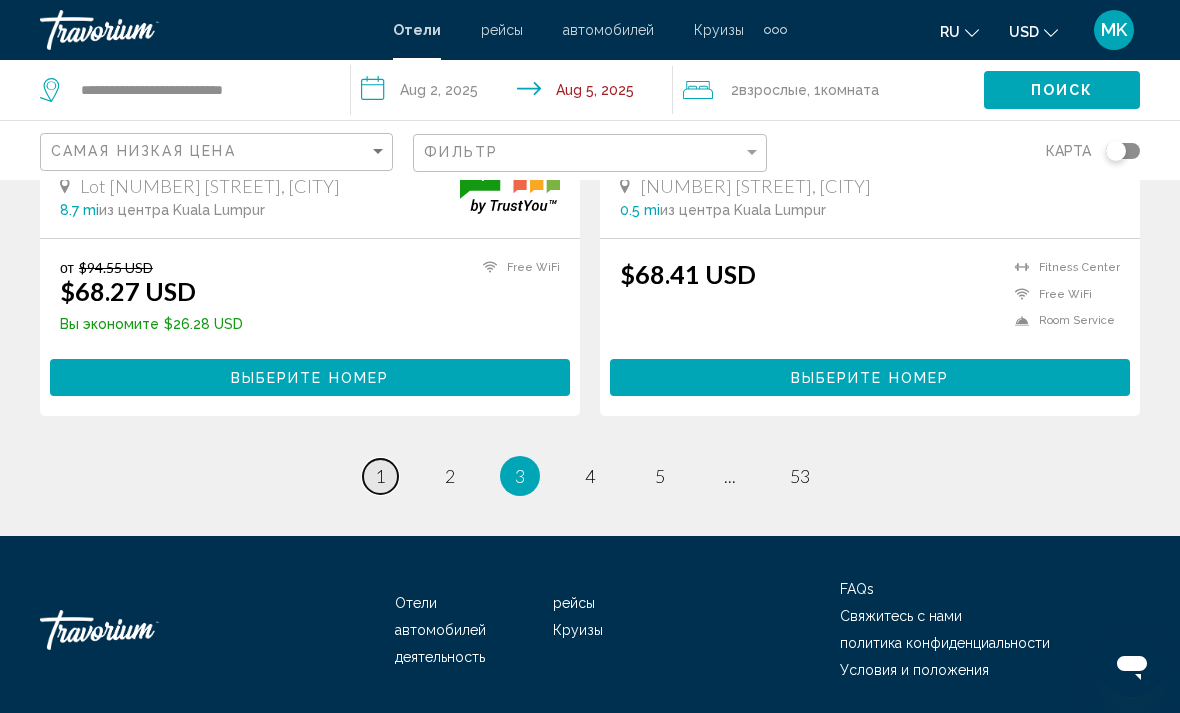 click on "page  1" at bounding box center [380, 476] 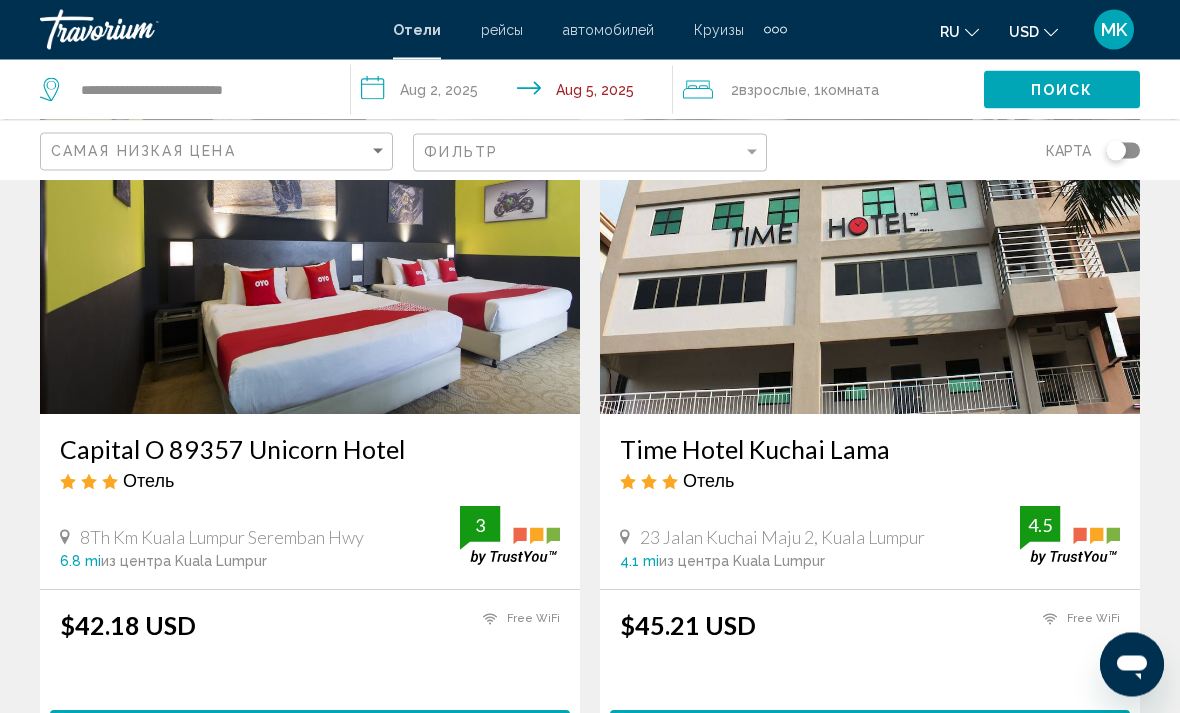 scroll, scrollTop: 263, scrollLeft: 0, axis: vertical 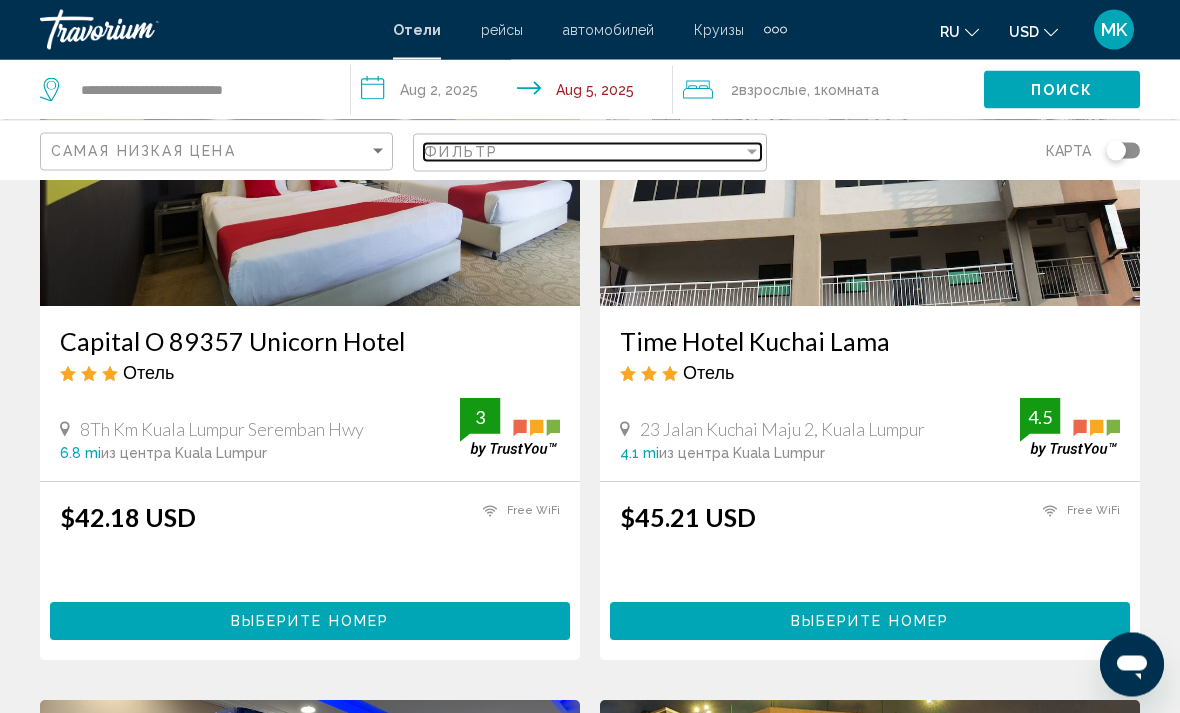 click on "Фильтр" at bounding box center [583, 152] 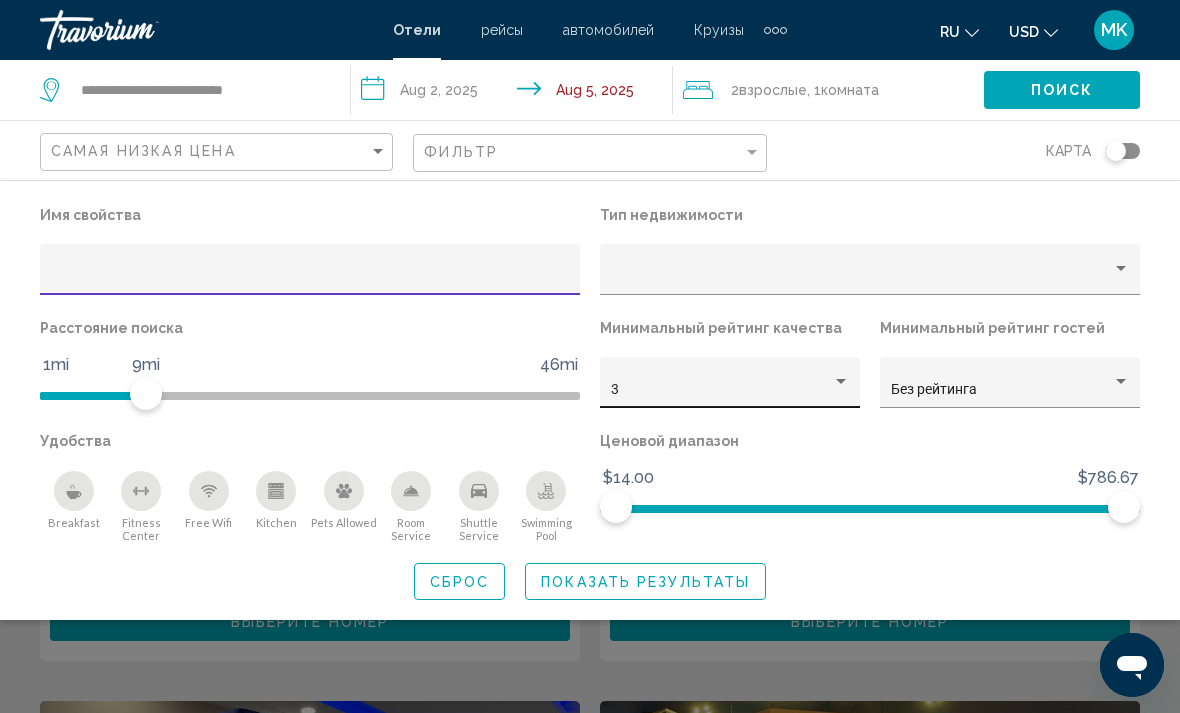 click on "3" at bounding box center [721, 390] 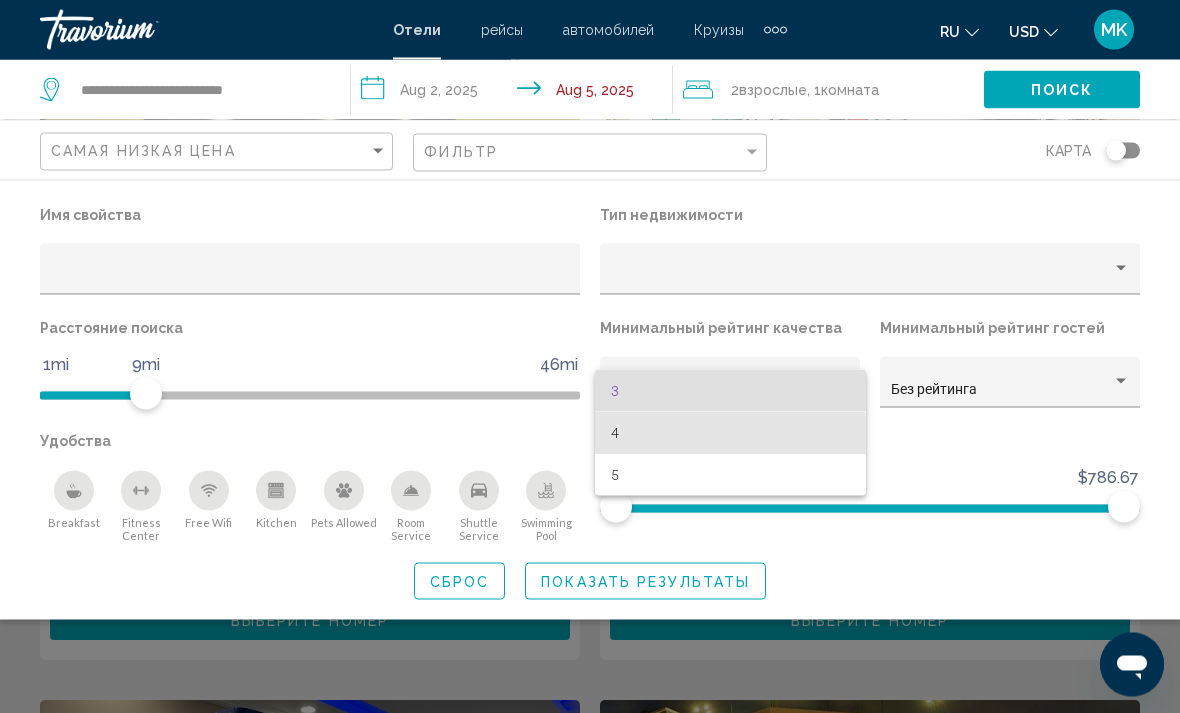scroll, scrollTop: 264, scrollLeft: 0, axis: vertical 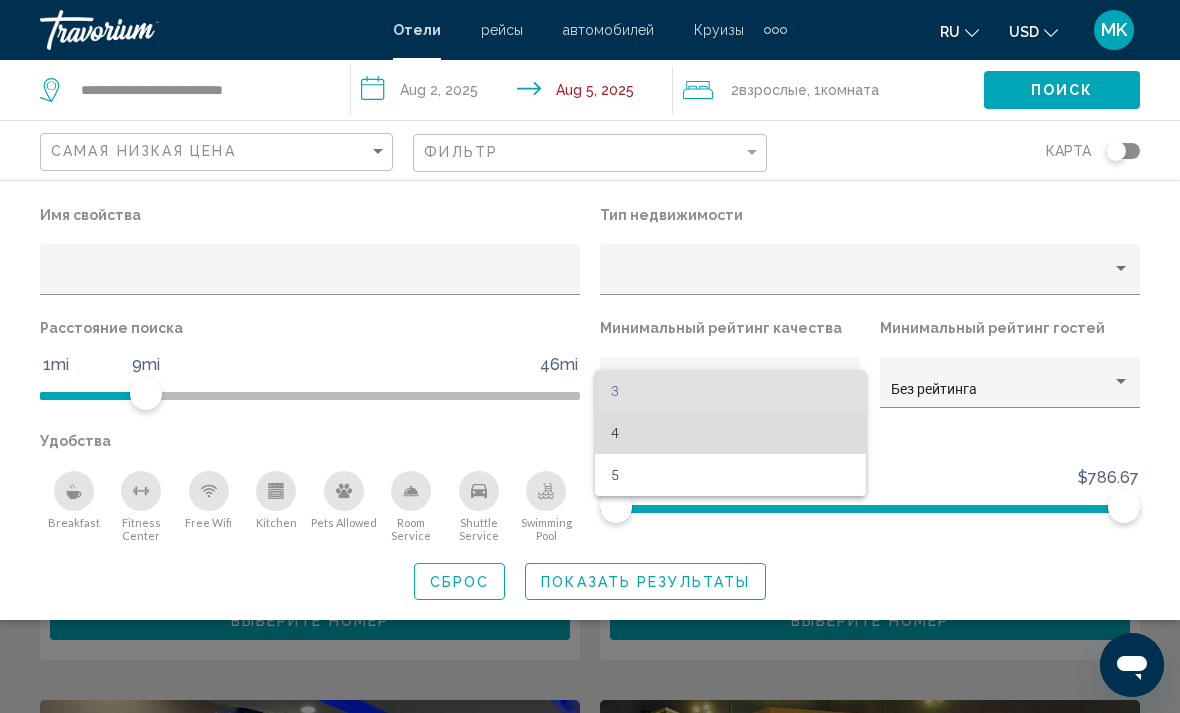 click on "4" at bounding box center (730, 433) 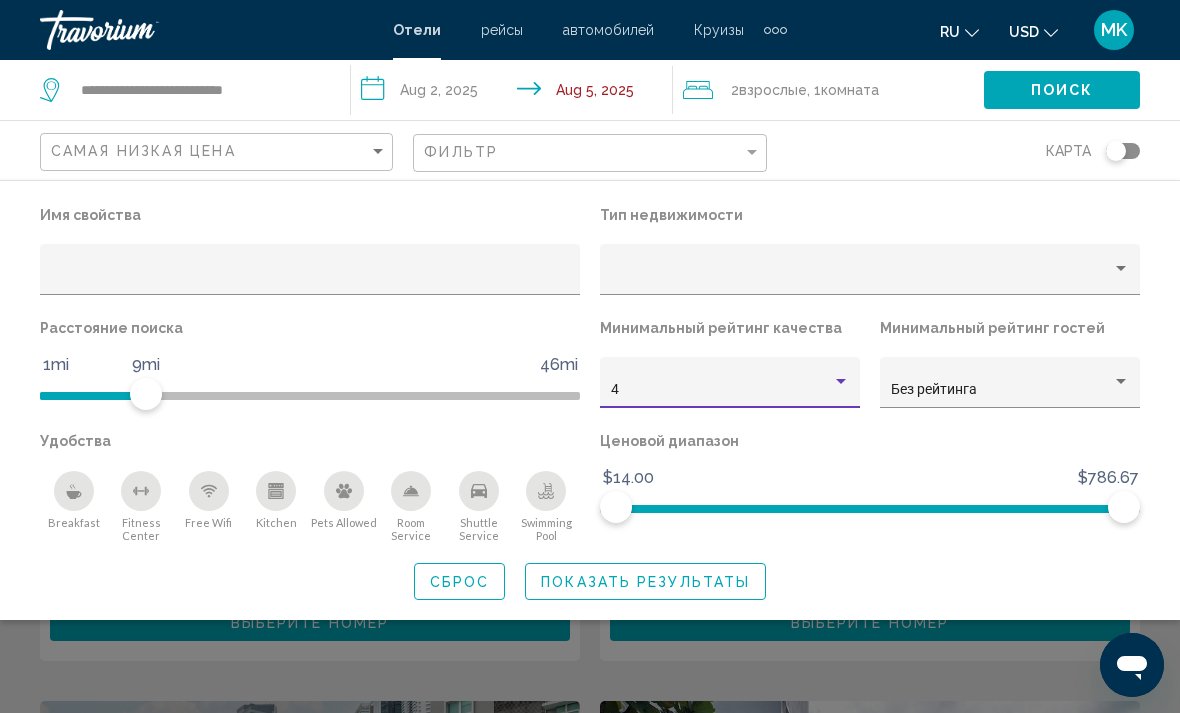 click on "Показать результаты" 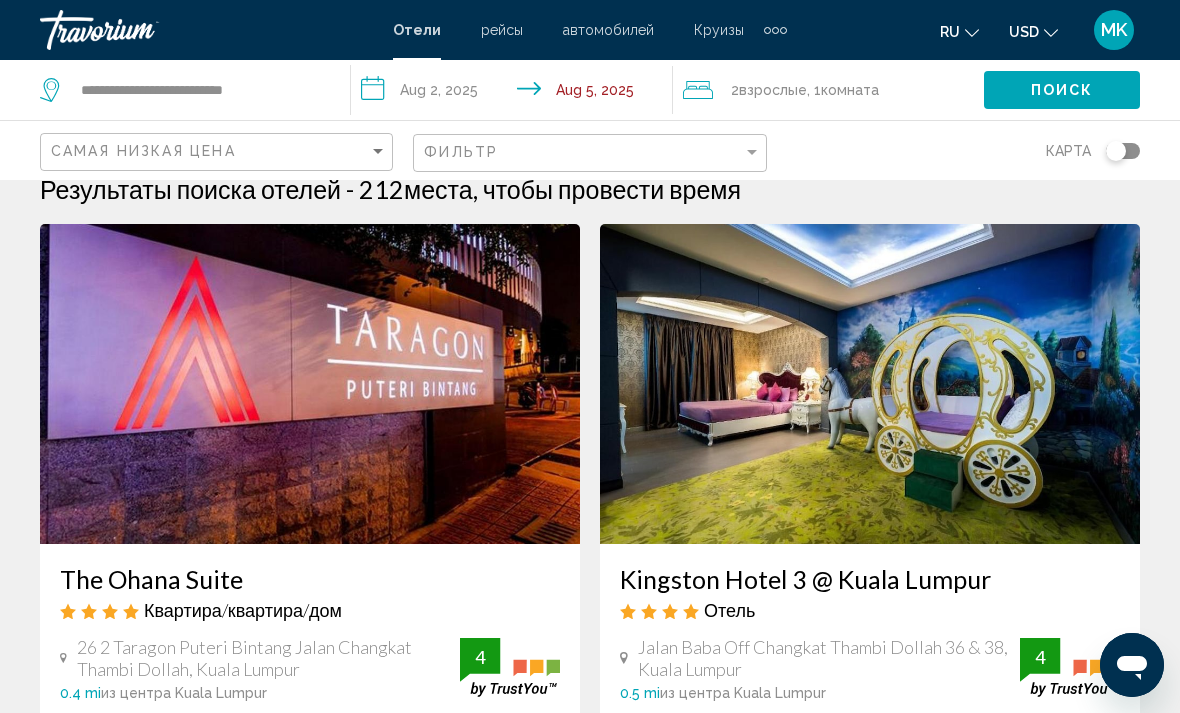 scroll, scrollTop: 0, scrollLeft: 0, axis: both 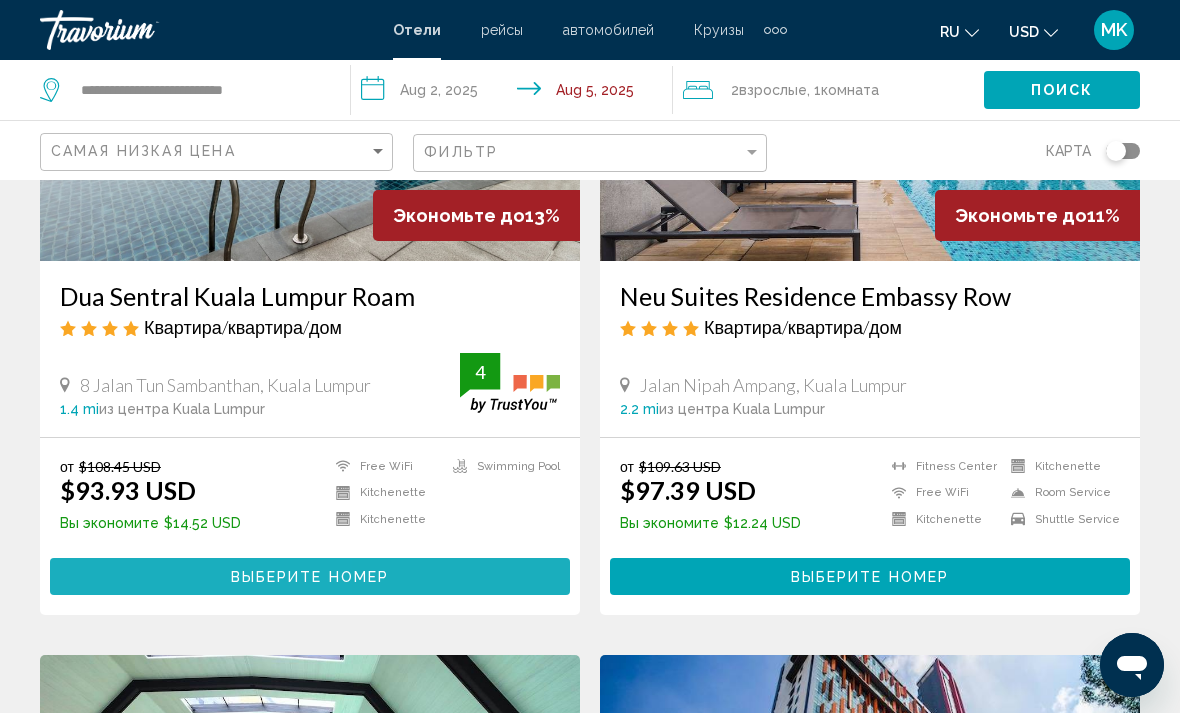 click on "Выберите номер" at bounding box center (310, 576) 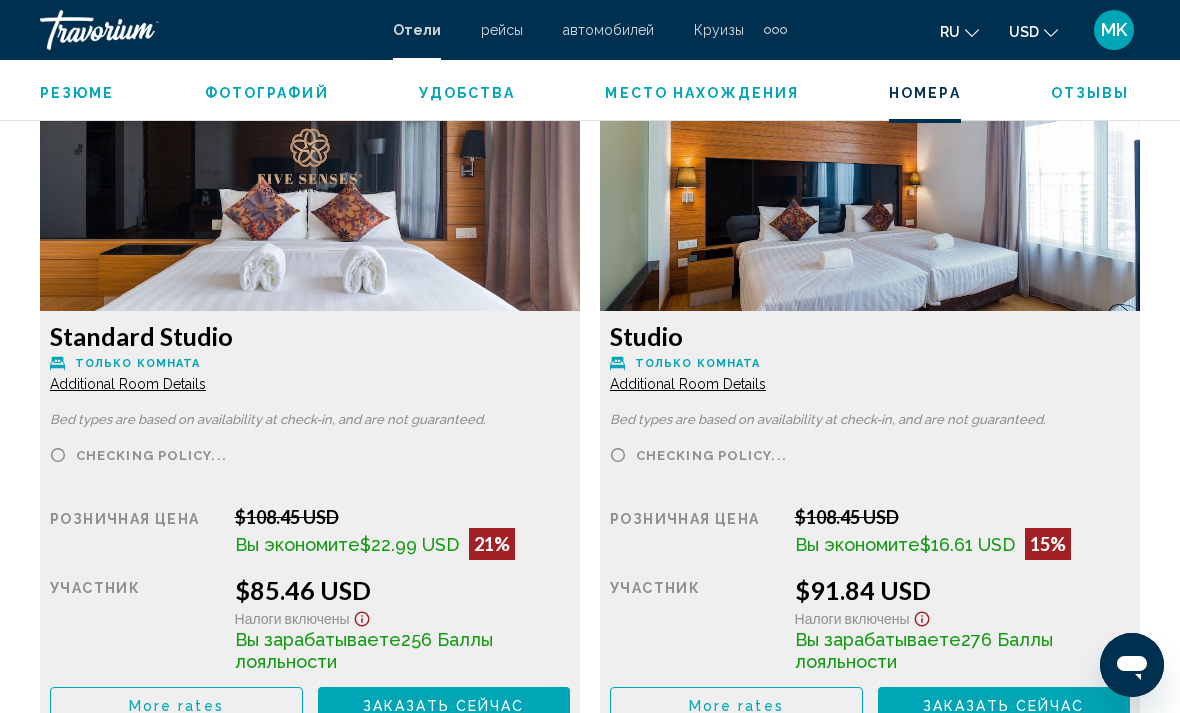 scroll, scrollTop: 3195, scrollLeft: 0, axis: vertical 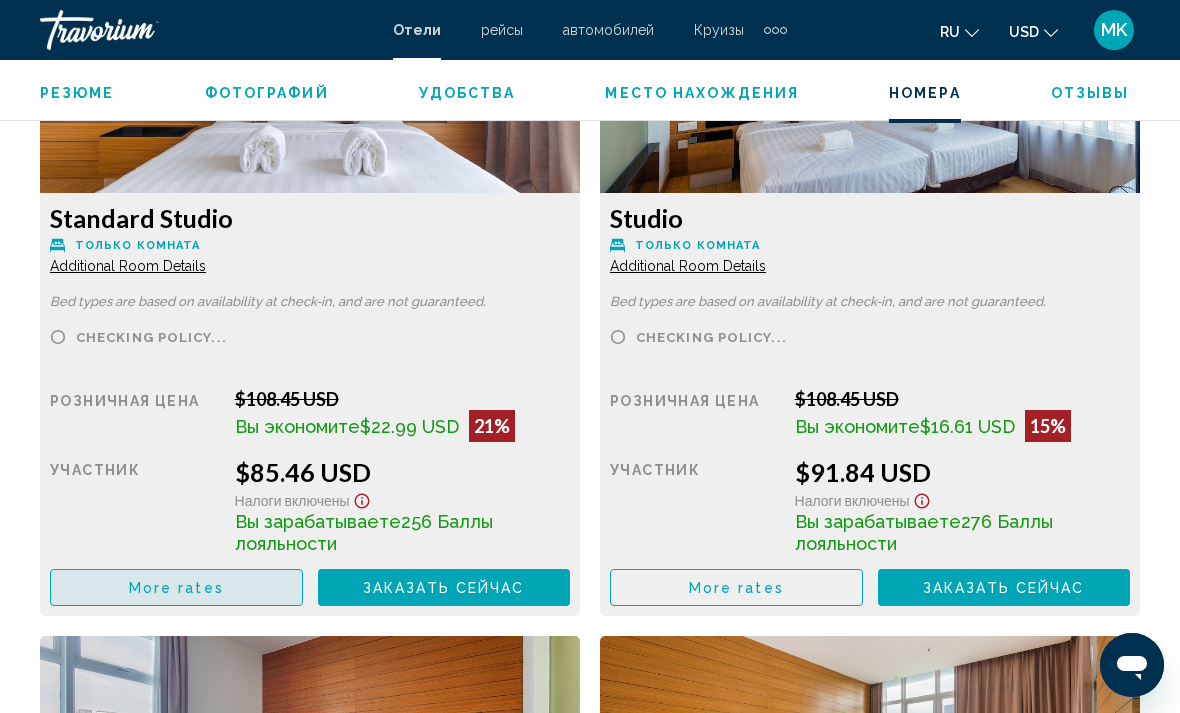 click on "More rates" at bounding box center (176, 587) 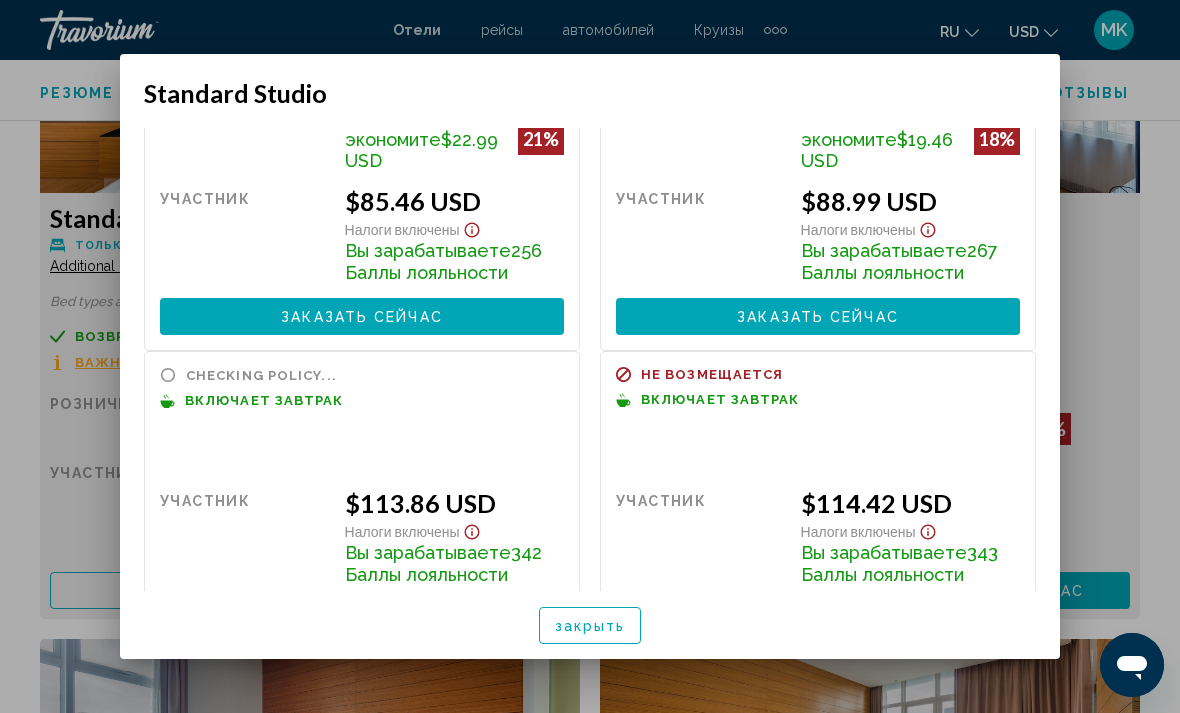 scroll, scrollTop: 163, scrollLeft: 0, axis: vertical 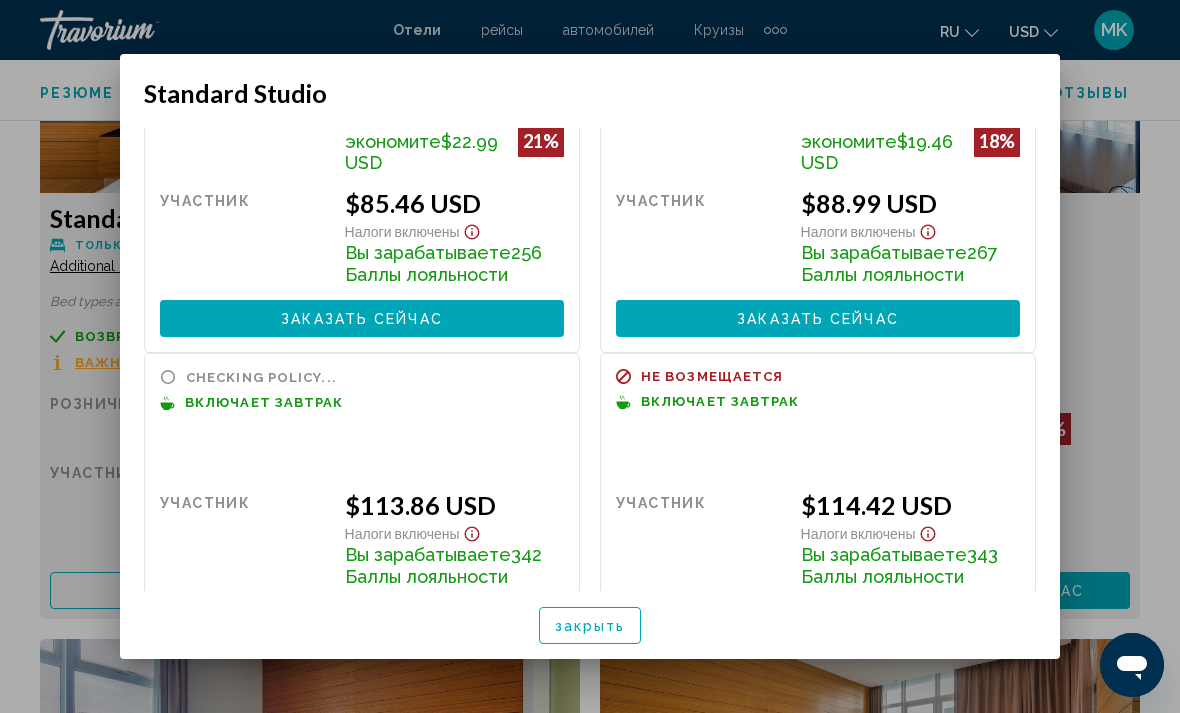 click on "закрыть" at bounding box center (590, 626) 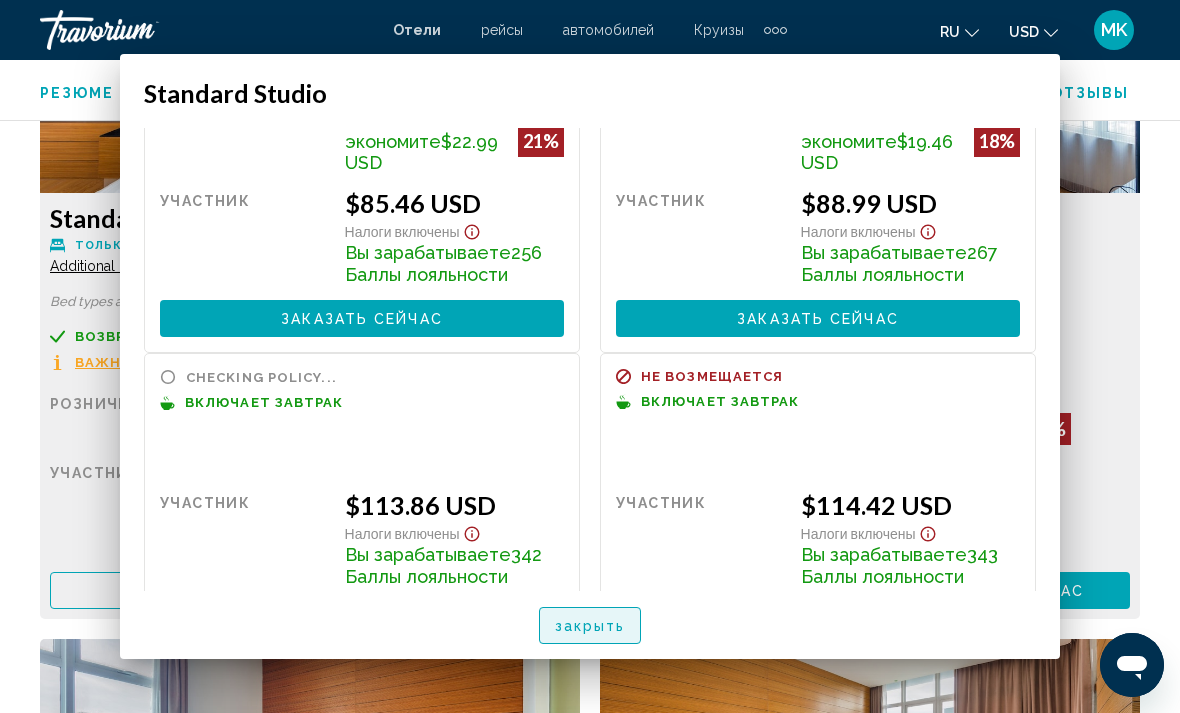 scroll, scrollTop: 3195, scrollLeft: 0, axis: vertical 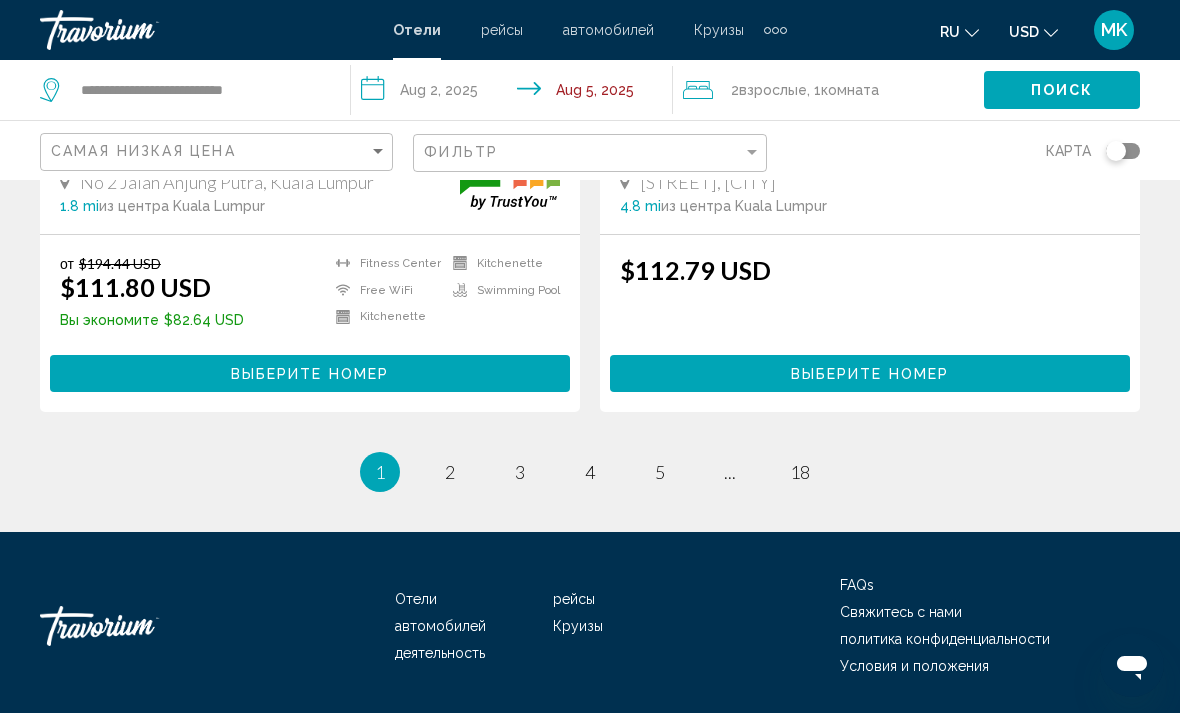 click on "You're on page  1" at bounding box center (380, 472) 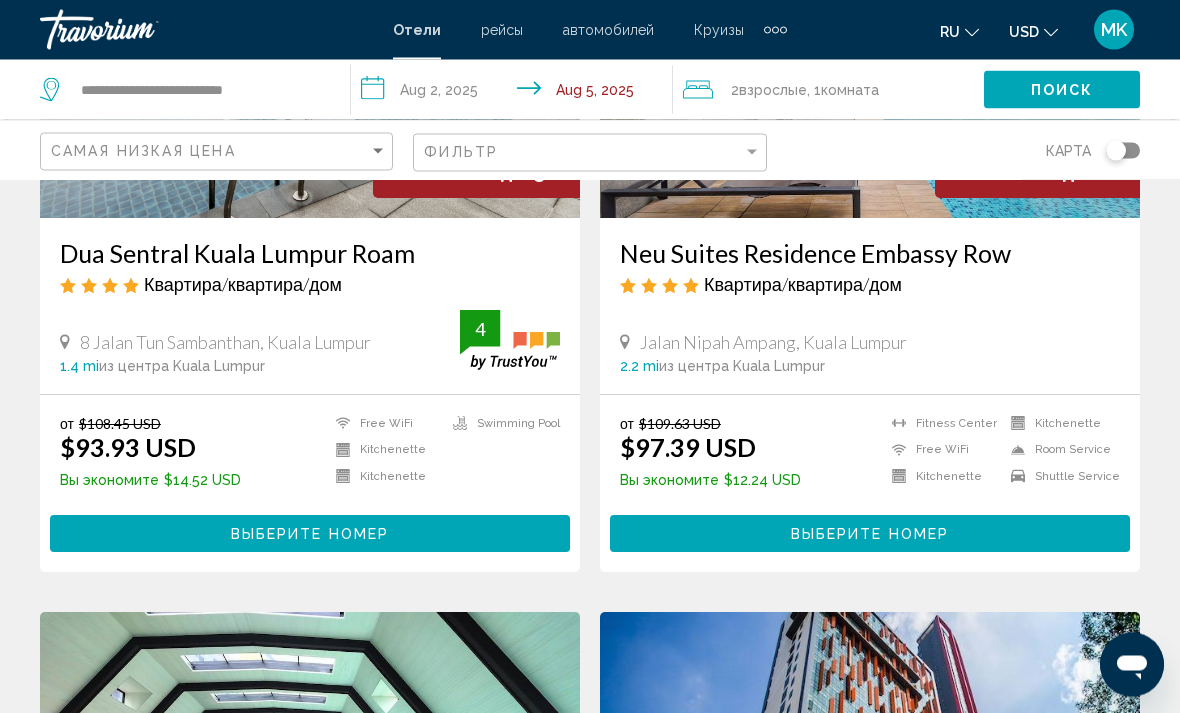 scroll, scrollTop: 1067, scrollLeft: 0, axis: vertical 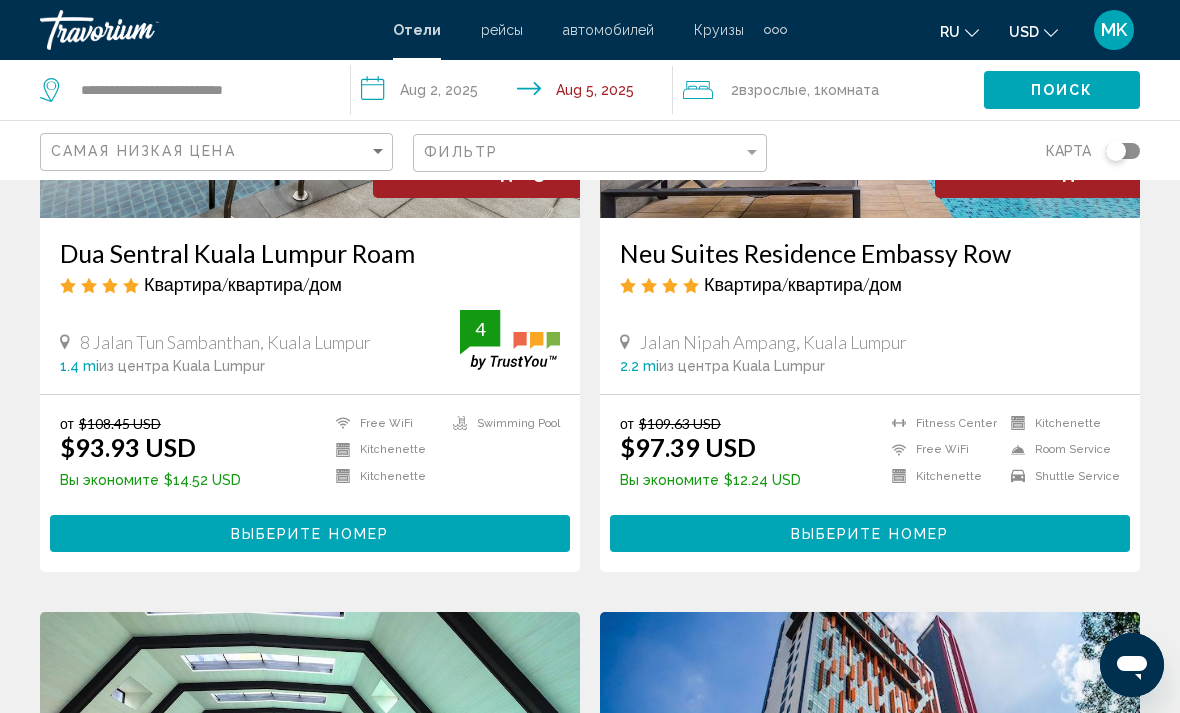 click on "Выберите номер" at bounding box center [310, 534] 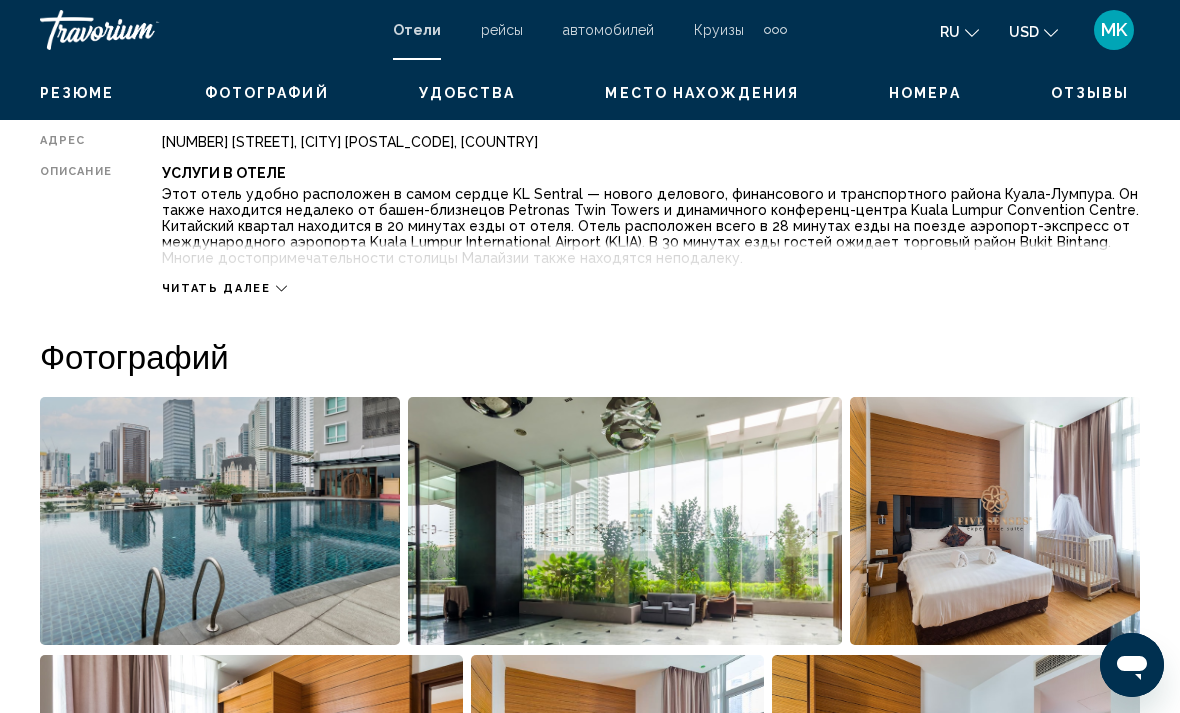 scroll, scrollTop: 0, scrollLeft: 0, axis: both 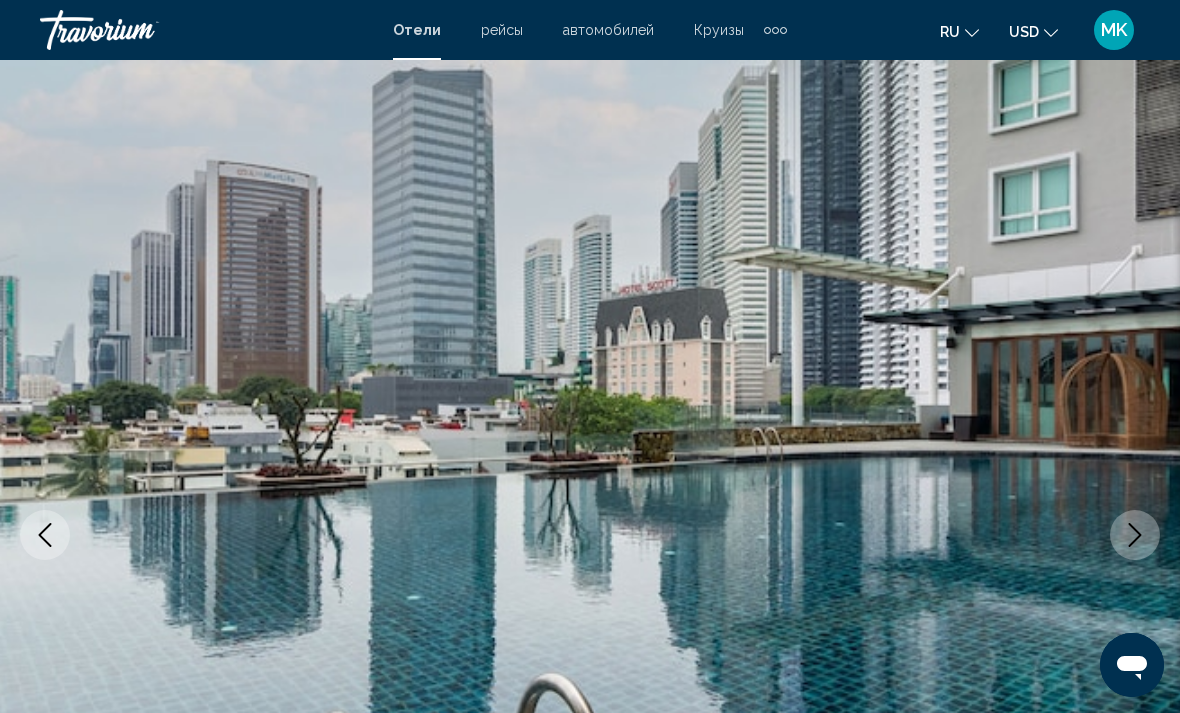 click at bounding box center (1135, 535) 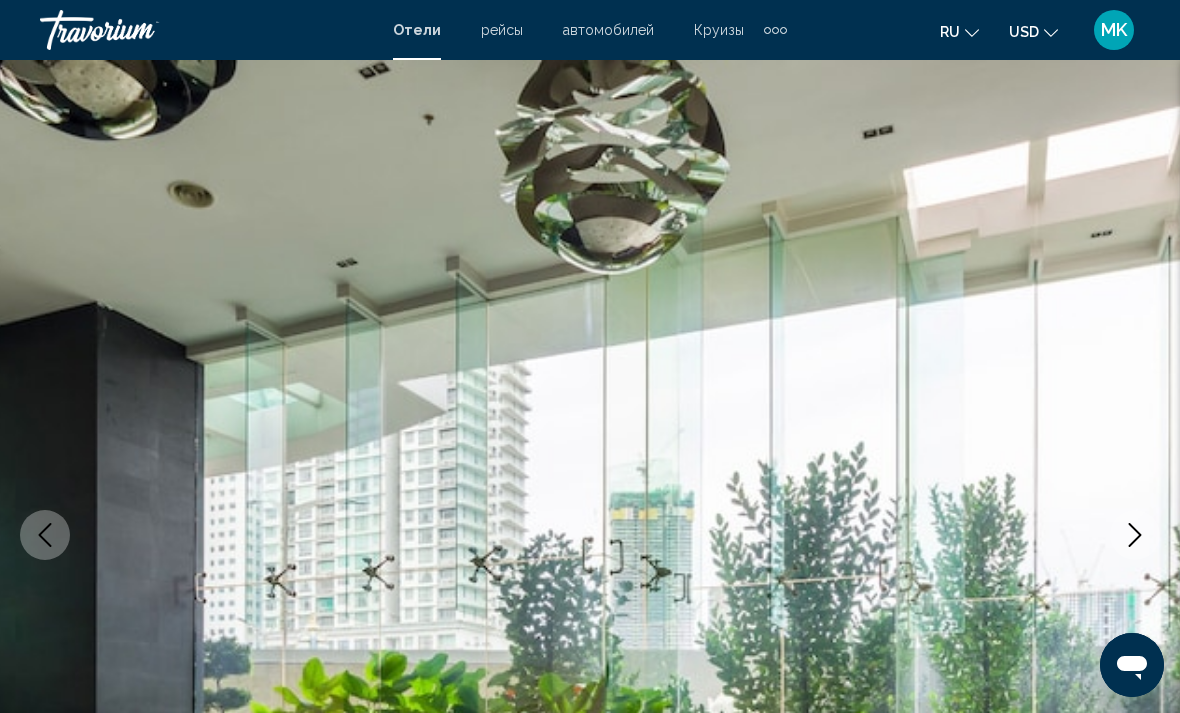 click at bounding box center (1135, 535) 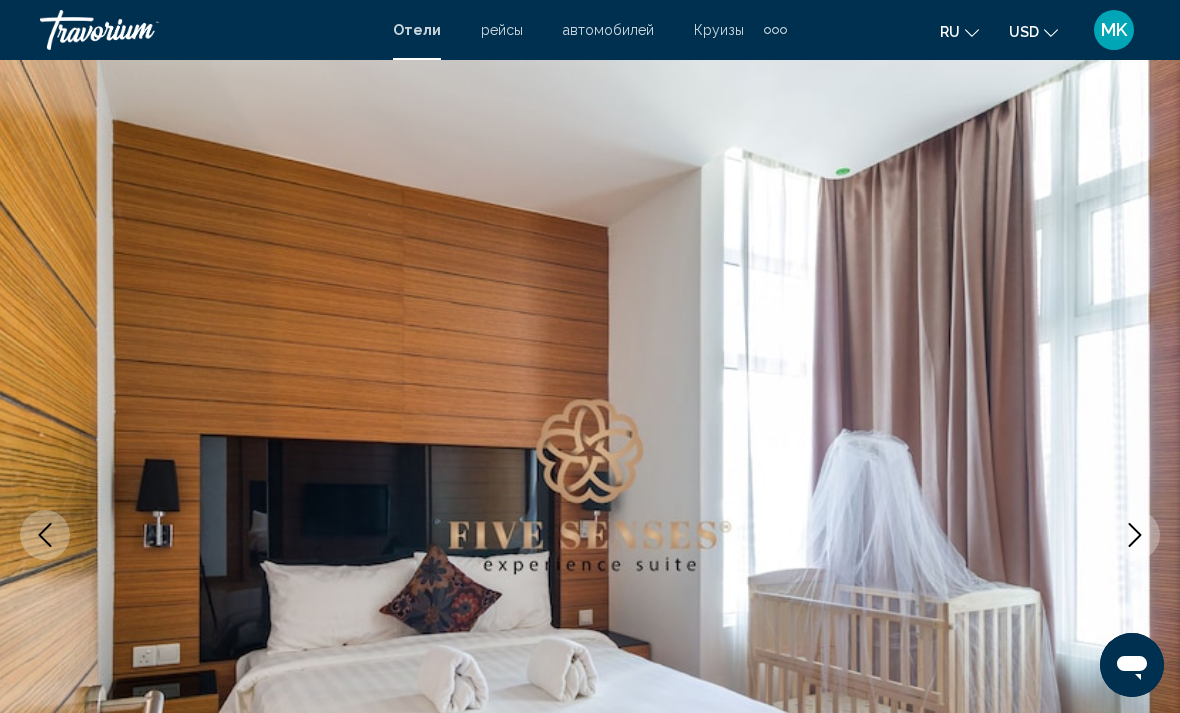 click at bounding box center [1135, 535] 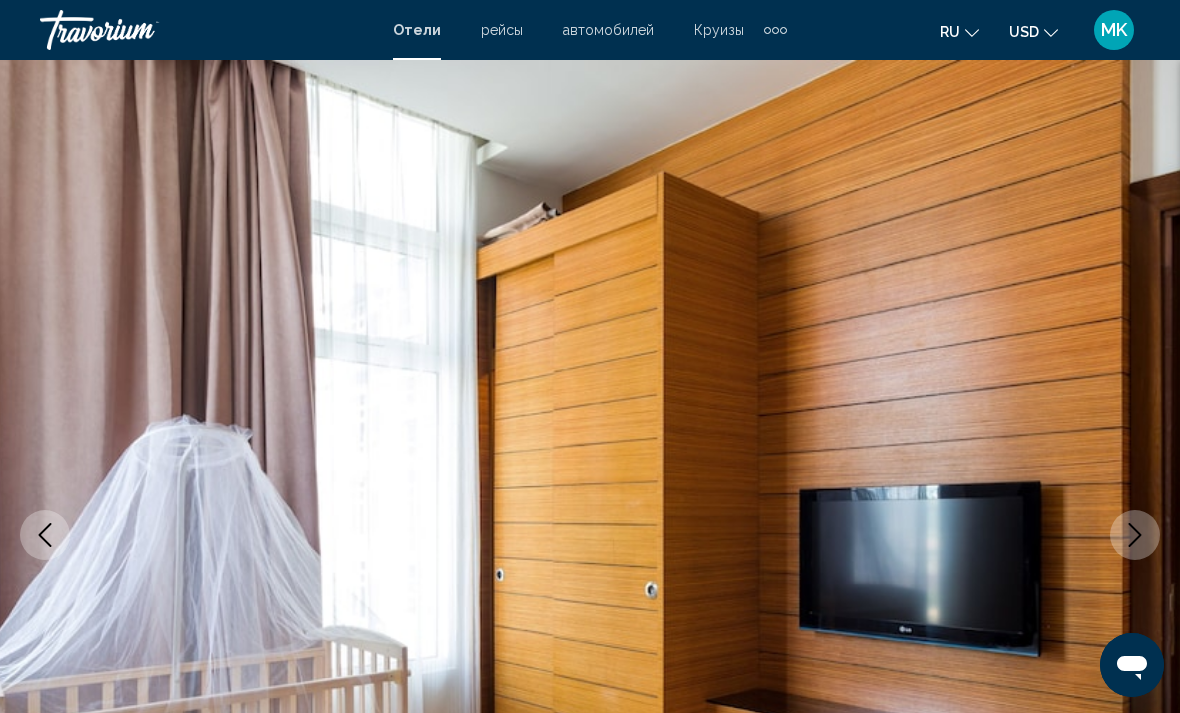 click at bounding box center [1135, 535] 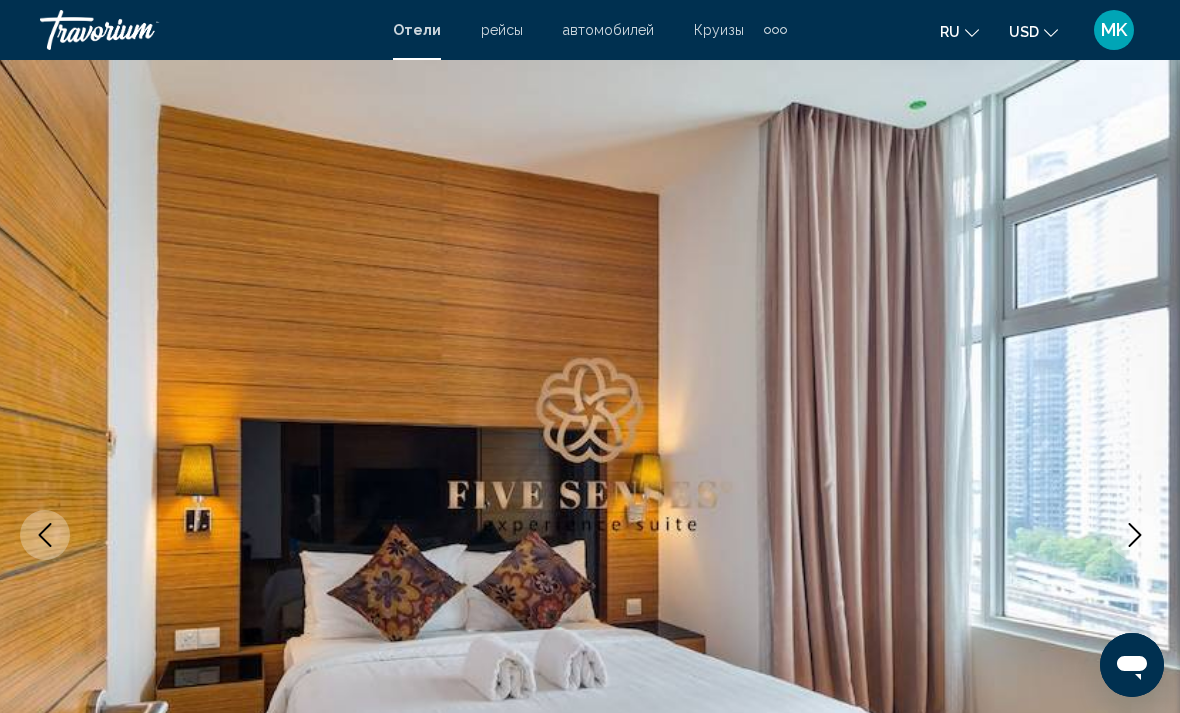 click at bounding box center (1135, 535) 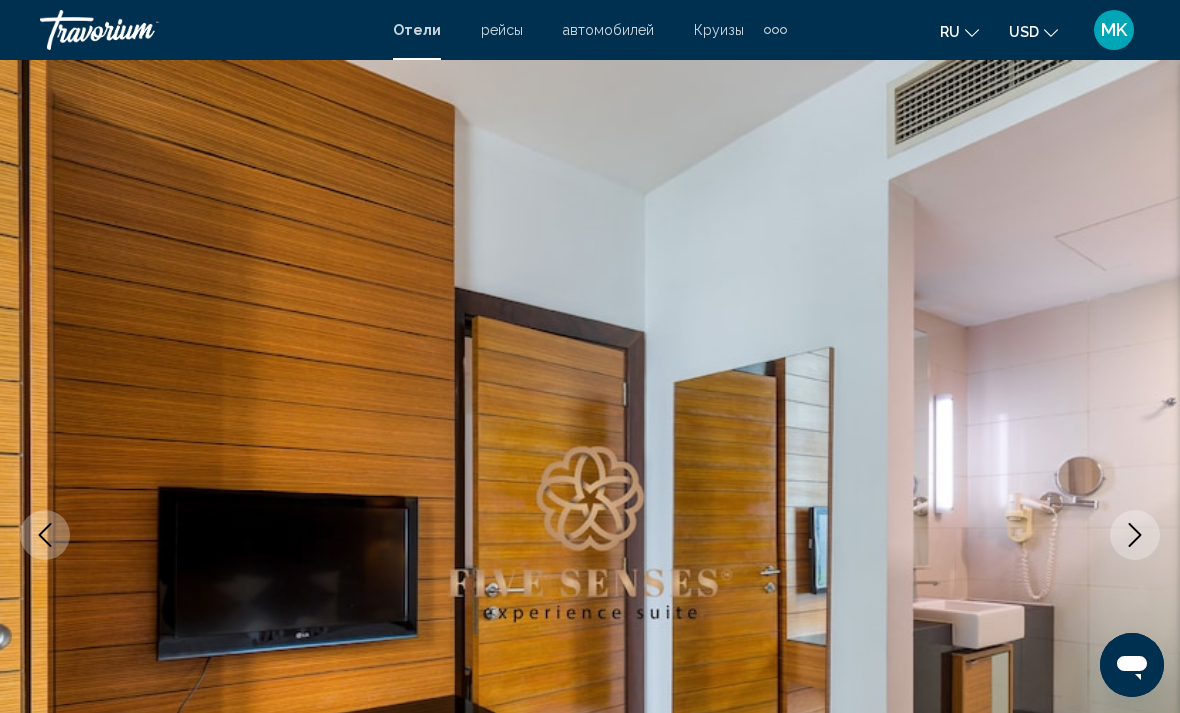 click at bounding box center (1135, 535) 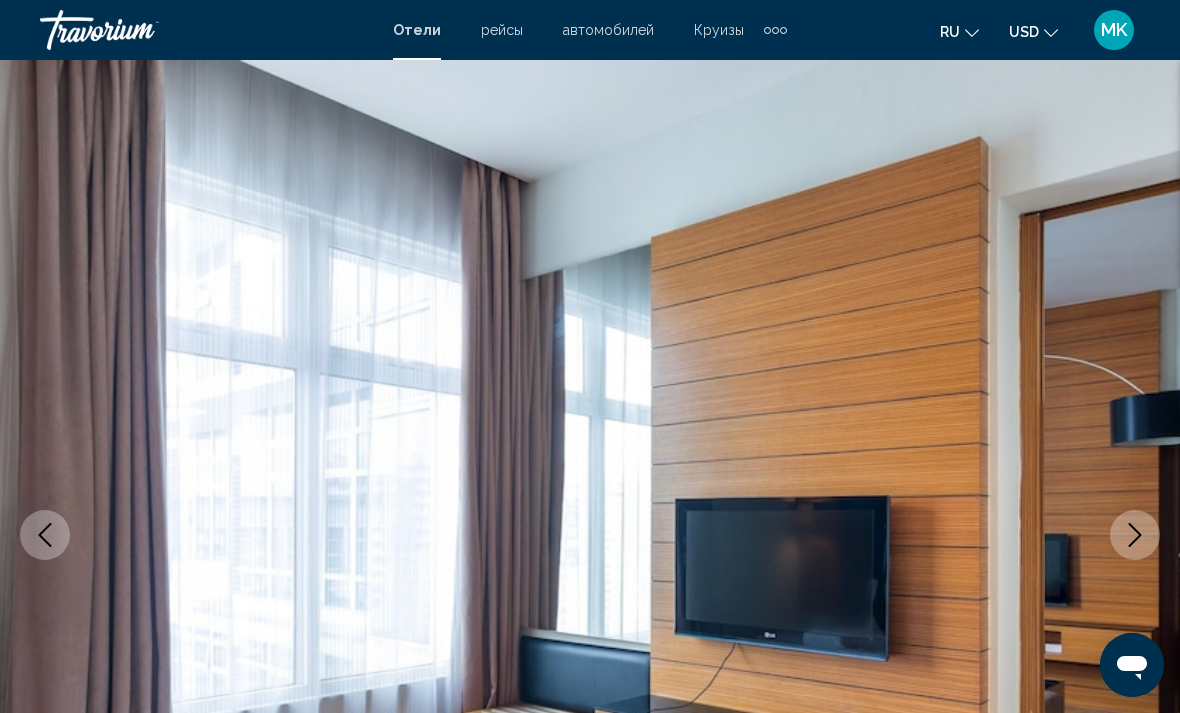 click at bounding box center (1135, 535) 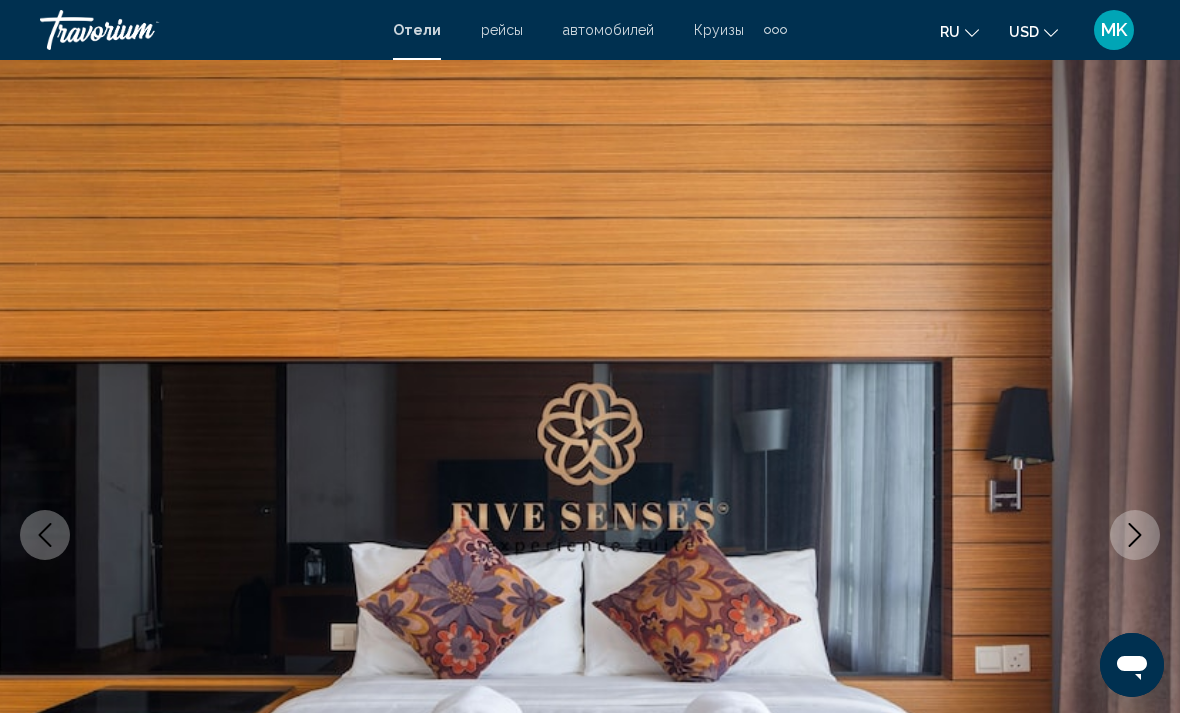 click 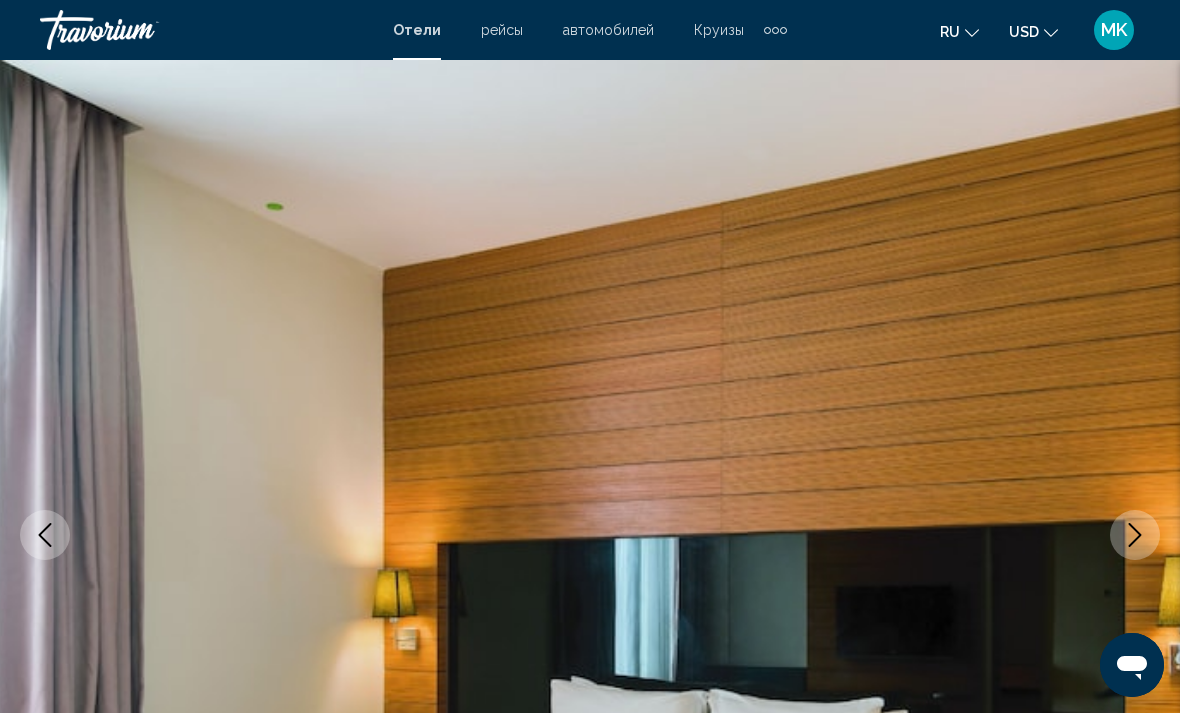 click at bounding box center [1135, 535] 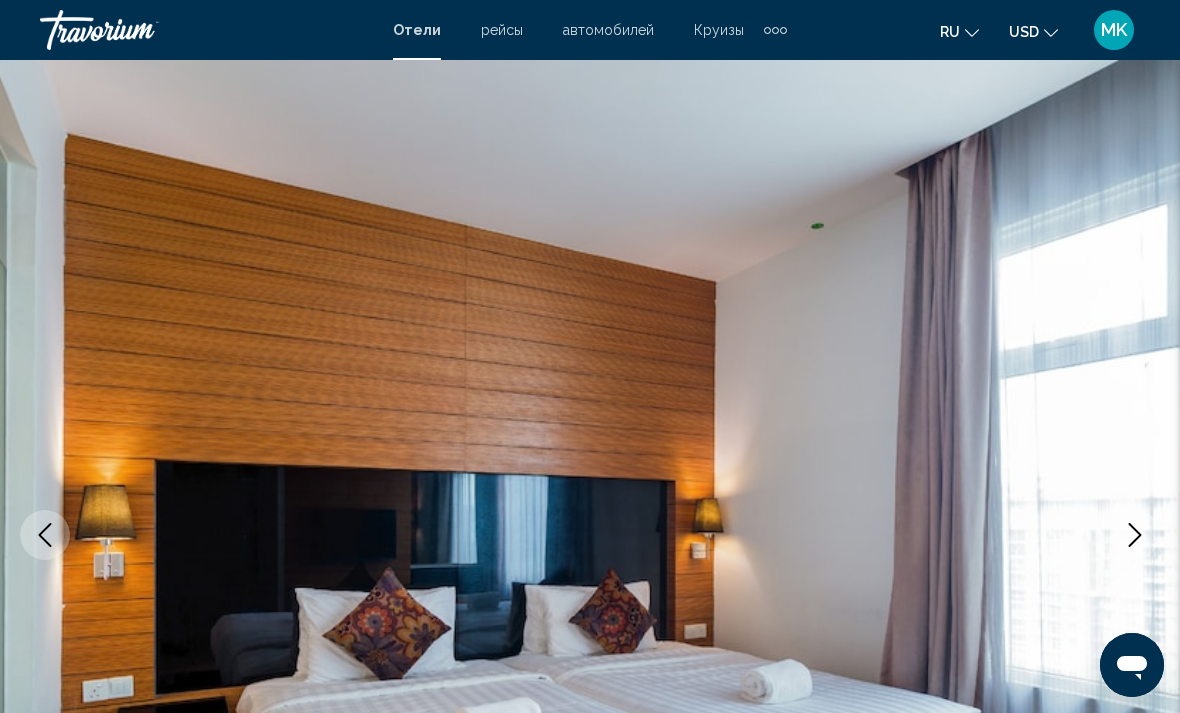 click at bounding box center [1135, 535] 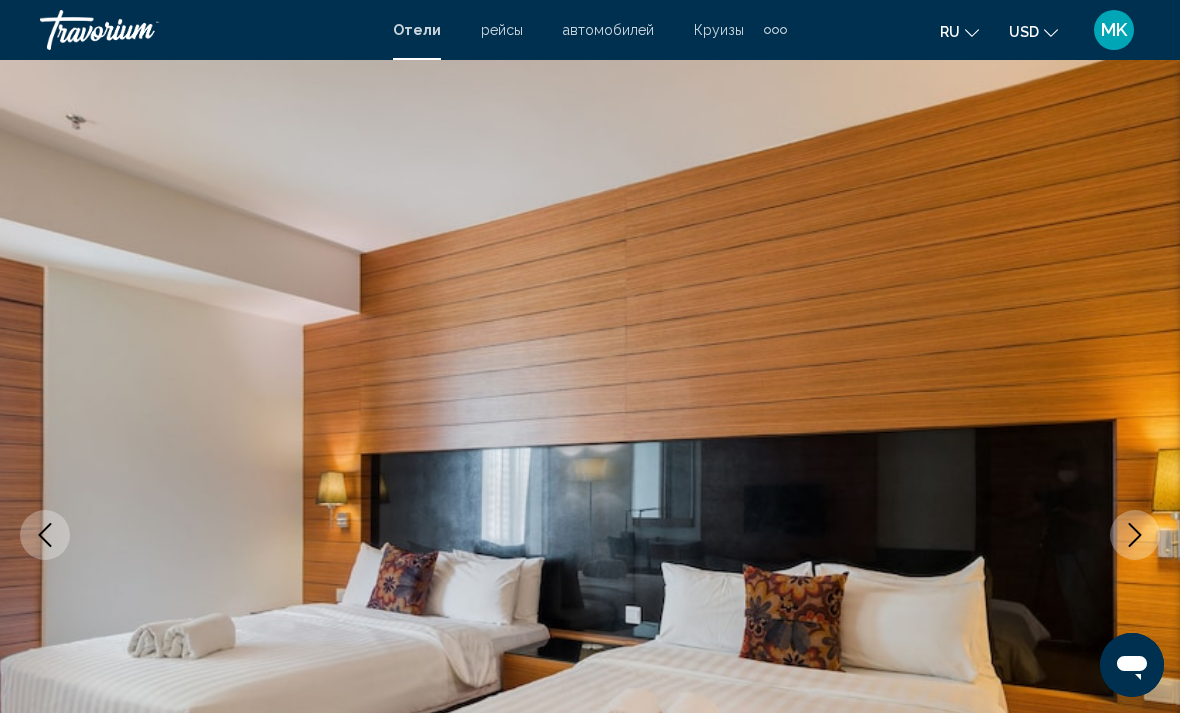 click at bounding box center [1135, 535] 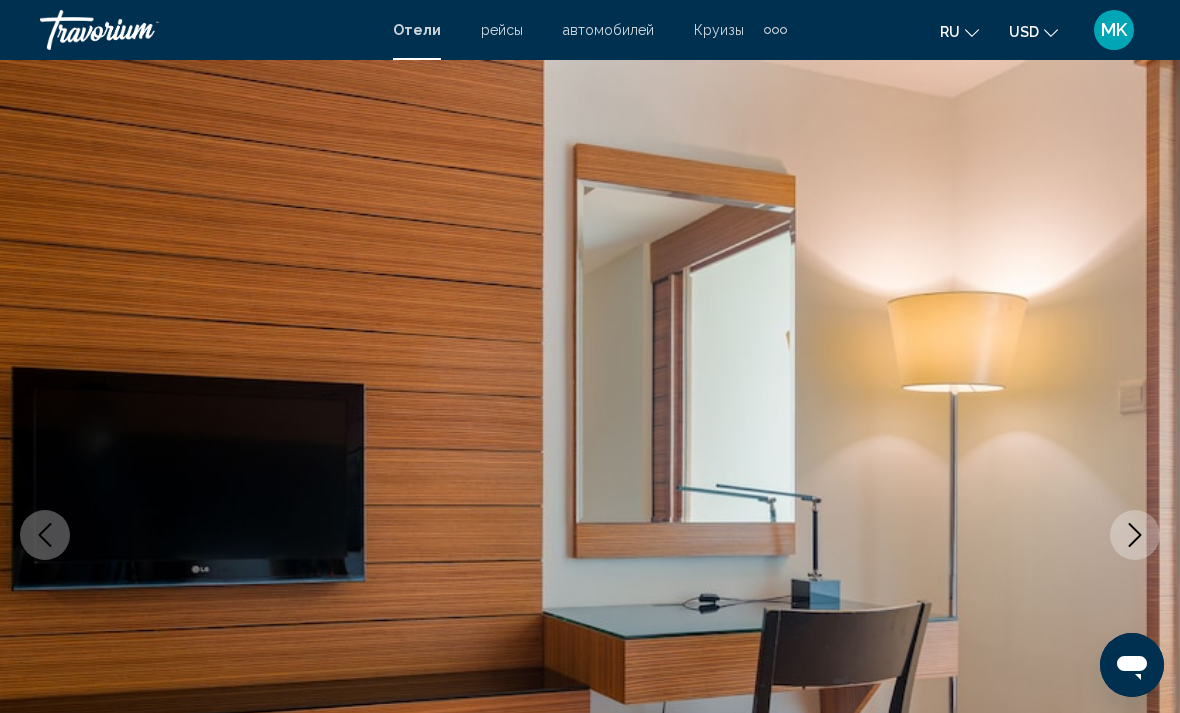 click at bounding box center (1135, 535) 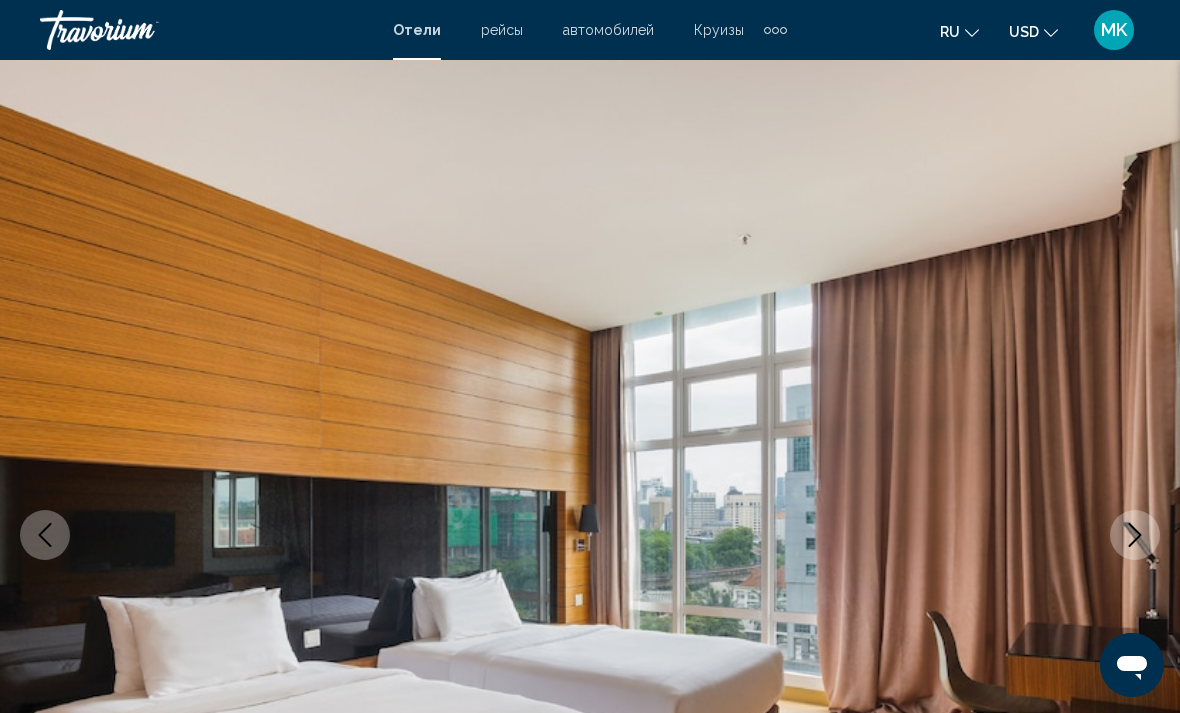 click at bounding box center (1135, 535) 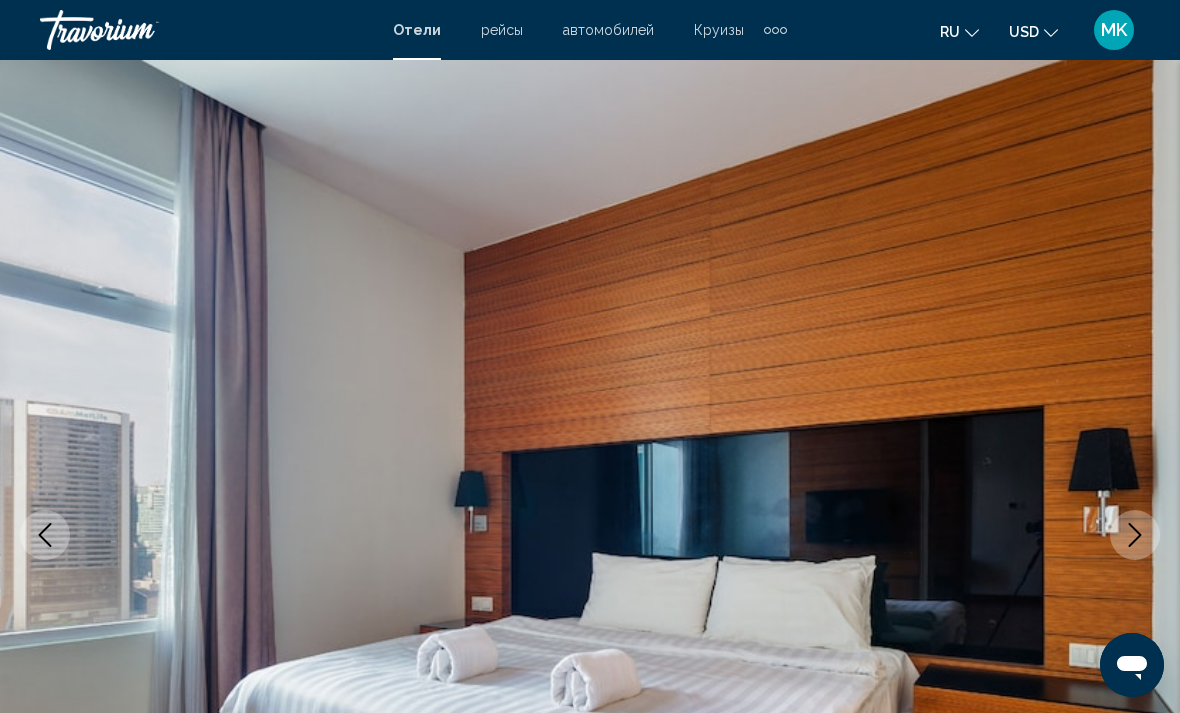 click at bounding box center (1135, 535) 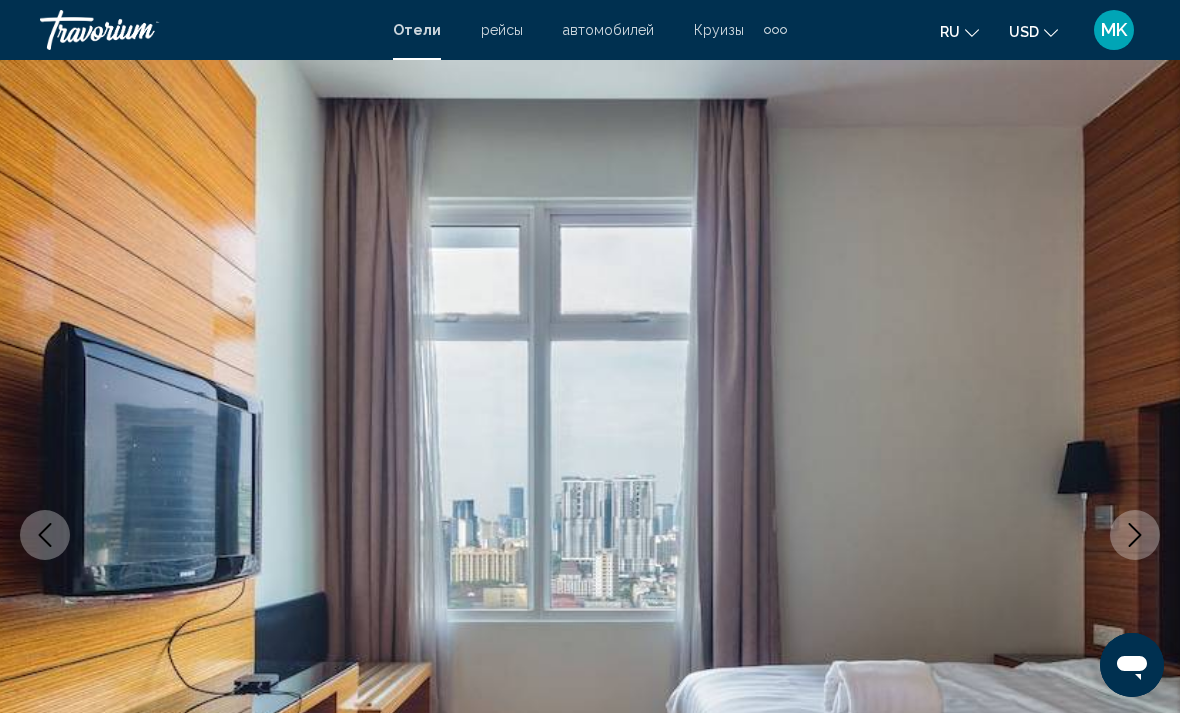 click at bounding box center [1135, 535] 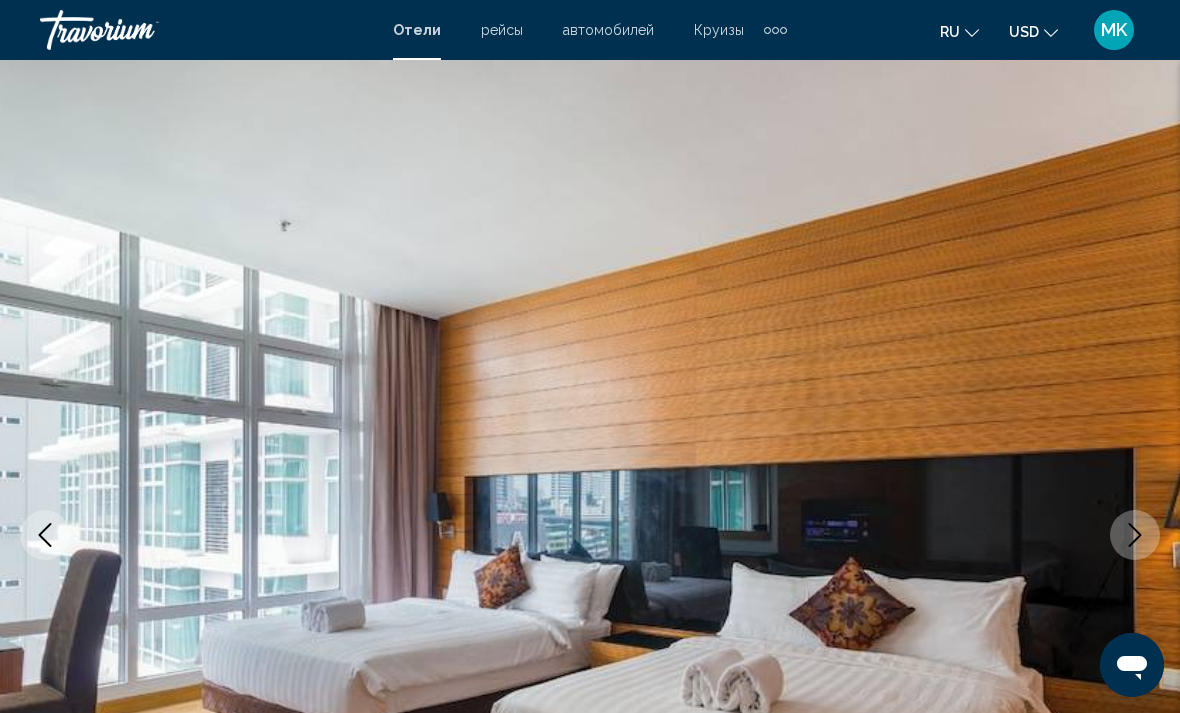 click at bounding box center [1135, 535] 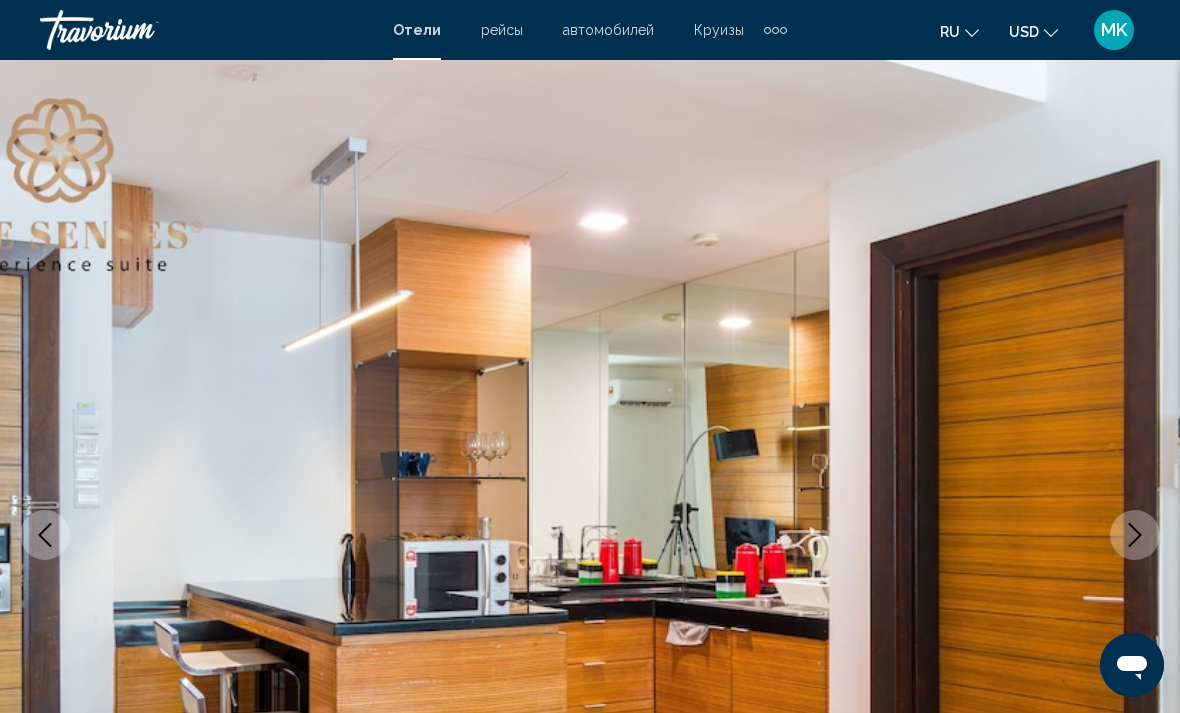 click at bounding box center (1135, 535) 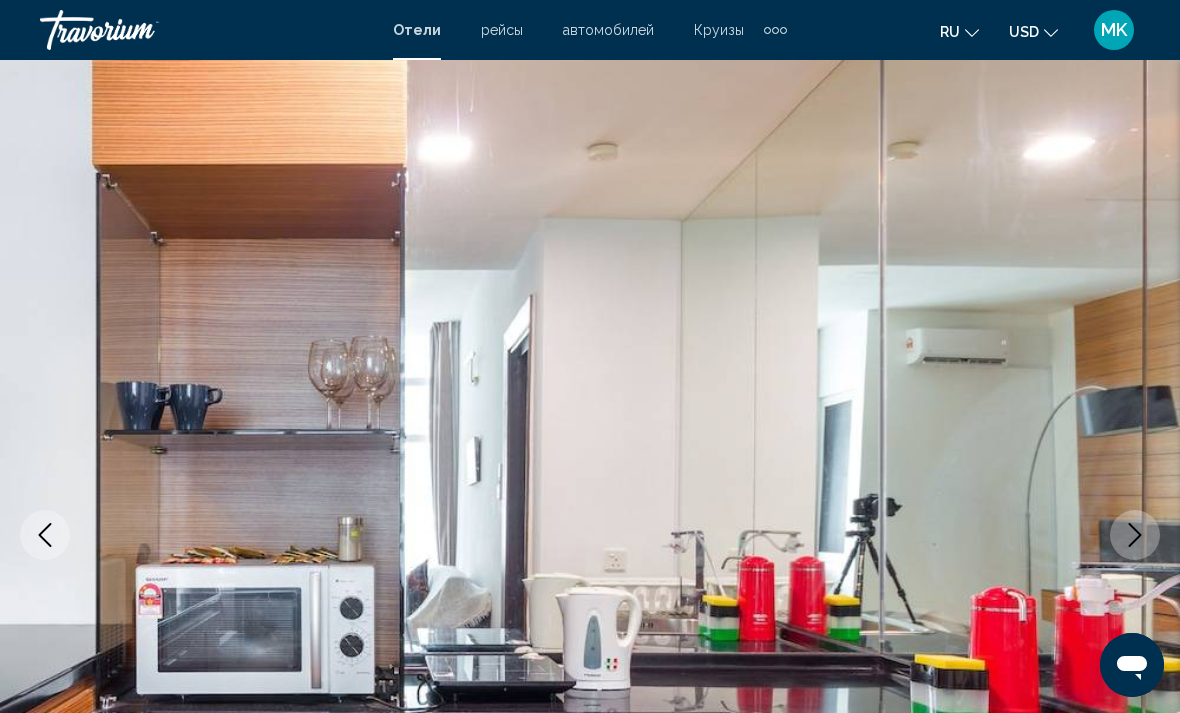 click at bounding box center (1135, 535) 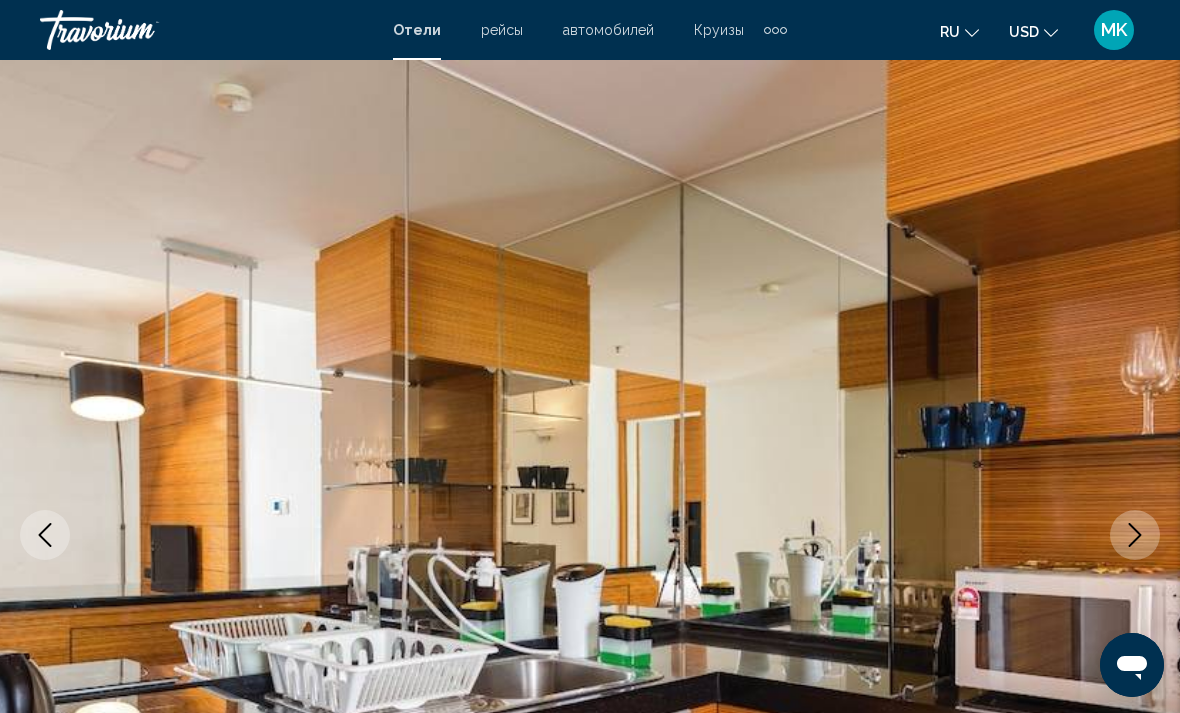 click at bounding box center [1135, 535] 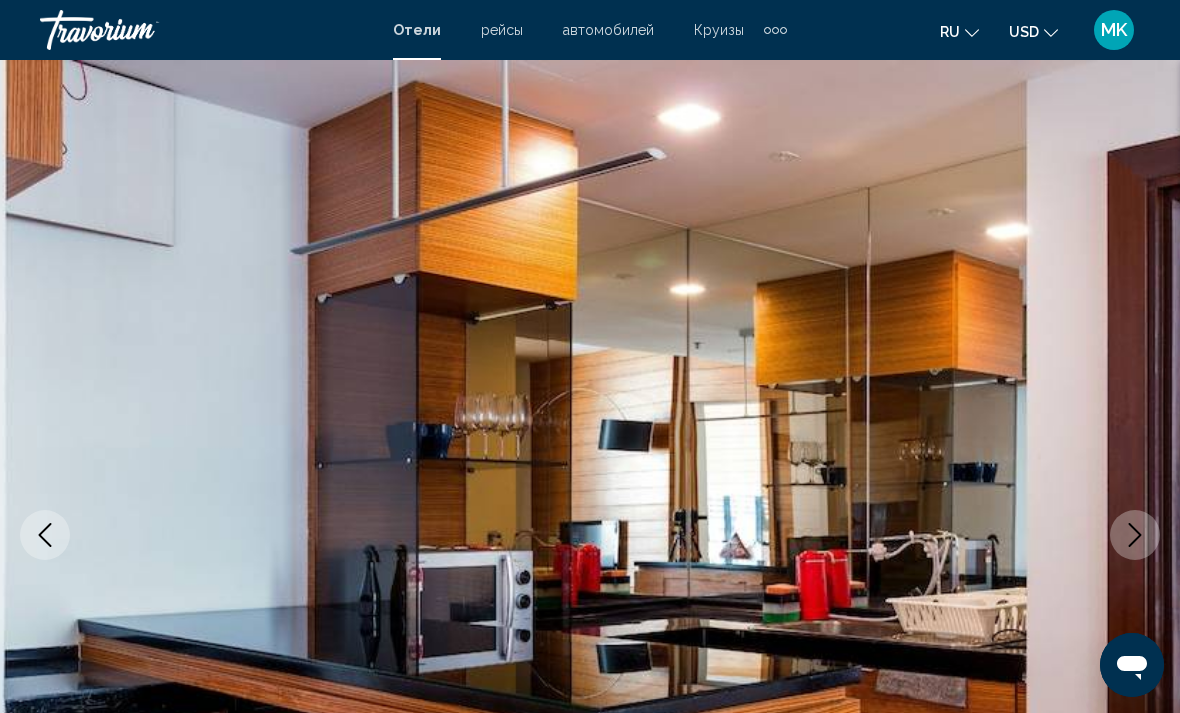 click at bounding box center [1135, 535] 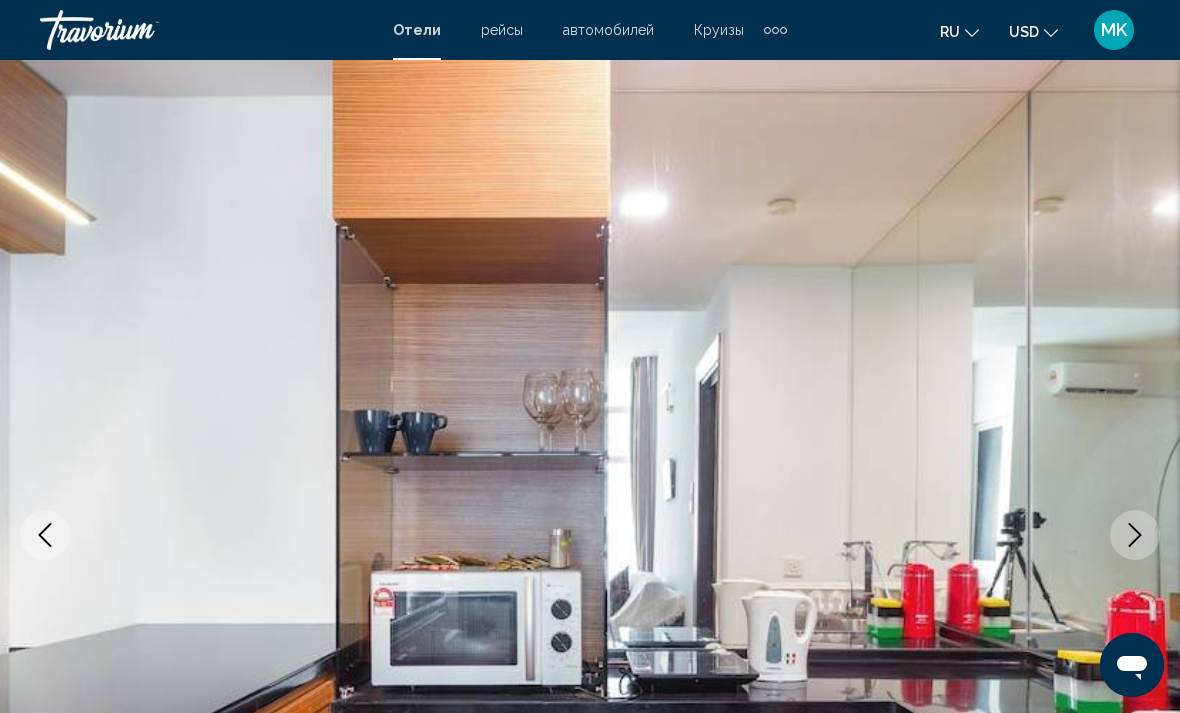 click at bounding box center (1135, 535) 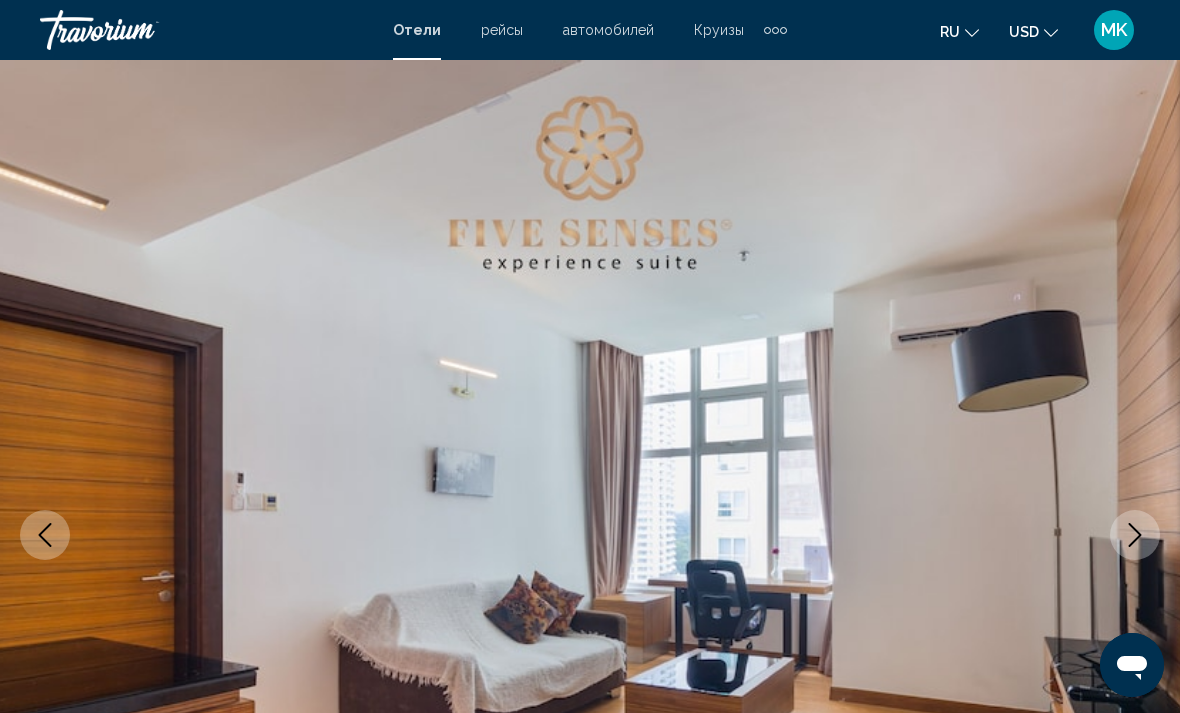 click at bounding box center [1135, 535] 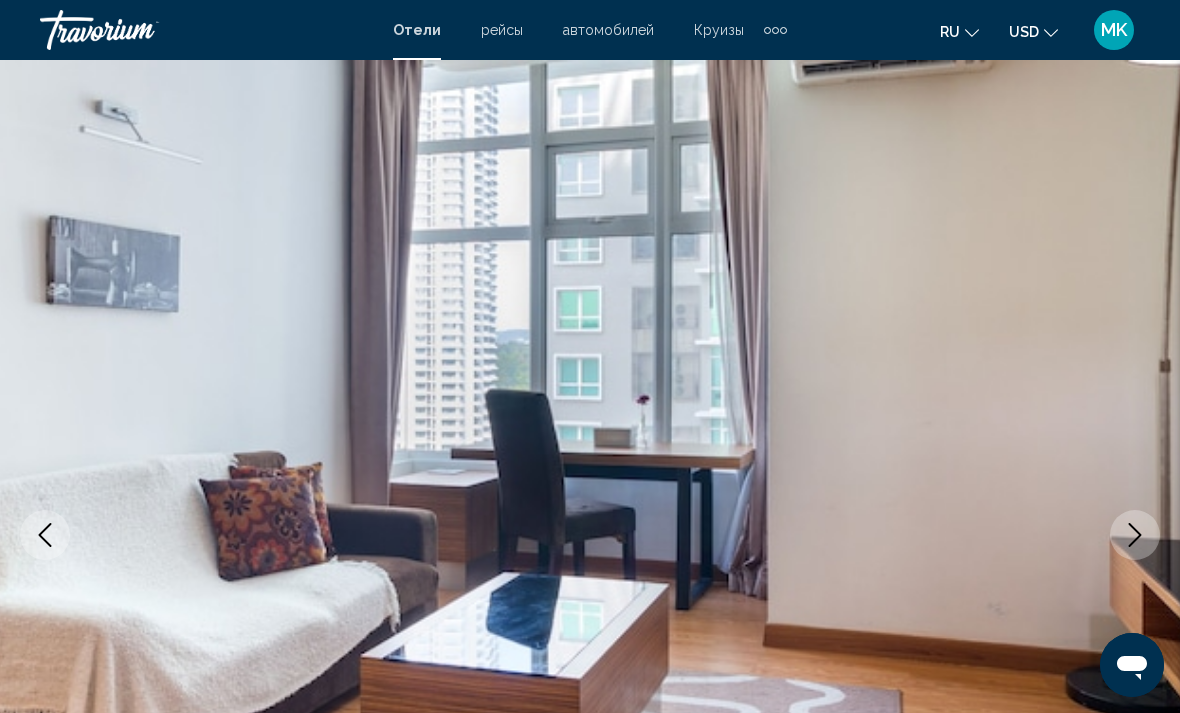click 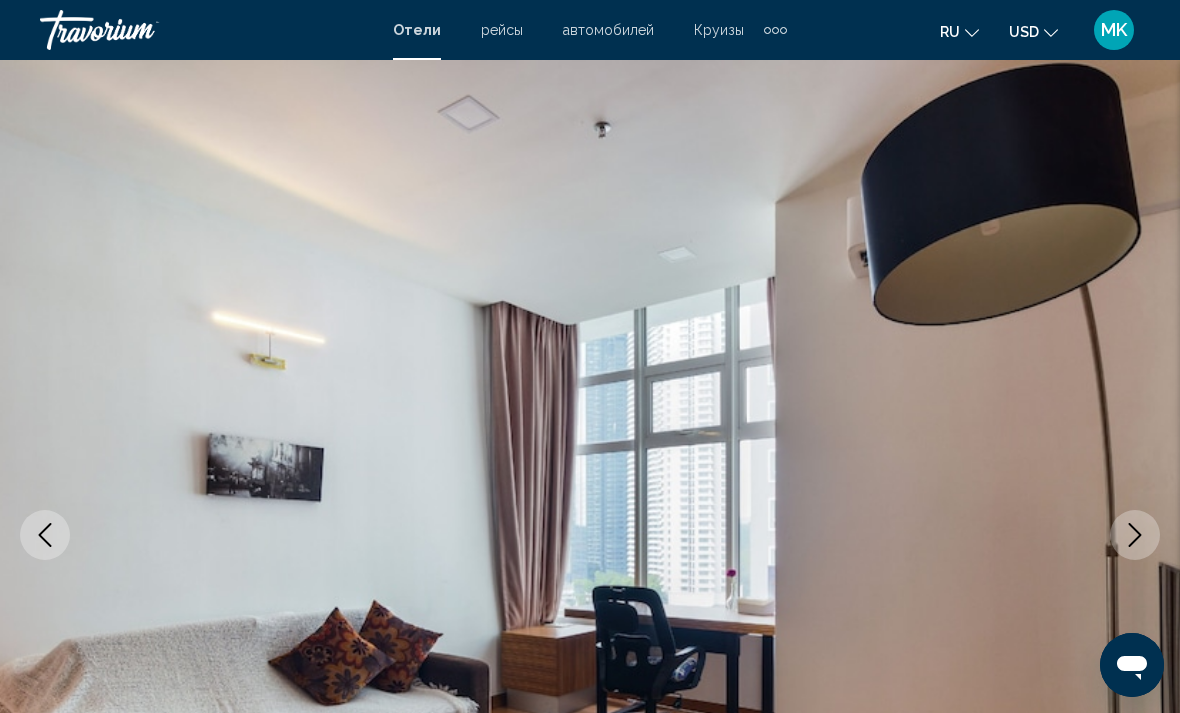click 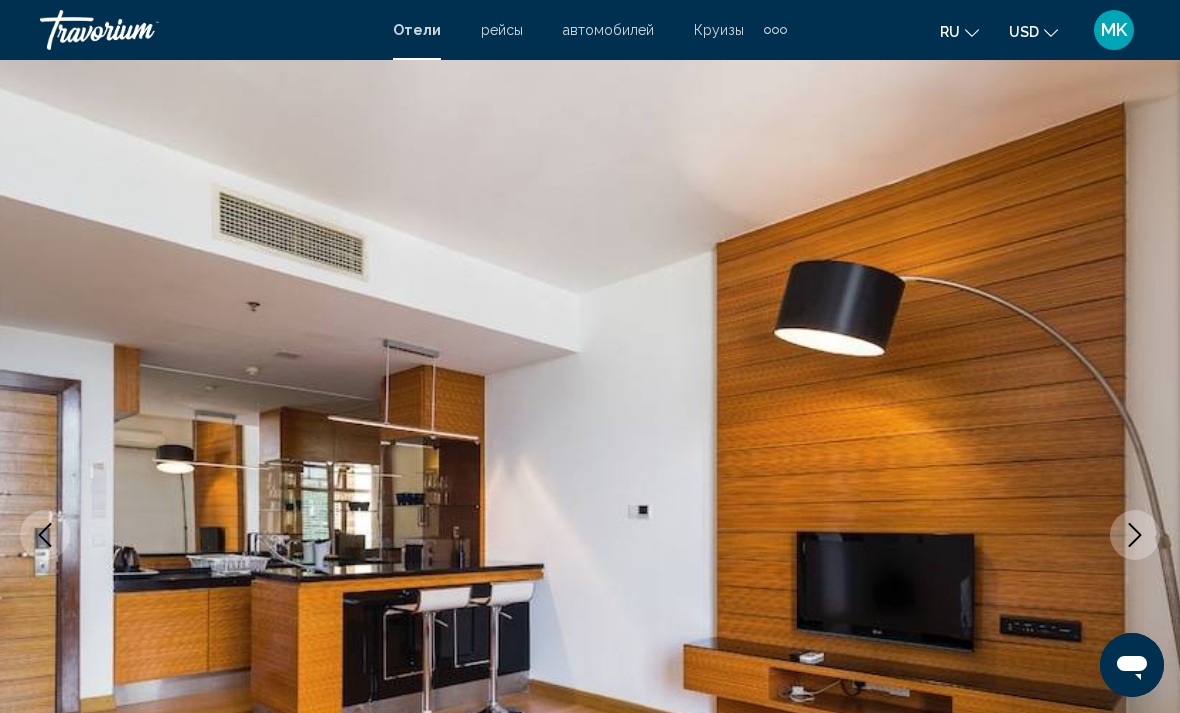 click at bounding box center [1135, 535] 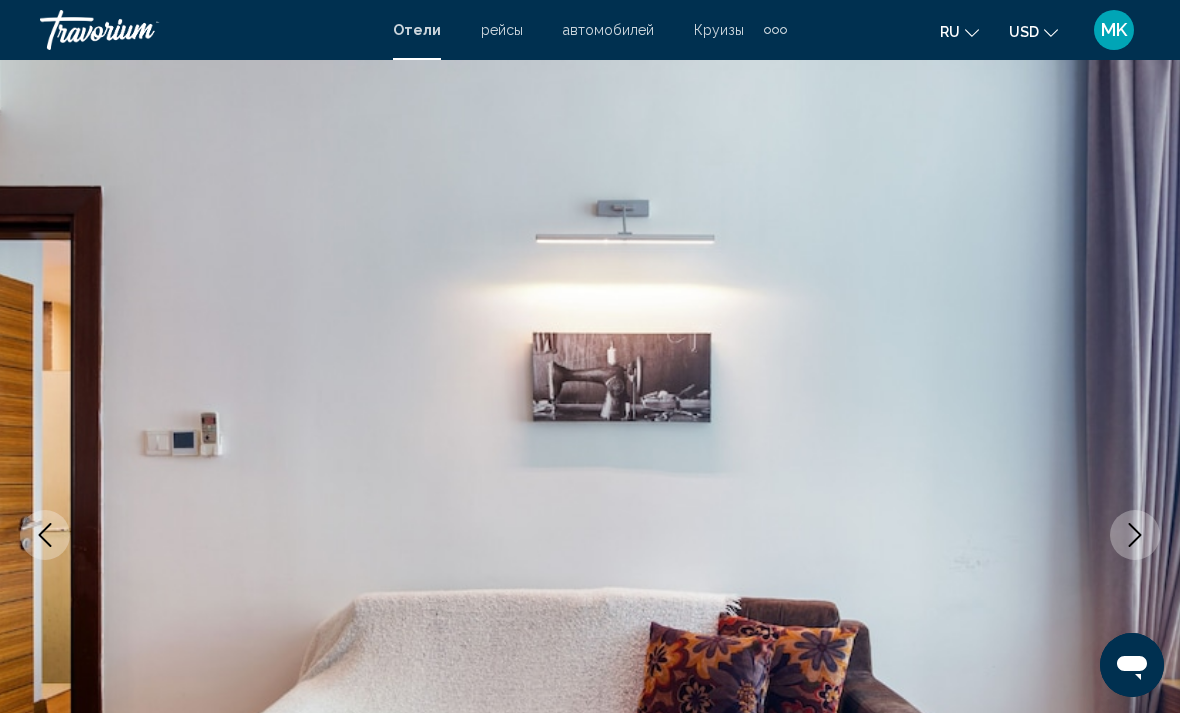 click at bounding box center [1135, 535] 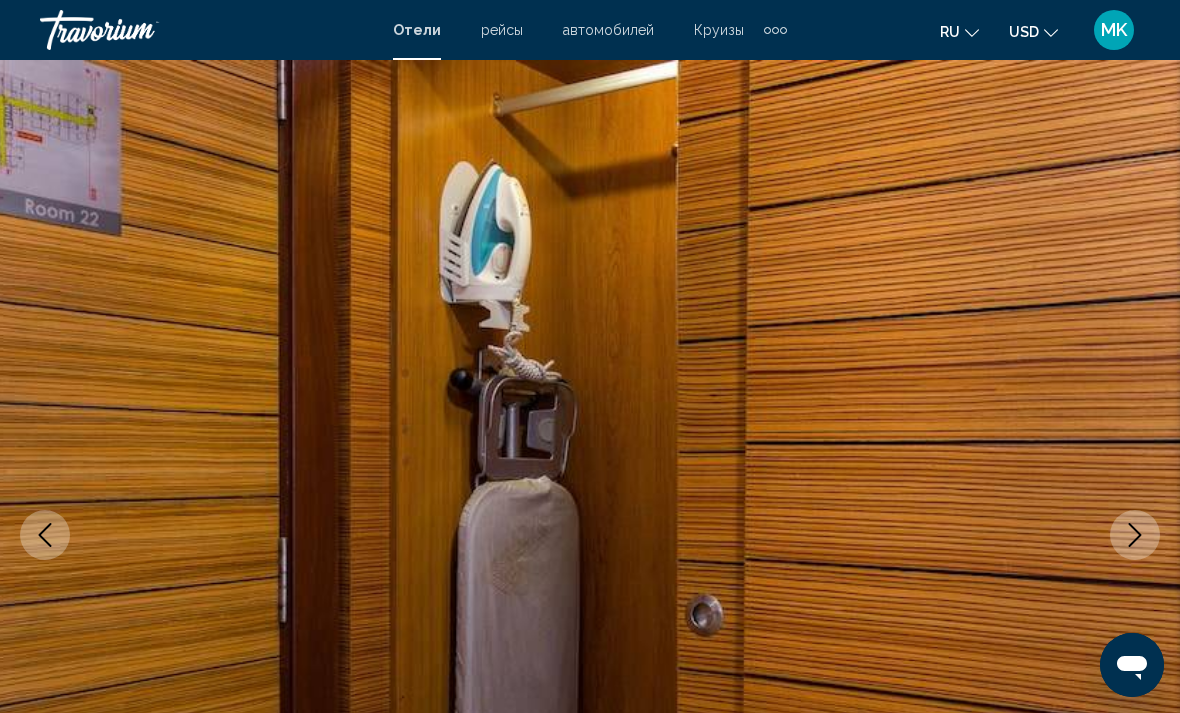 click 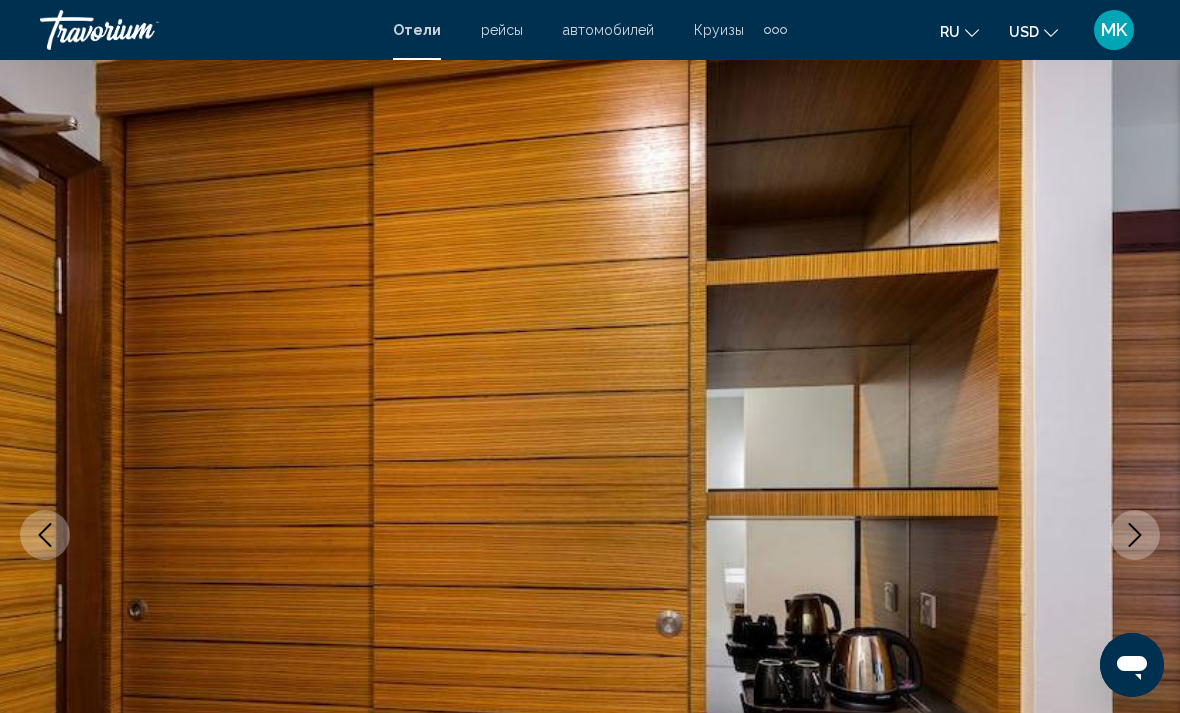 click at bounding box center (1135, 535) 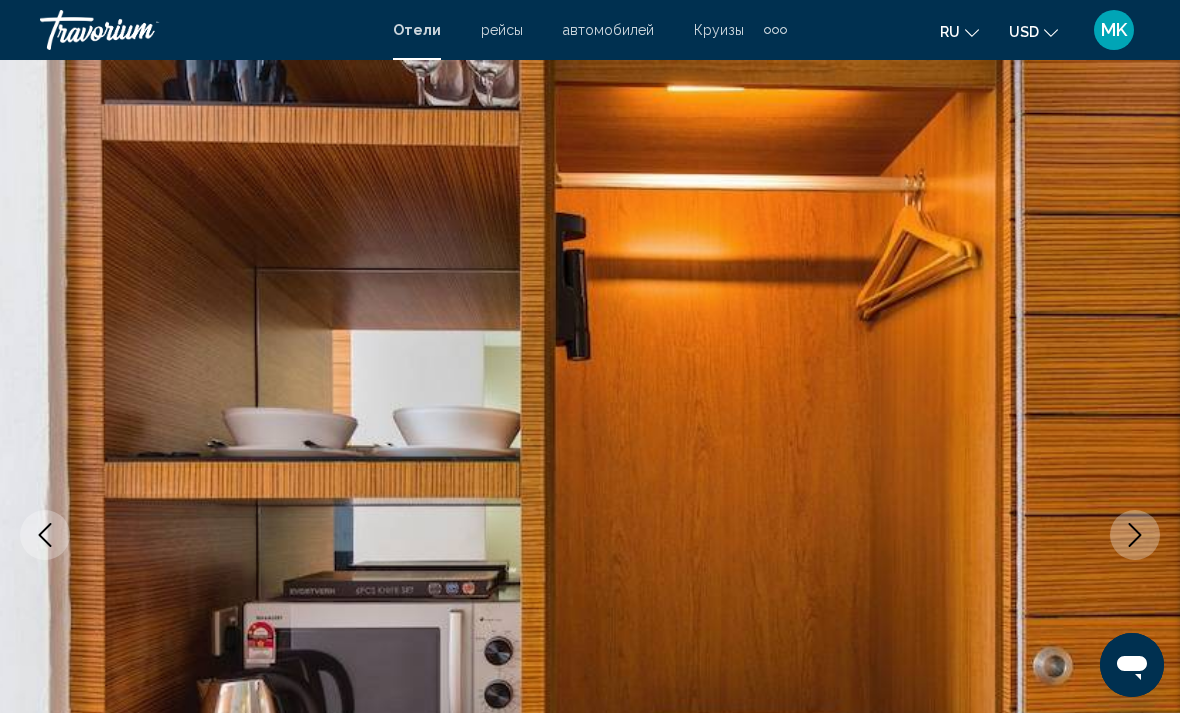 click at bounding box center (1135, 535) 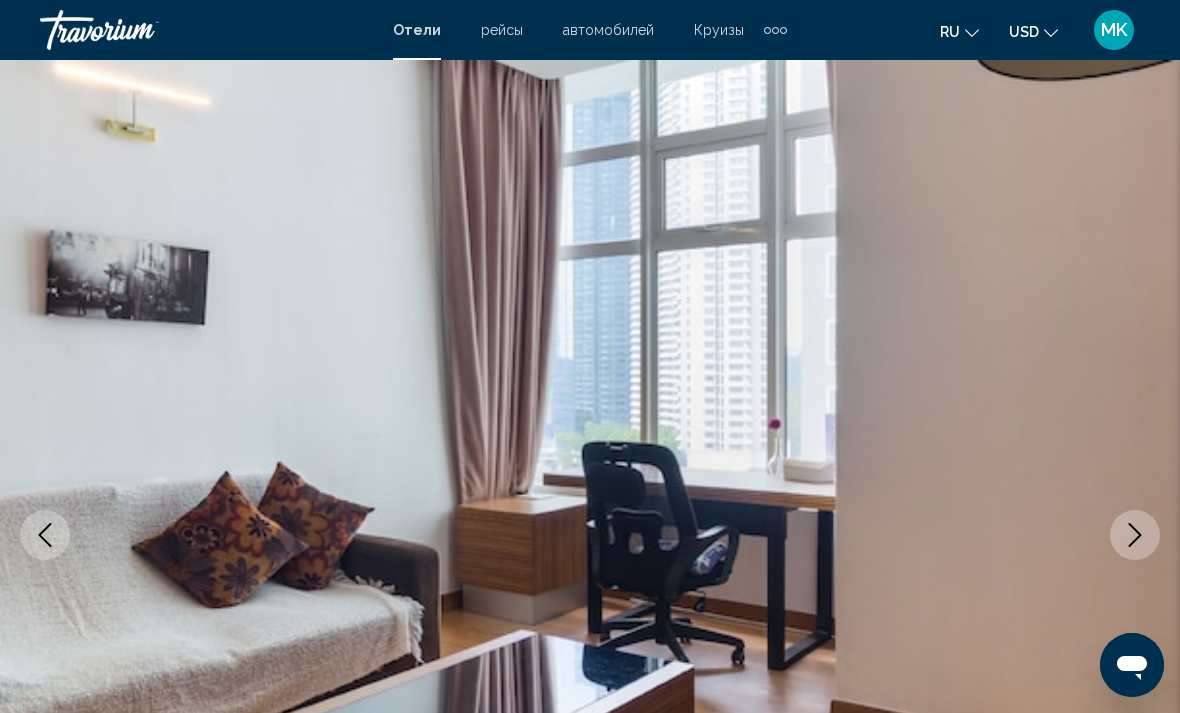 click at bounding box center (1135, 535) 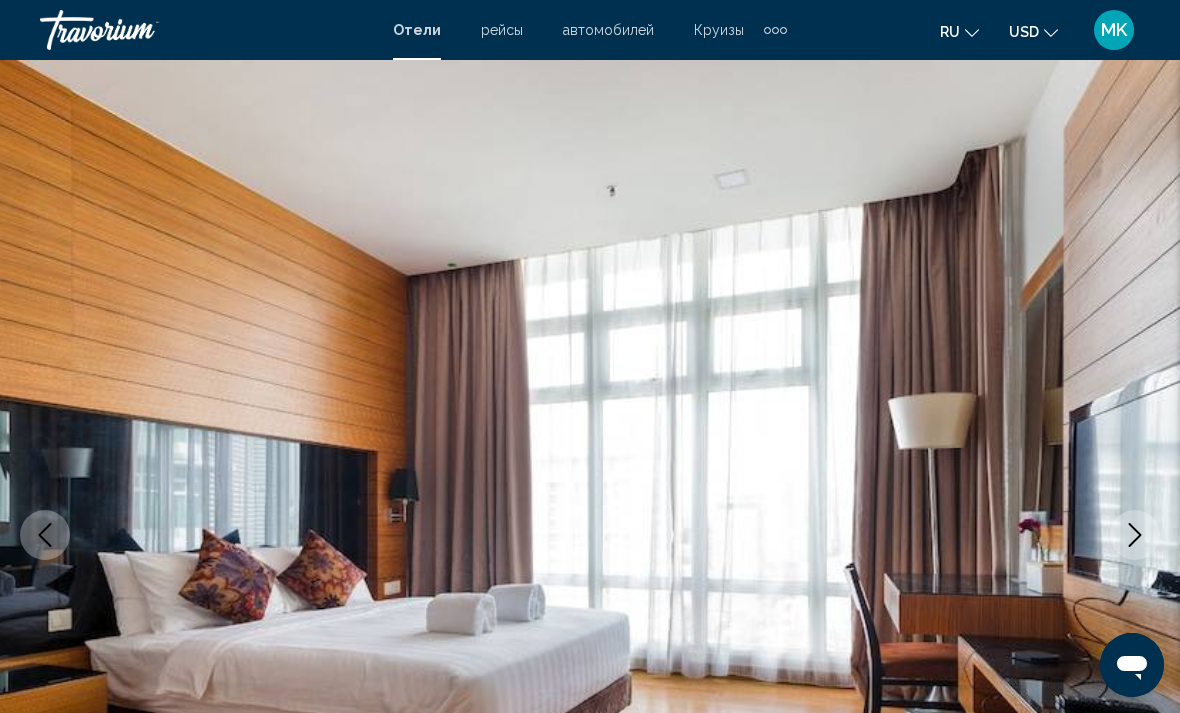 click at bounding box center [590, 535] 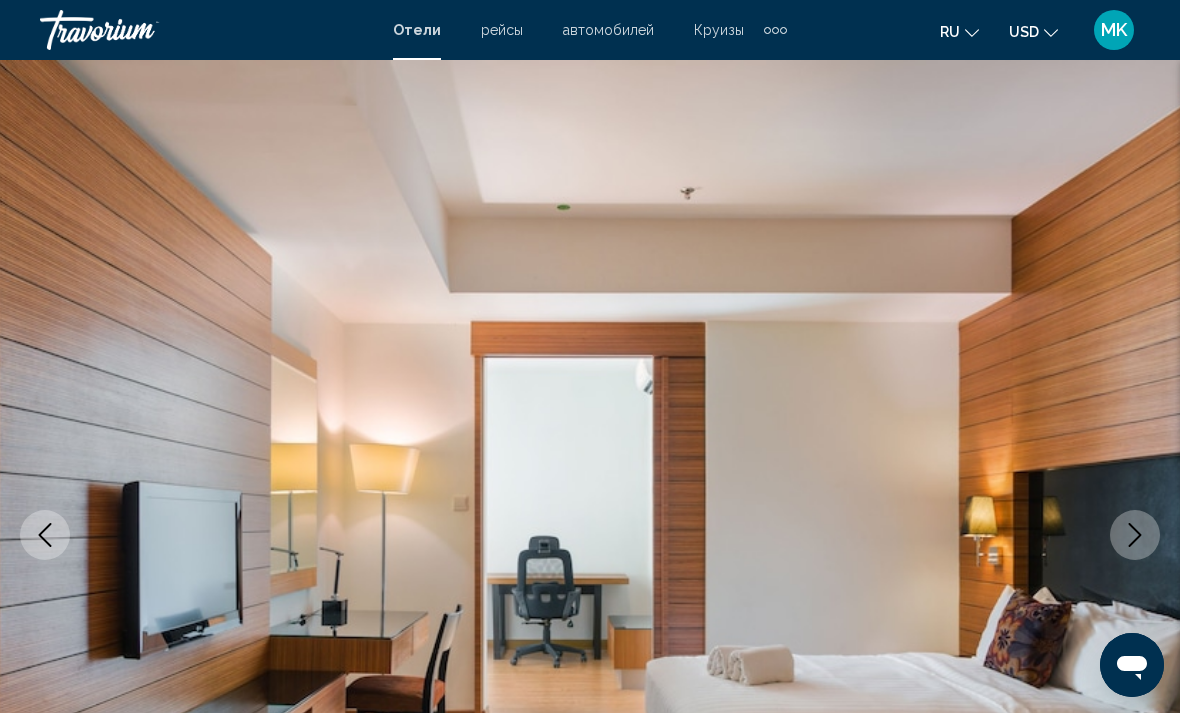 click 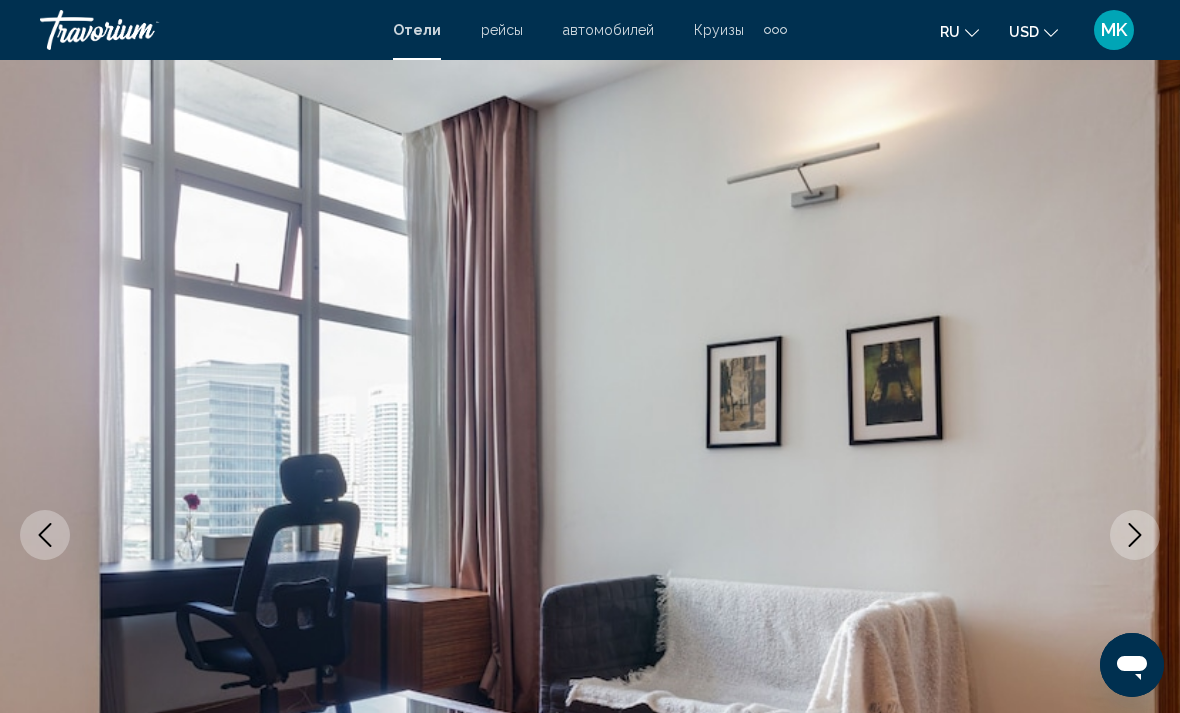 click at bounding box center [1135, 535] 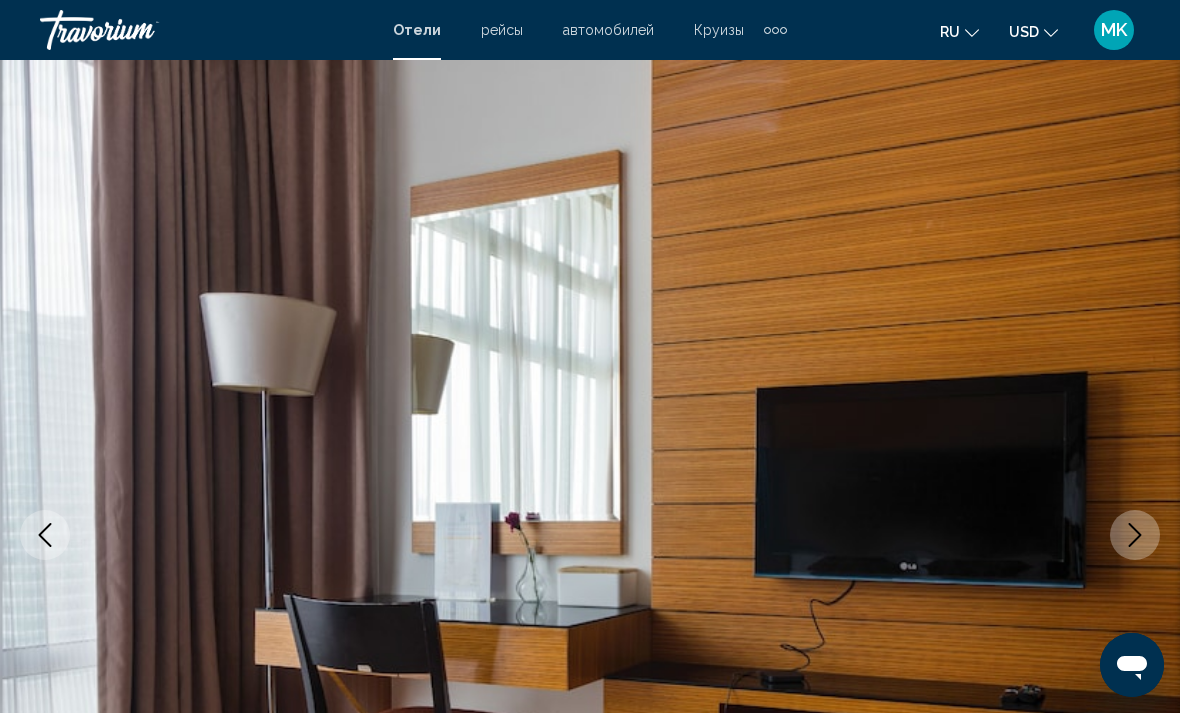 click at bounding box center (1135, 535) 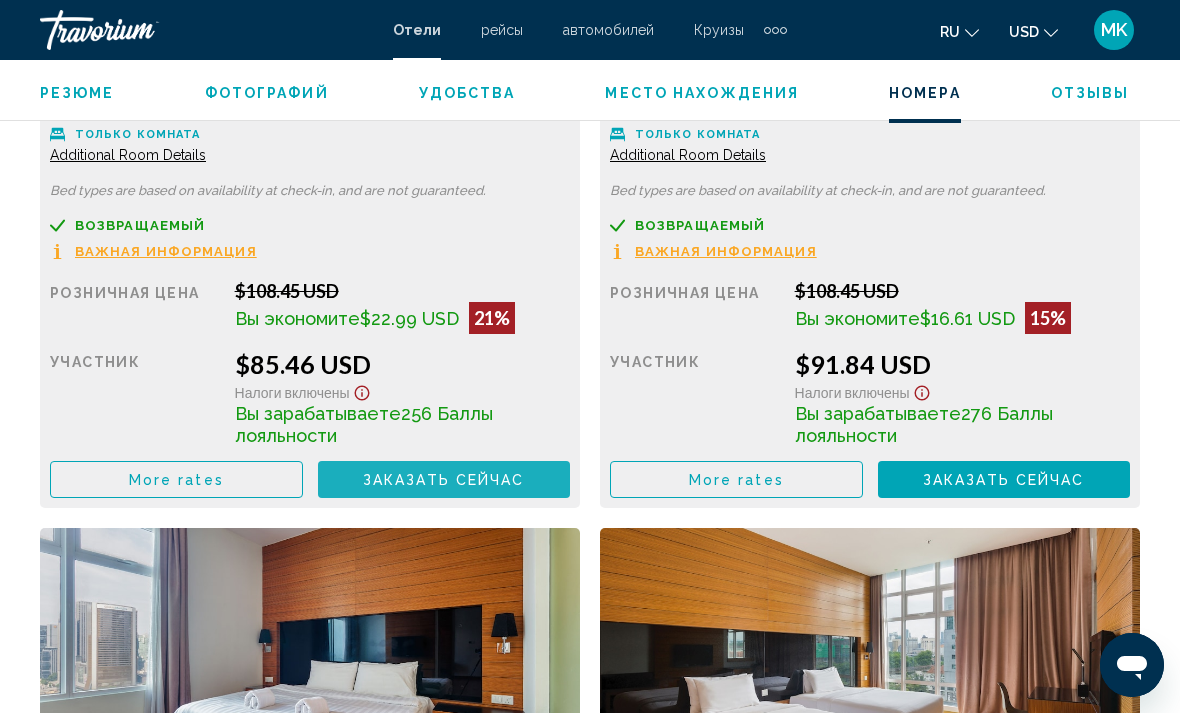 scroll, scrollTop: 3314, scrollLeft: 0, axis: vertical 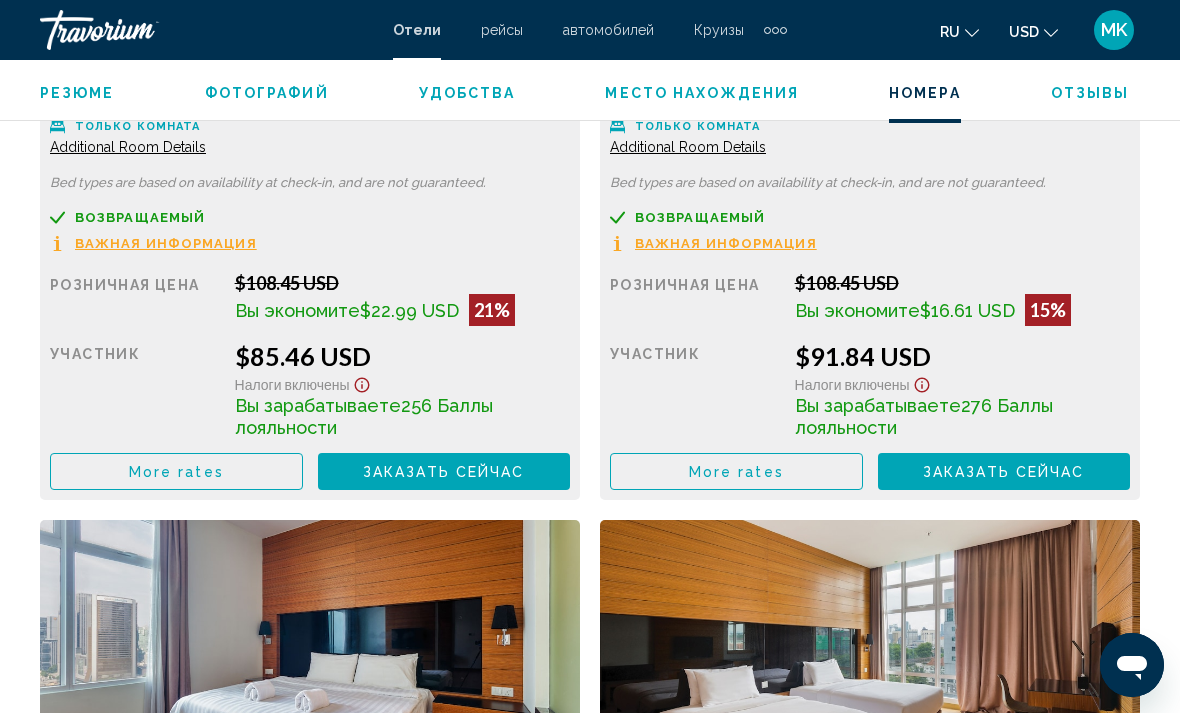 click on "More rates" at bounding box center [176, 471] 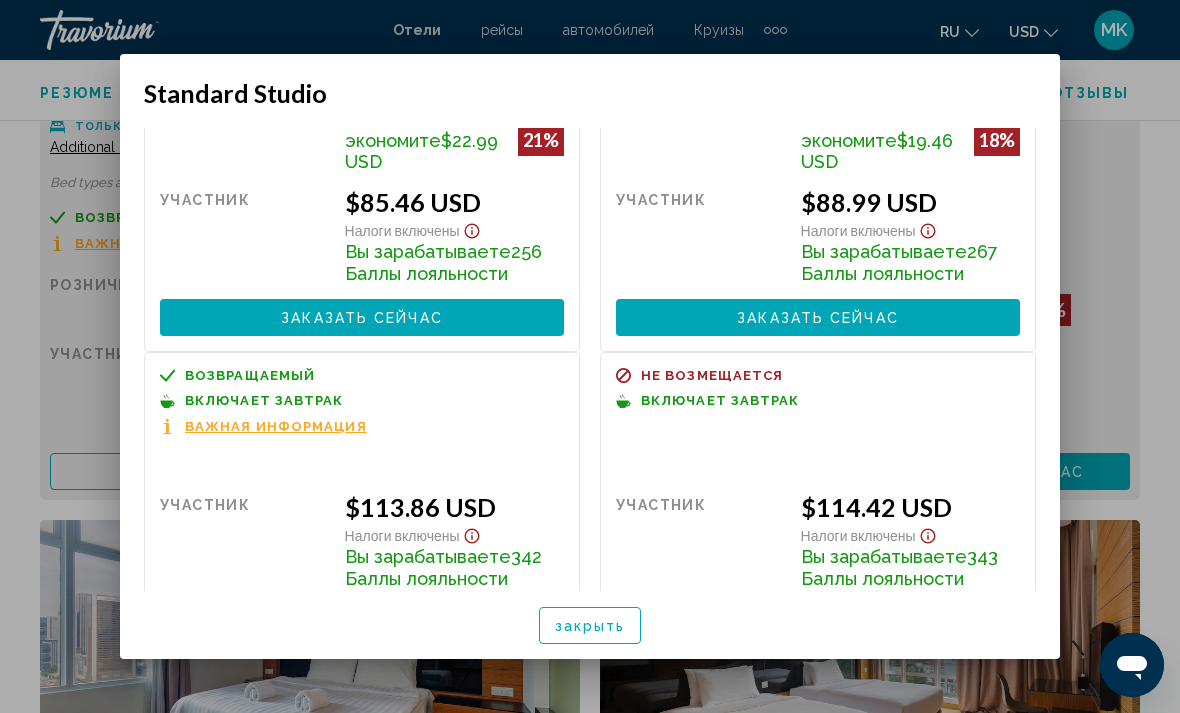scroll, scrollTop: 164, scrollLeft: 0, axis: vertical 